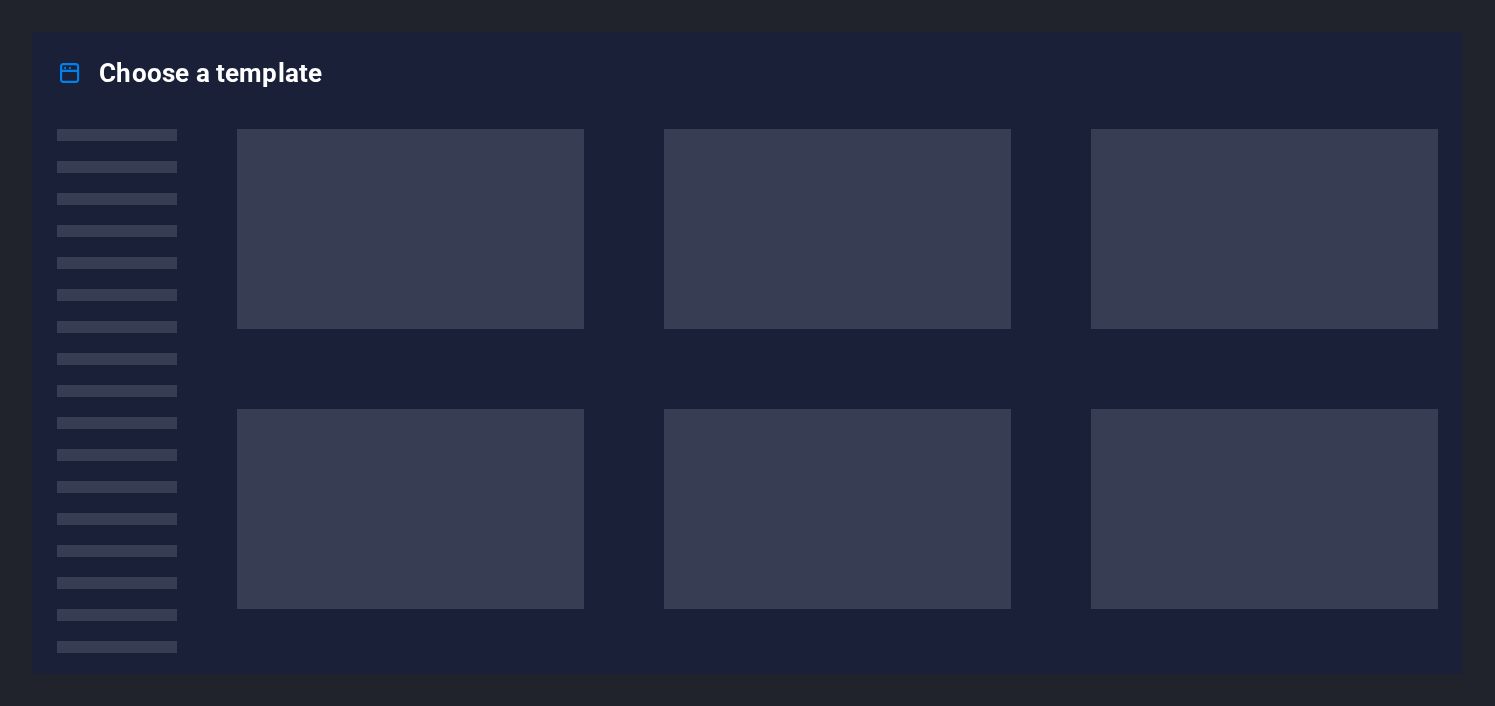 scroll, scrollTop: 0, scrollLeft: 0, axis: both 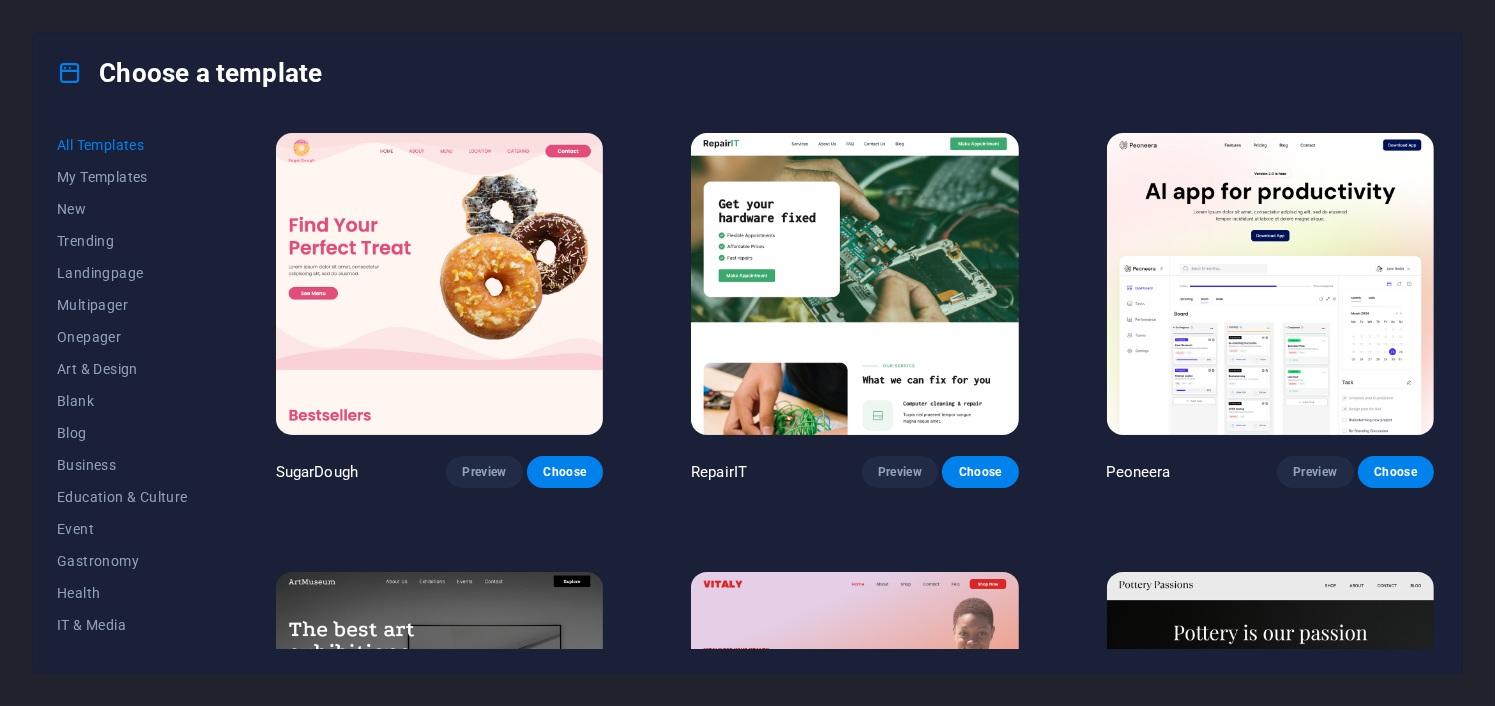 click at bounding box center (70, 73) 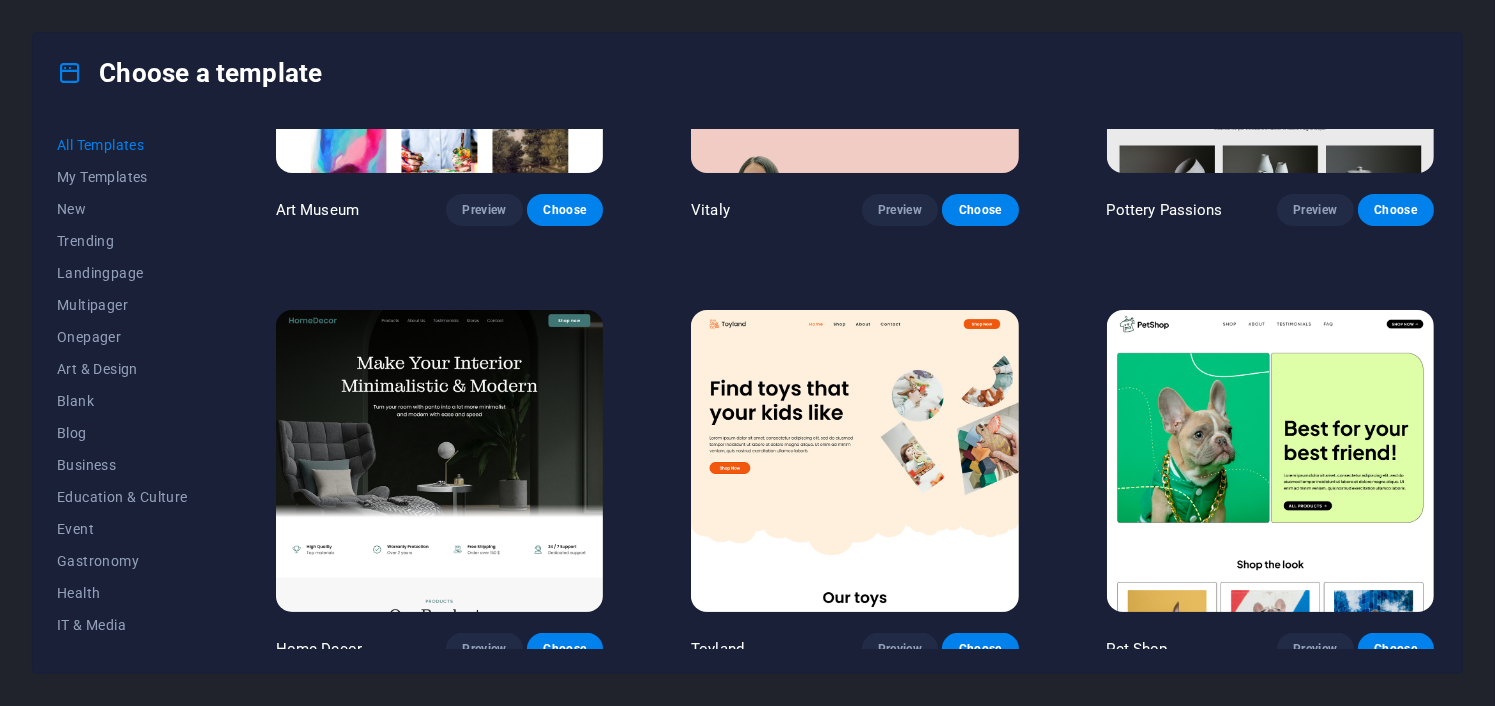 click on "SugarDough Preview Choose RepairIT Preview Choose Peoneera Preview Choose Art Museum Preview Choose Vitaly Preview Choose Pottery Passions Preview Choose Home Decor Preview Choose Toyland Preview Choose Pet Shop Preview Choose Wonder Planner Preview Choose Transportable Preview Choose S&L Preview Choose WePaint Preview Choose Eco-Con Preview Choose MeetUp Preview Choose Help & Care Preview Choose Podcaster Preview Choose Academix Preview Choose BIG Barber Shop Preview Choose Health & Food Preview Choose UrbanNest Interiors Preview Choose Green Change Preview Choose The Beauty Temple Preview Choose WeTrain Preview Choose Cleaner Preview Choose Johanna James Preview Choose Delicioso Preview Choose Dream Garden Preview Choose LumeDeAqua Preview Choose Pets Care Preview Choose SafeSpace Preview Choose Midnight Rain Bar Preview Choose Drive Preview Choose Estator Preview Choose Health Group Preview Choose MakeIt Agency Preview Choose Flower Shop Preview Choose Wanderlust Preview Choose WeSpa Preview Choose BERLIN" at bounding box center (855, 12330) 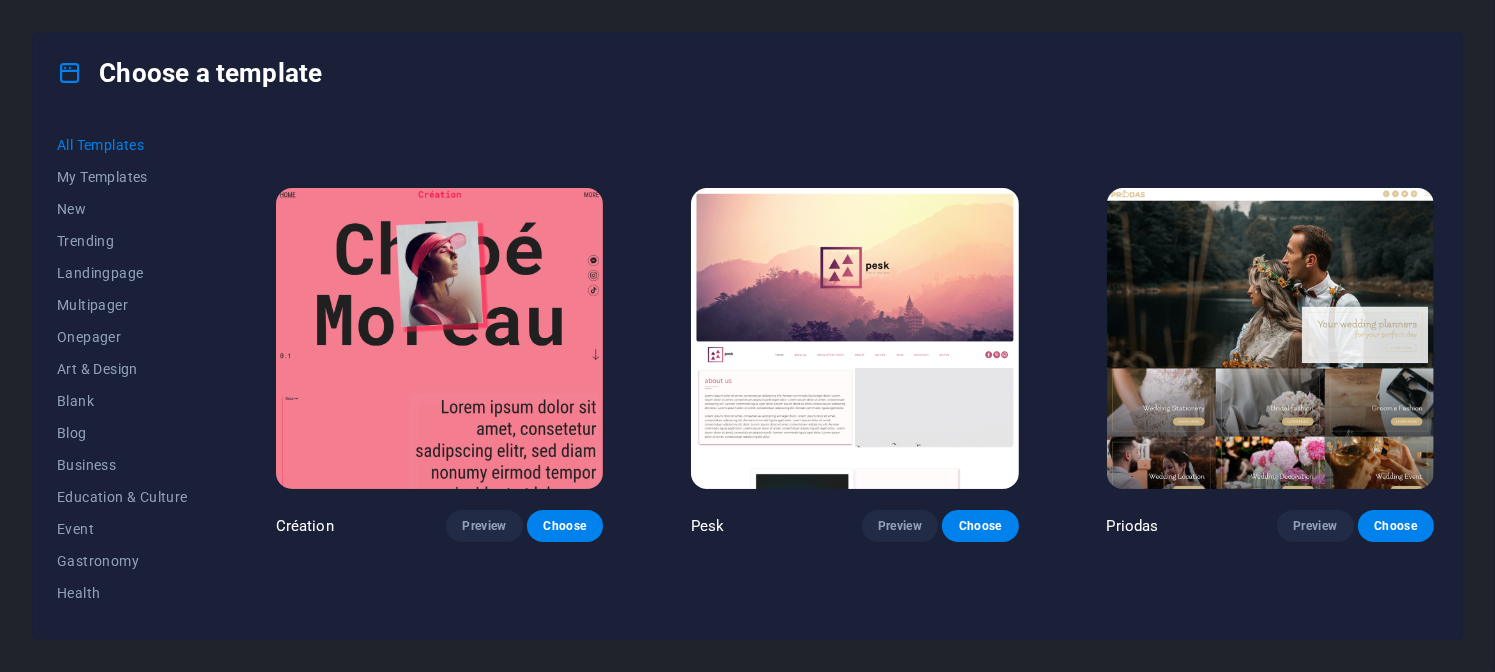 scroll, scrollTop: 8071, scrollLeft: 0, axis: vertical 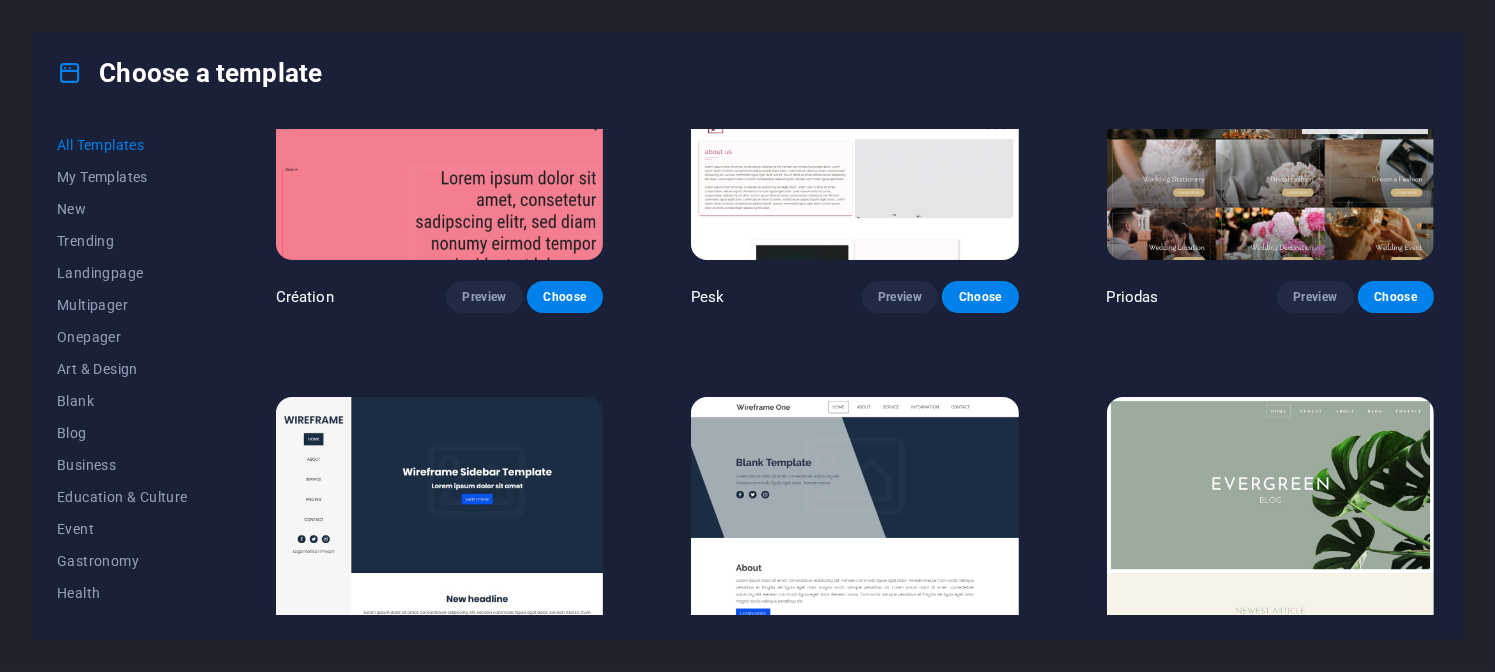 drag, startPoint x: 1440, startPoint y: 406, endPoint x: 1439, endPoint y: 478, distance: 72.00694 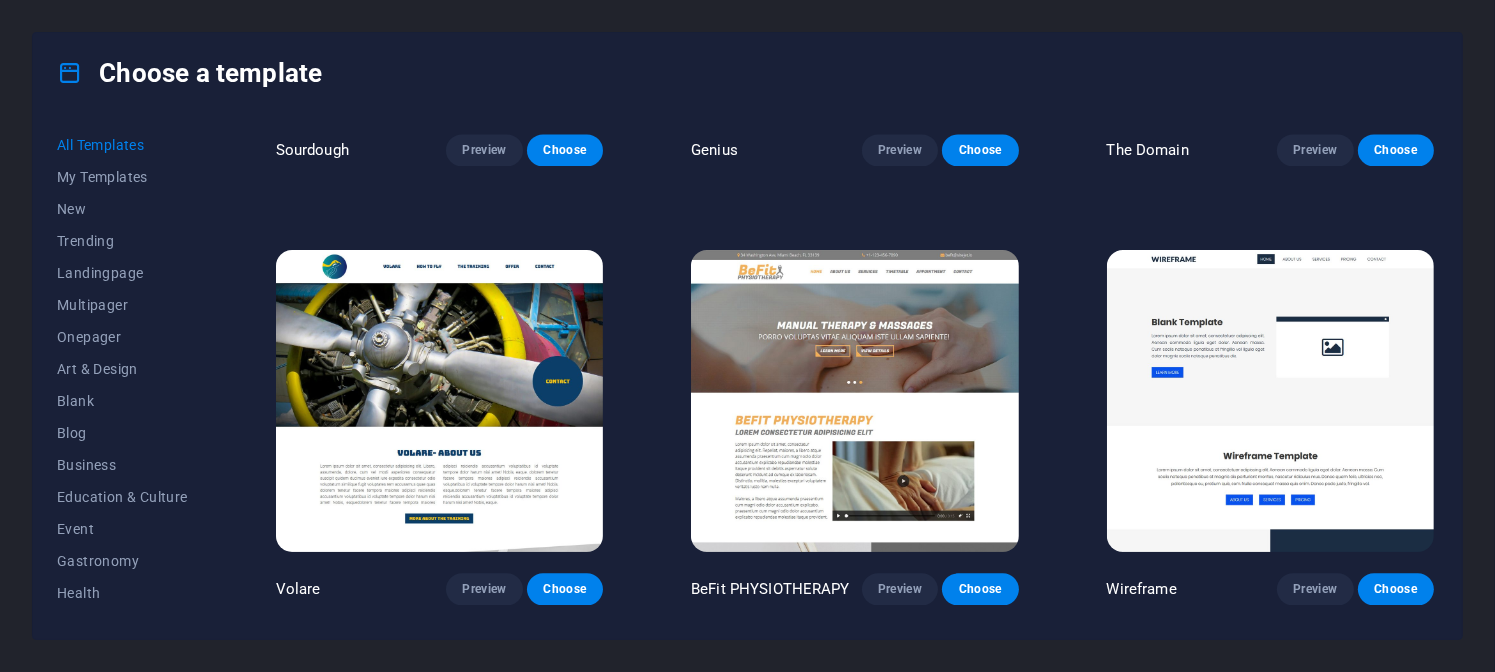scroll, scrollTop: 13797, scrollLeft: 0, axis: vertical 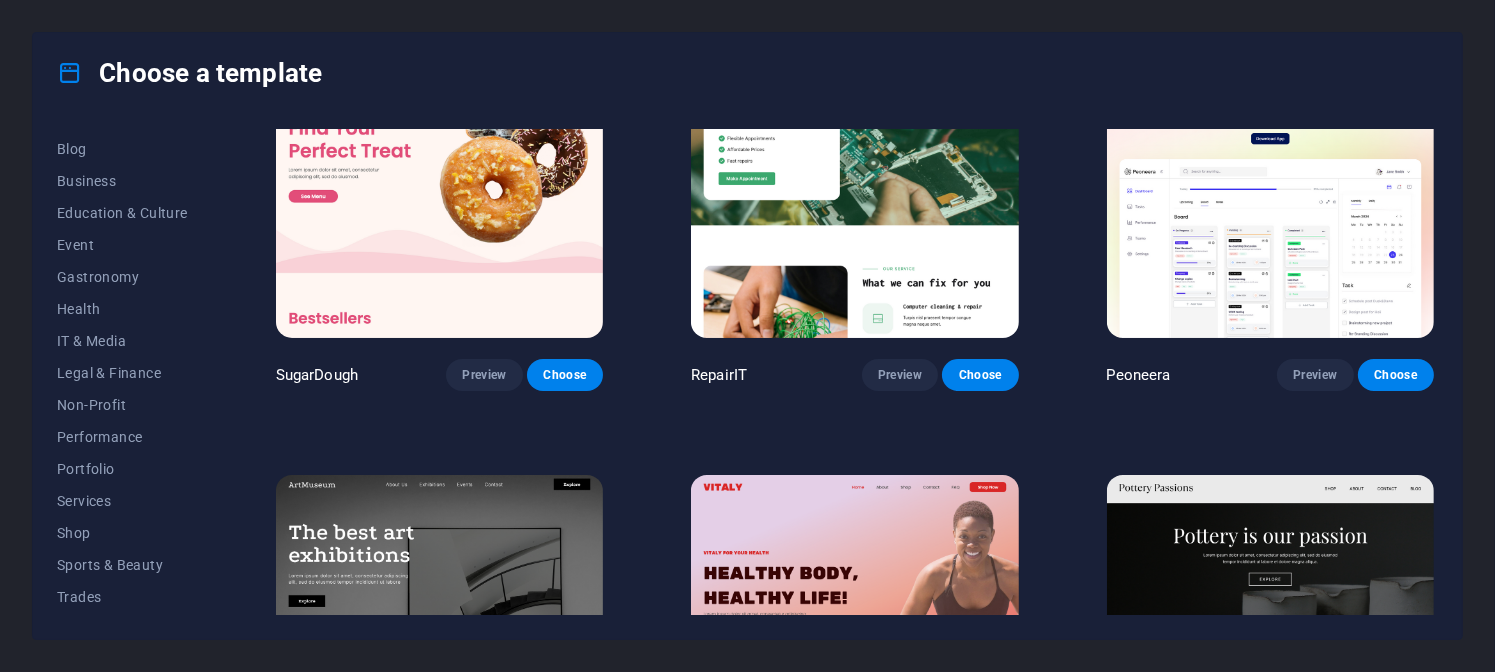 click on "Choose a template" at bounding box center [747, 73] 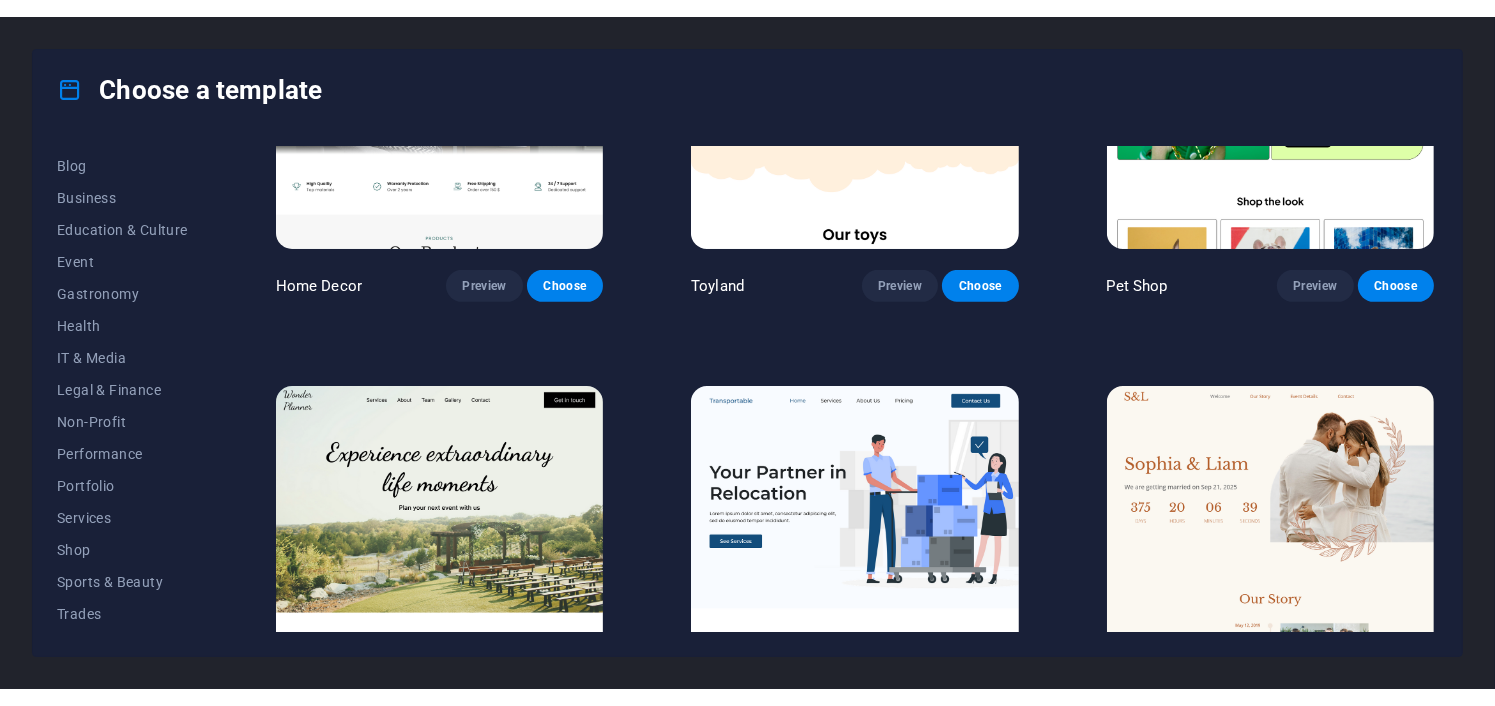 scroll, scrollTop: 1297, scrollLeft: 0, axis: vertical 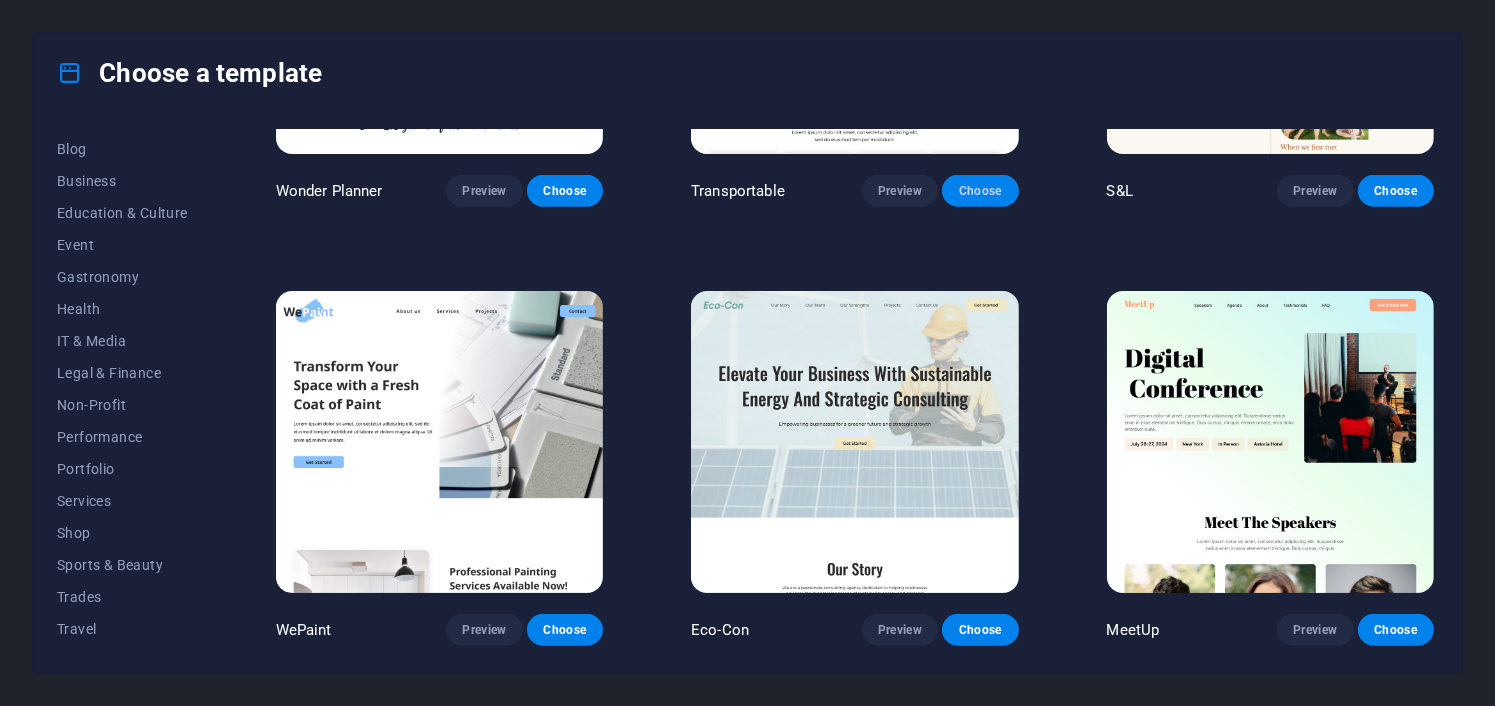 click on "Choose" at bounding box center [980, 191] 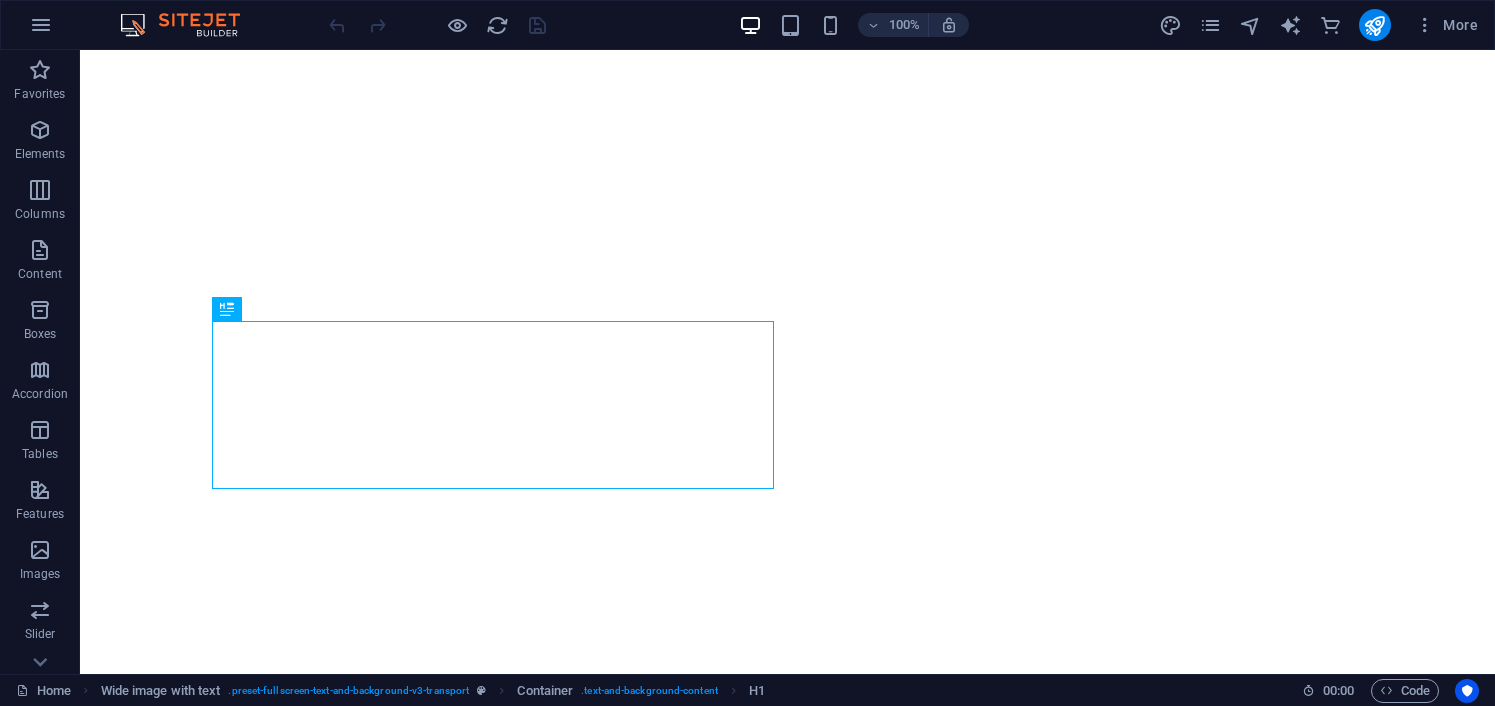 scroll, scrollTop: 0, scrollLeft: 0, axis: both 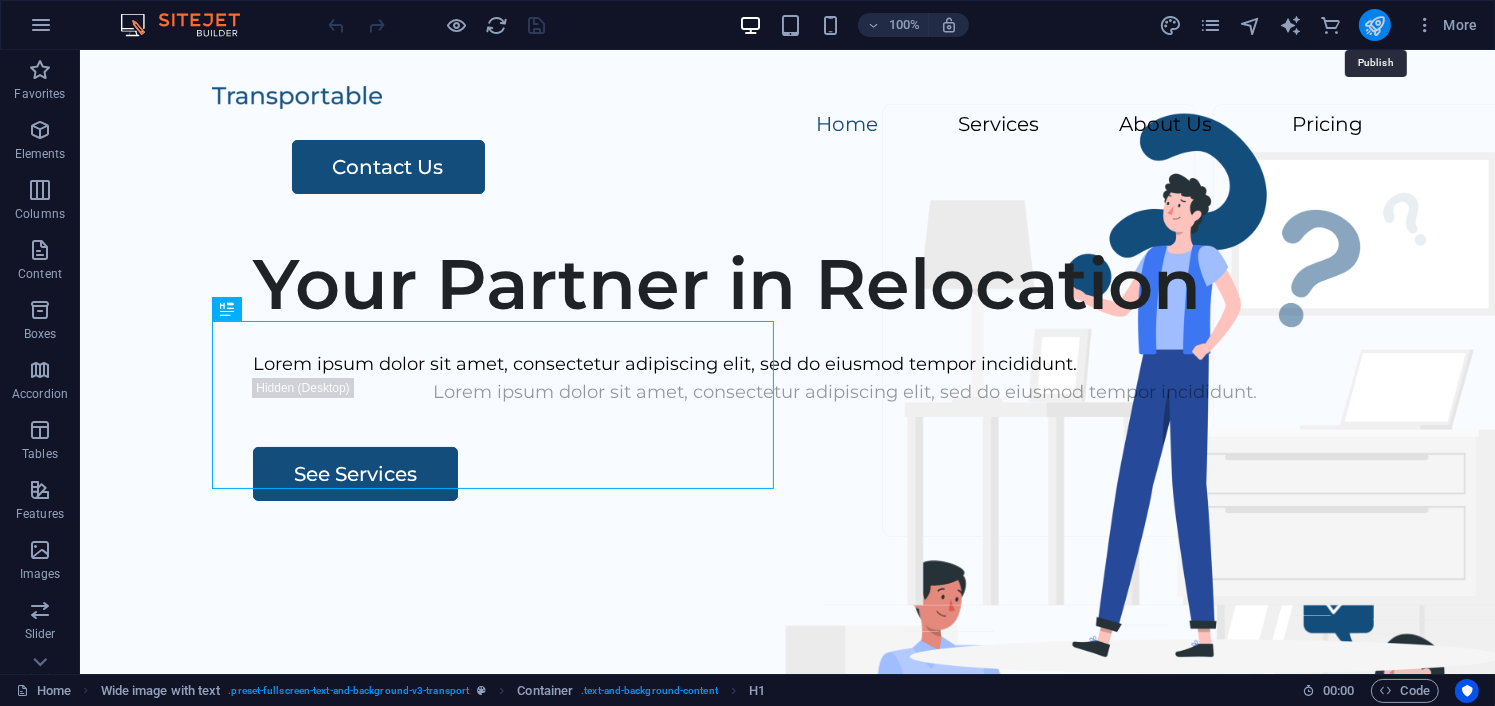 click at bounding box center [1374, 25] 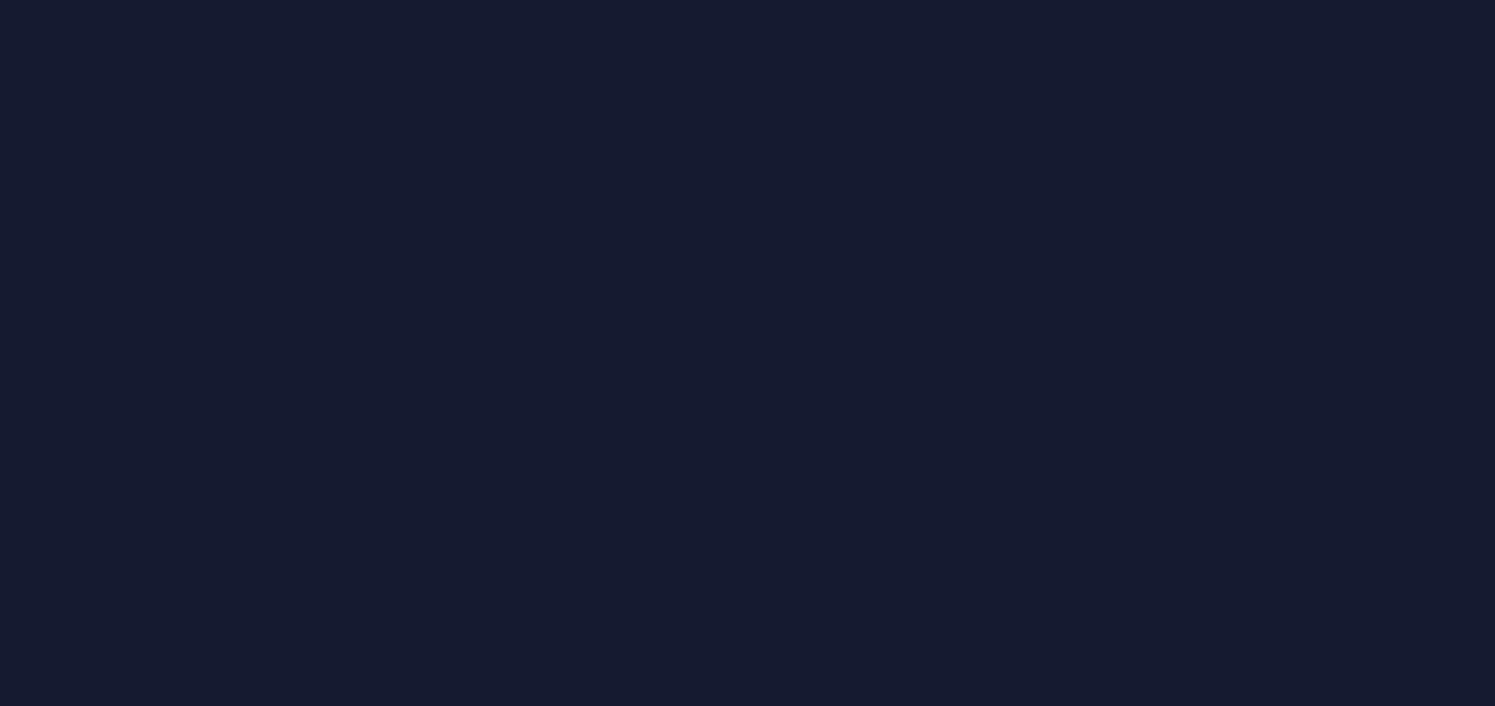 scroll, scrollTop: 0, scrollLeft: 0, axis: both 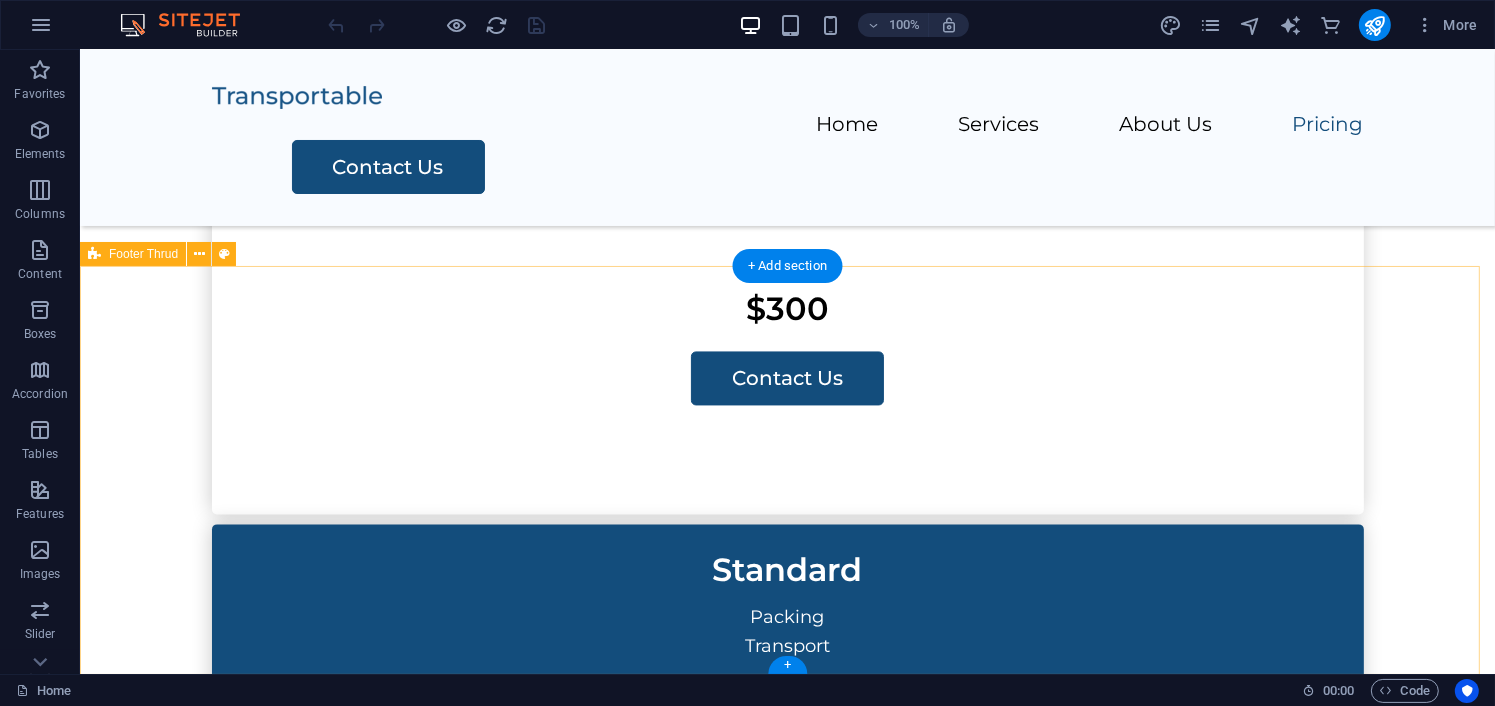 click on "Street ,  Berlin ,  12345
0123 - 456789
5545e7a00c92b84840257703b073e1@cpanel.local
Home Services About Us Pricing Contact Us HOME SERVICES ABOUT US PRICING CONTACT US
asda.lk   Legal Notice  |  Privacy Policy" at bounding box center (786, 3141) 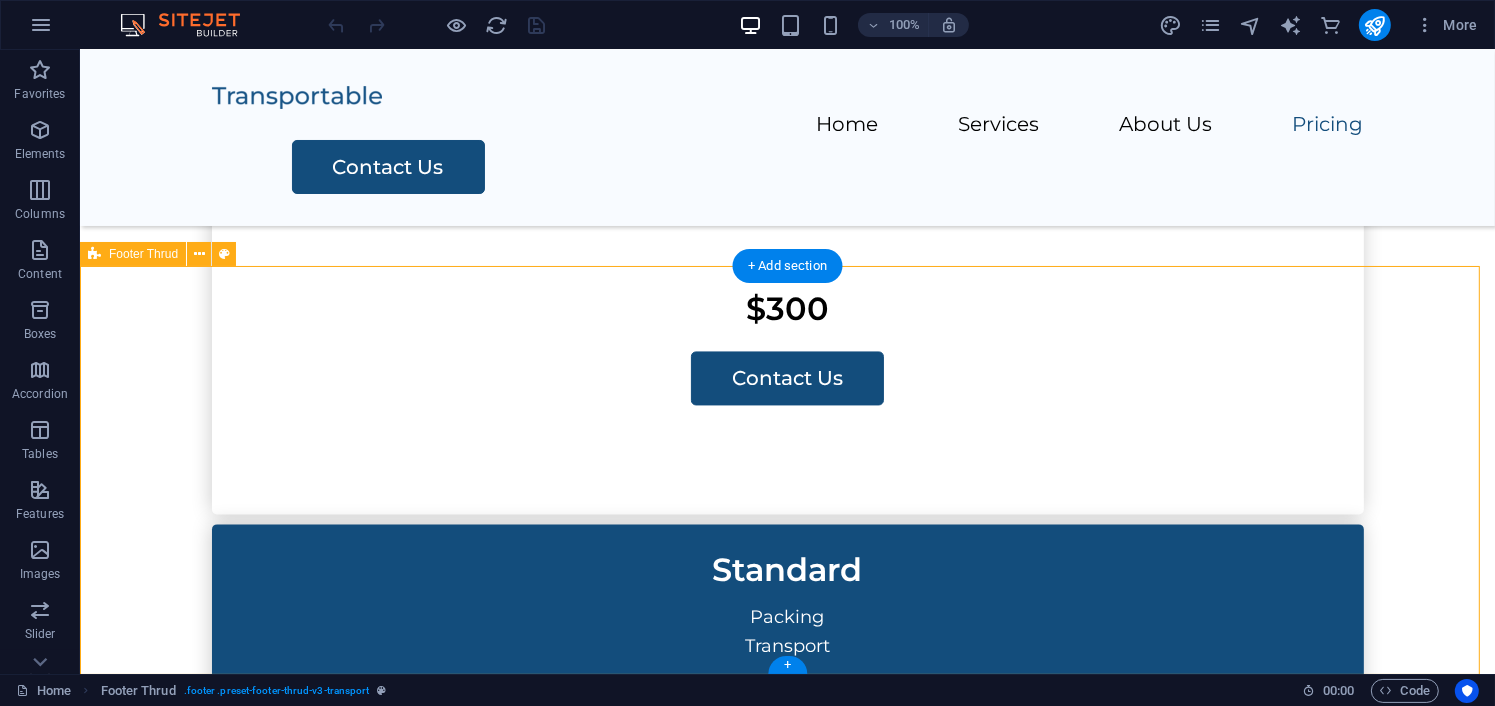 click on "Street ,  Berlin ,  12345
0123 - 456789
5545e7a00c92b84840257703b073e1@cpanel.local
Home Services About Us Pricing Contact Us HOME SERVICES ABOUT US PRICING CONTACT US
asda.lk   Legal Notice  |  Privacy Policy" at bounding box center [786, 3141] 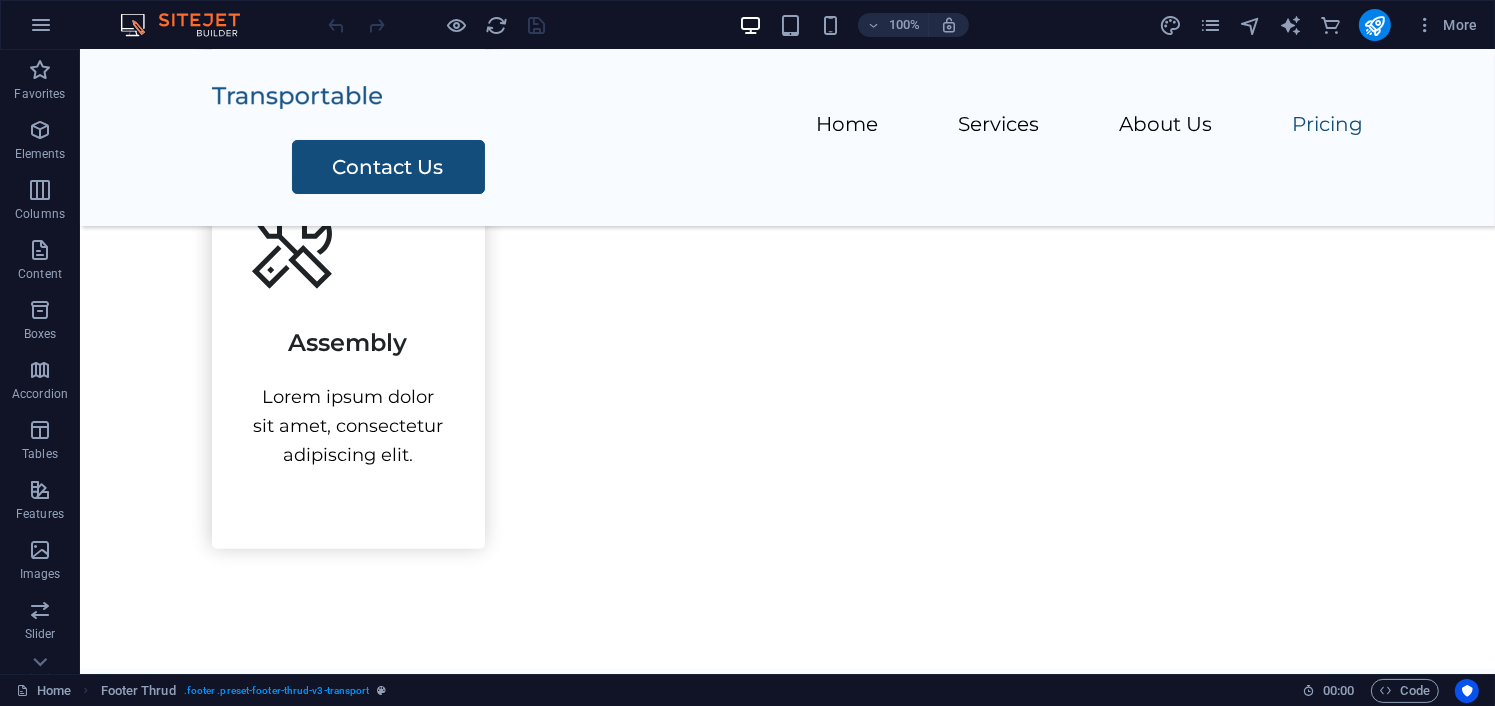 scroll, scrollTop: 0, scrollLeft: 0, axis: both 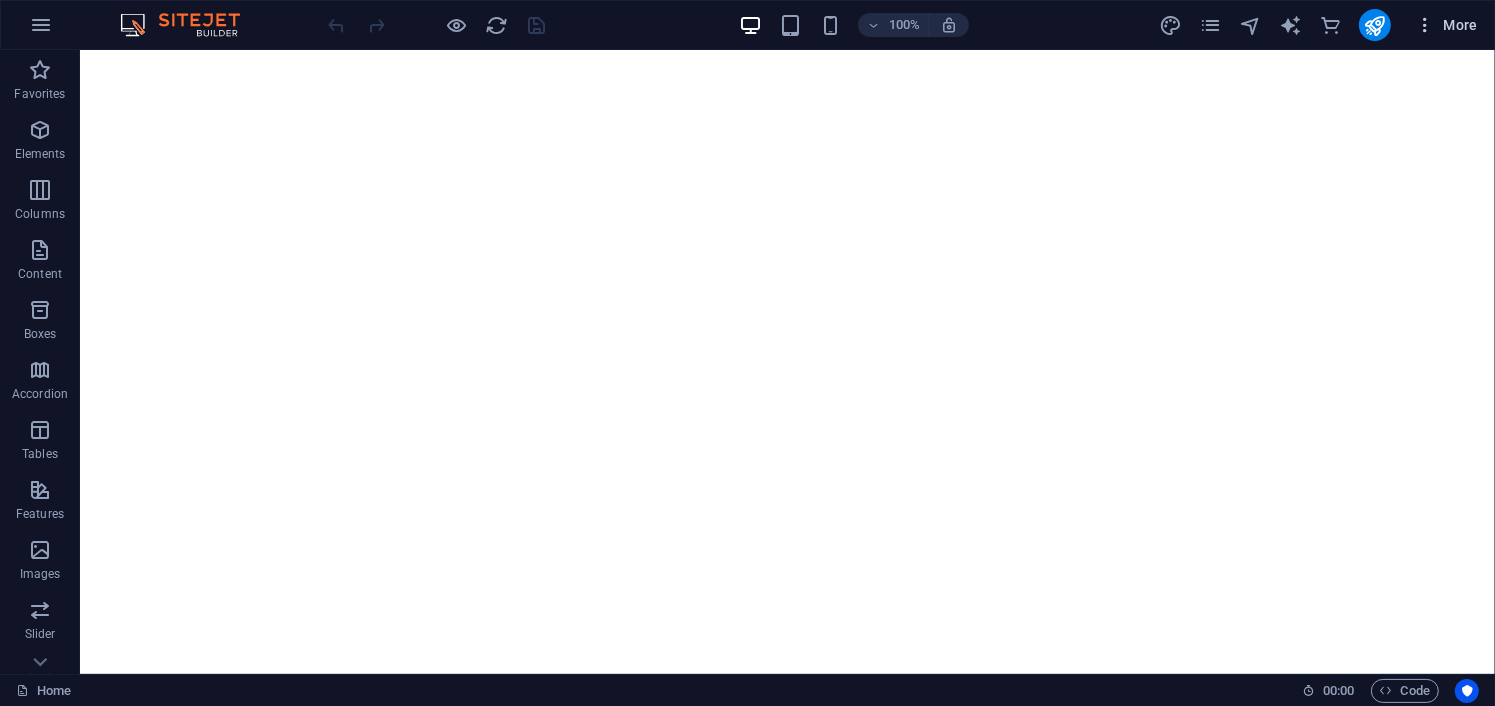 click at bounding box center (1425, 25) 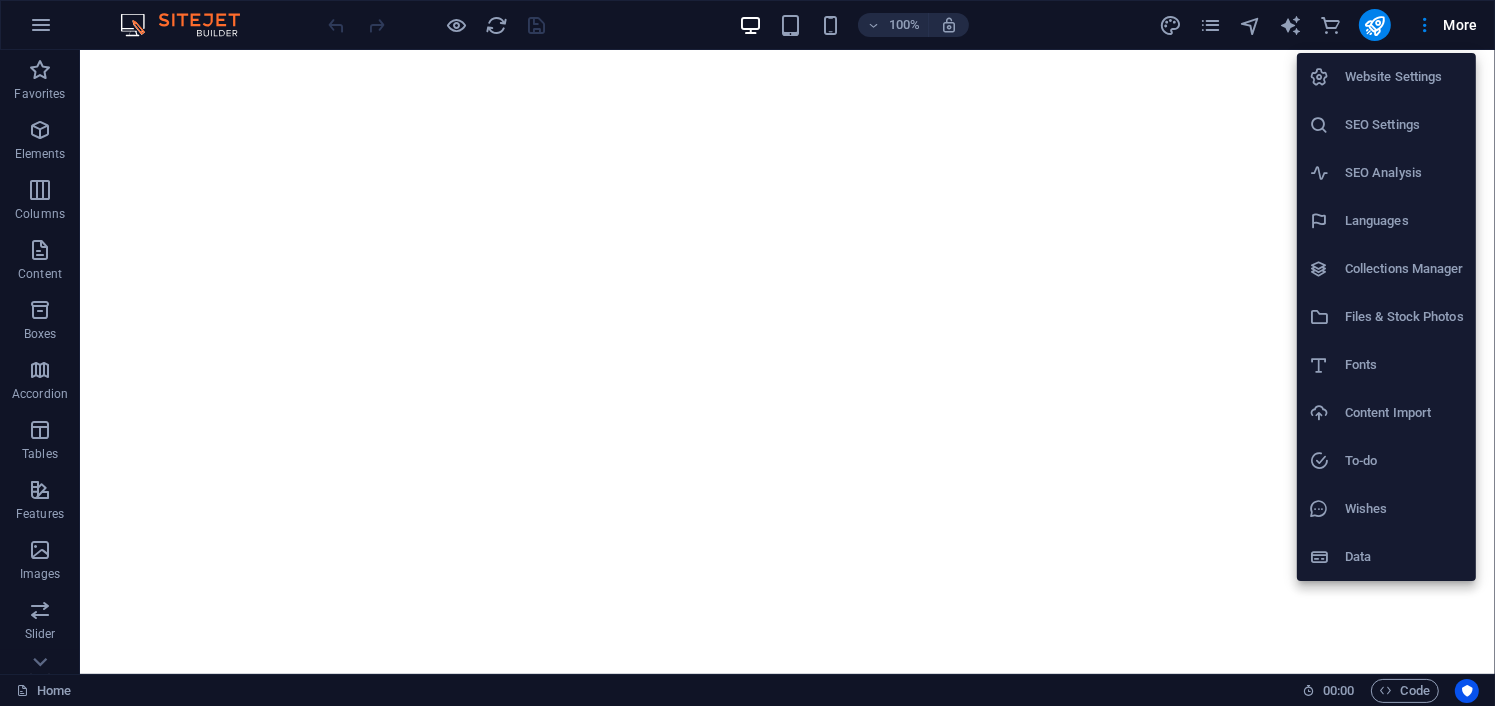 click at bounding box center (747, 353) 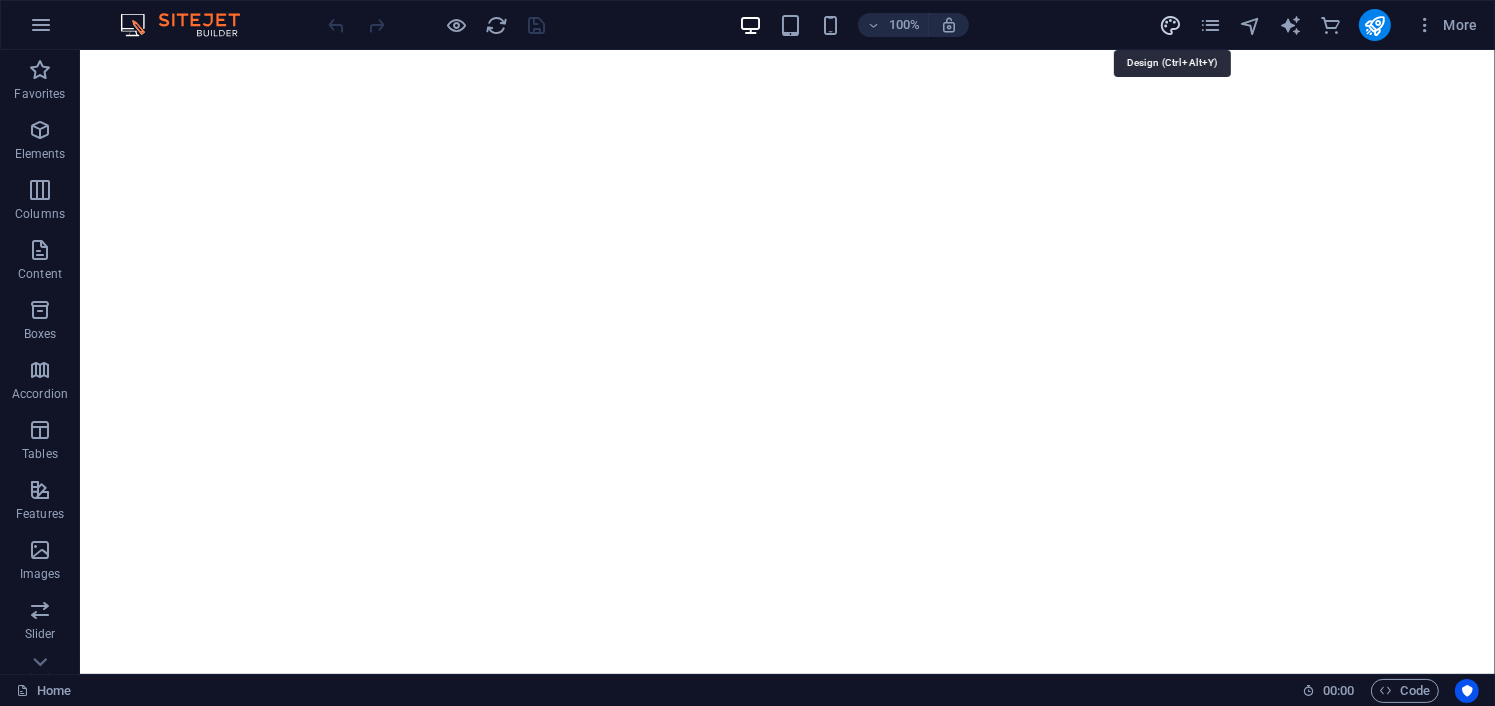 click at bounding box center (1170, 25) 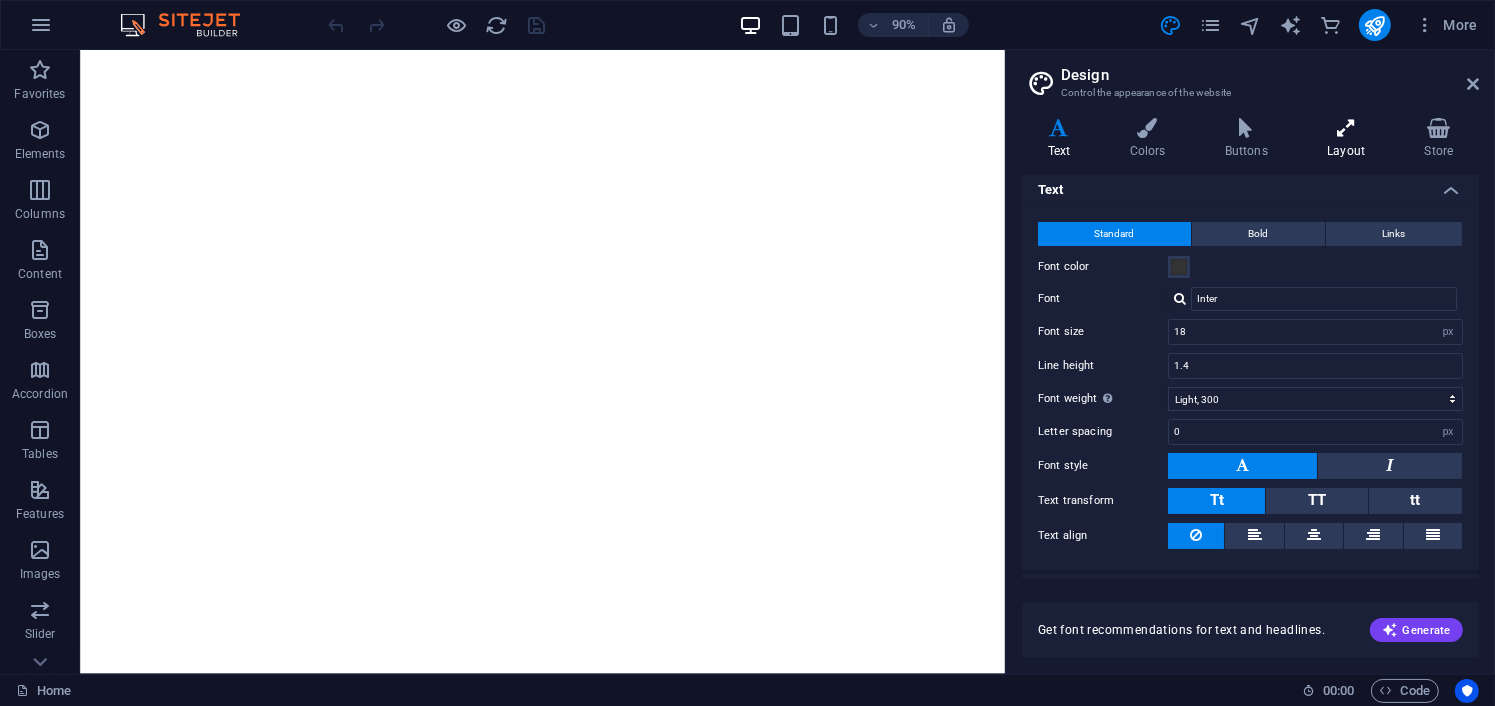 scroll, scrollTop: 0, scrollLeft: 0, axis: both 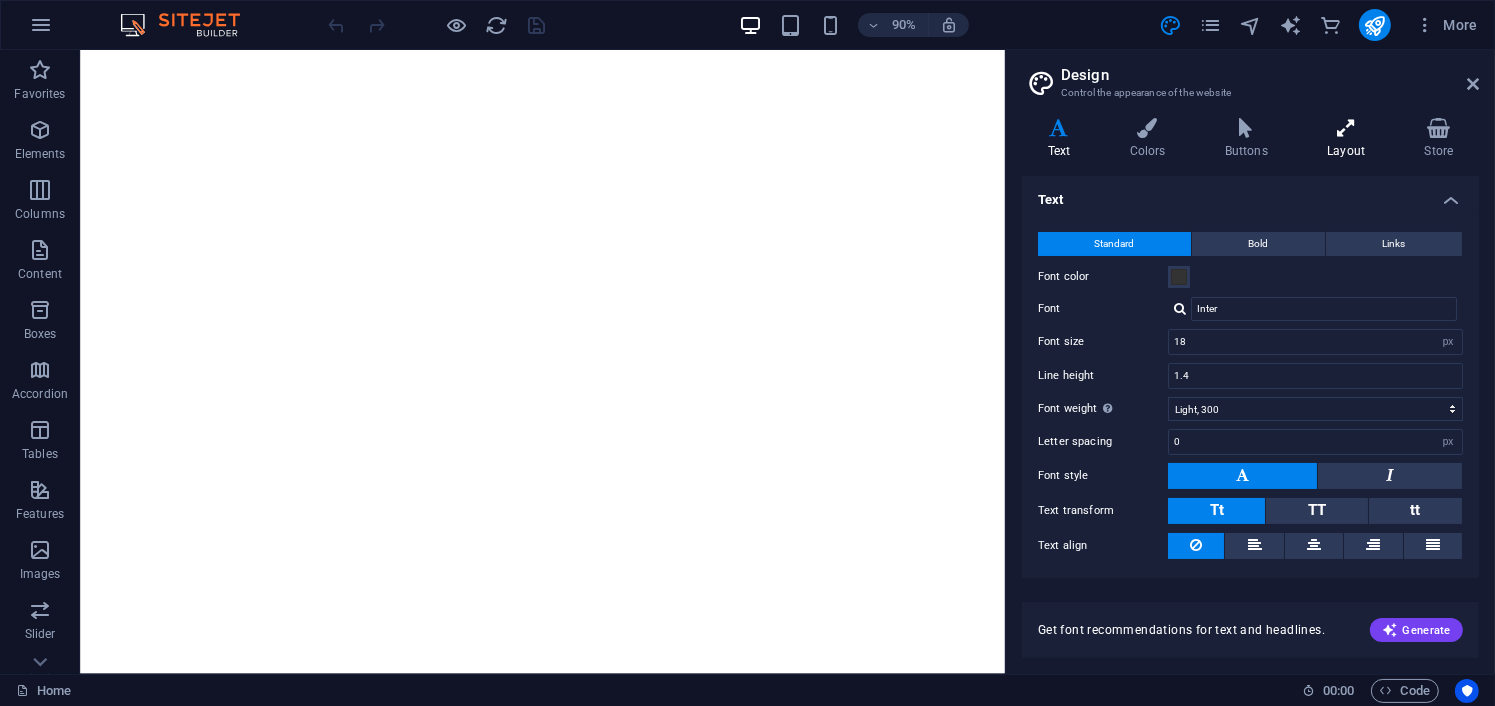 click at bounding box center [1346, 128] 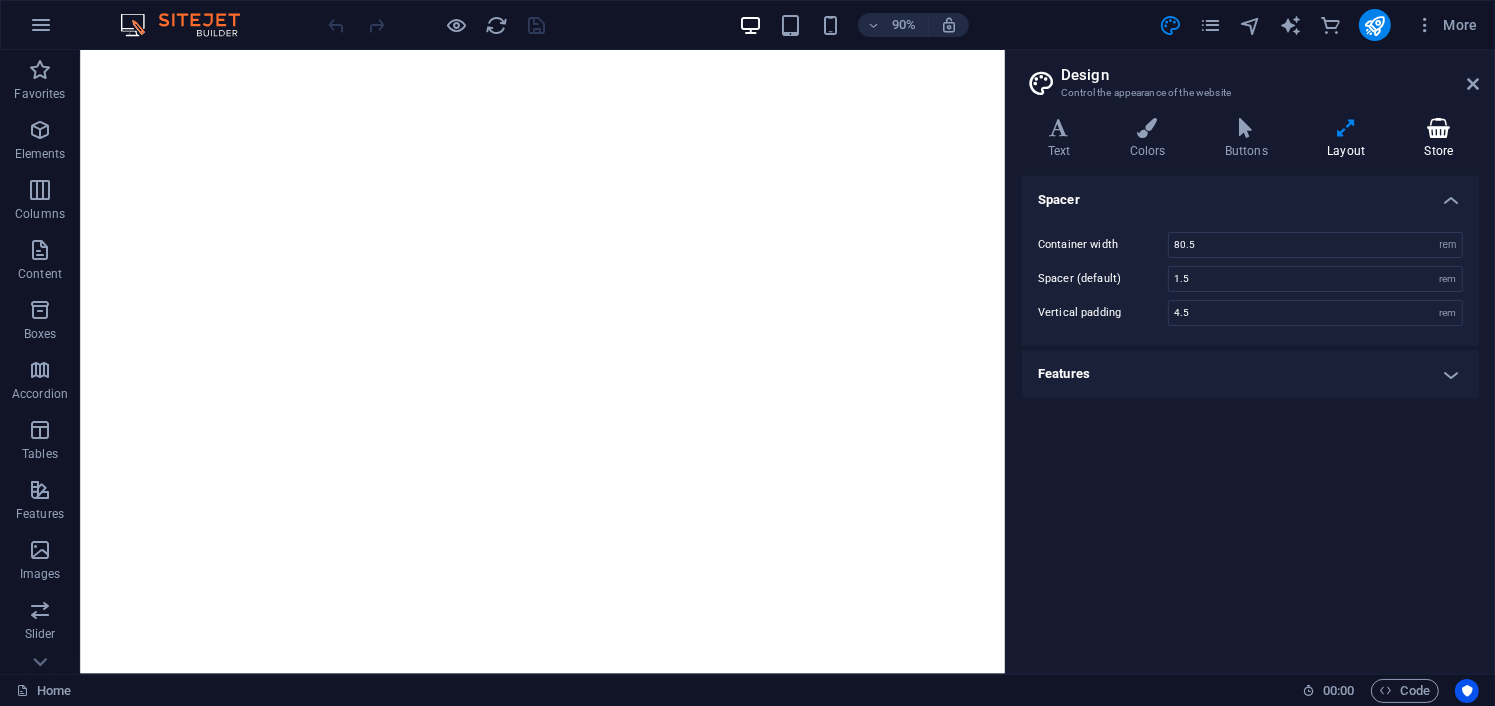 click at bounding box center [1439, 128] 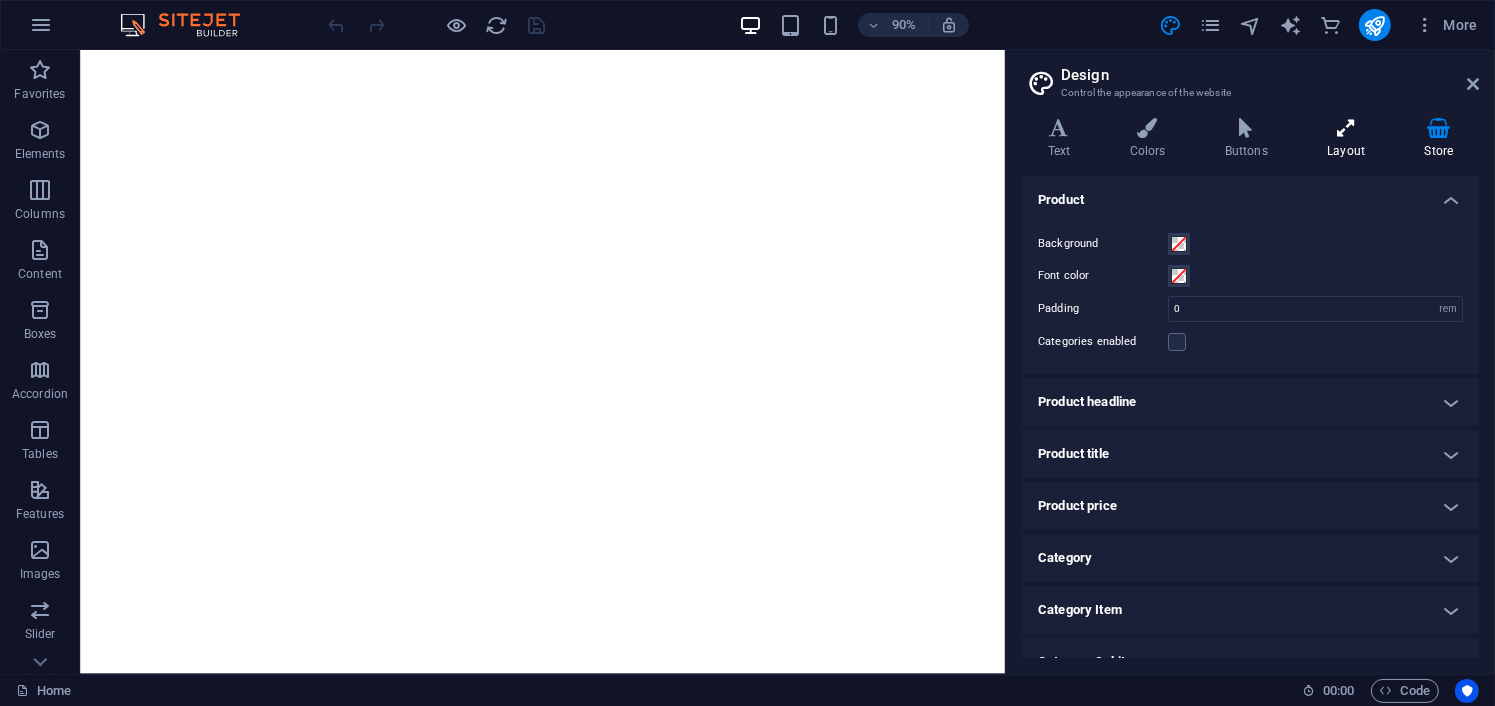 click at bounding box center [1346, 128] 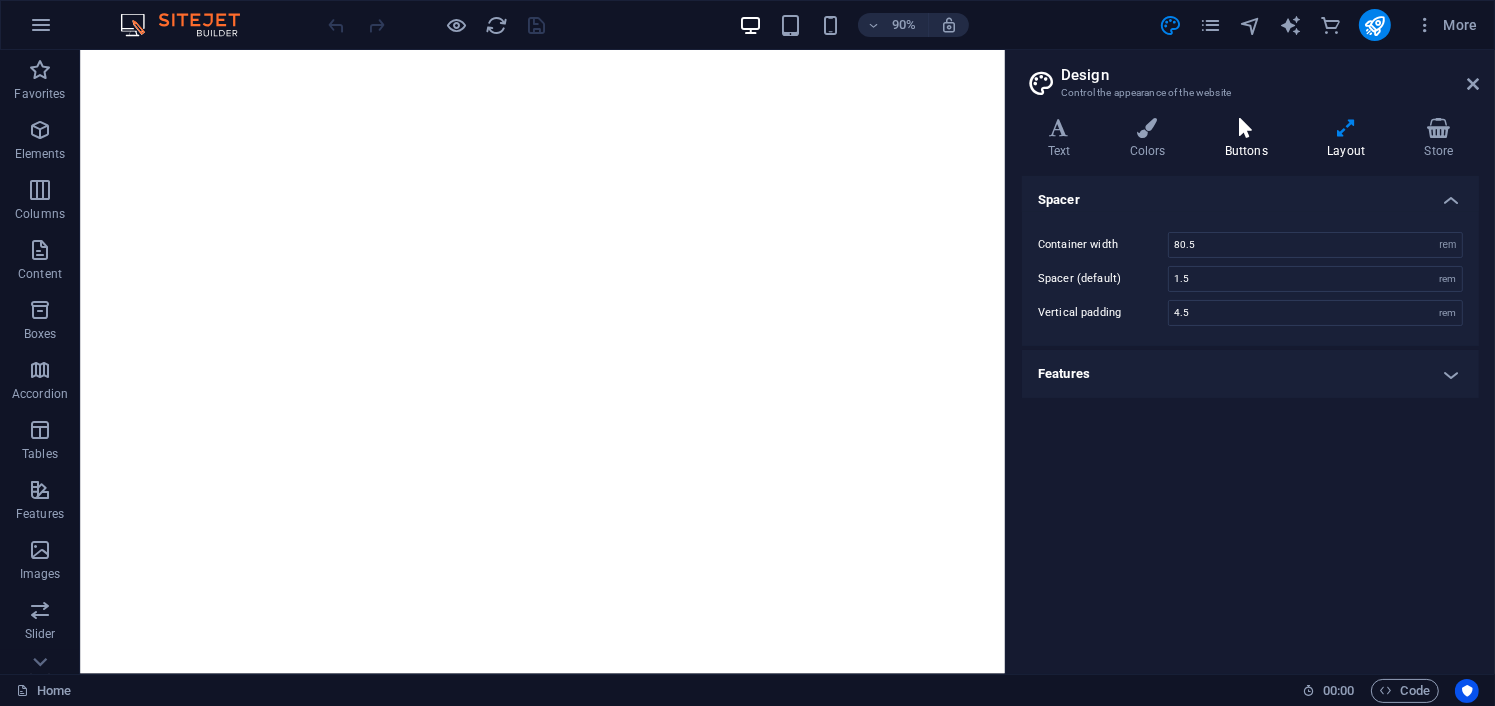 click on "Buttons" at bounding box center (1250, 139) 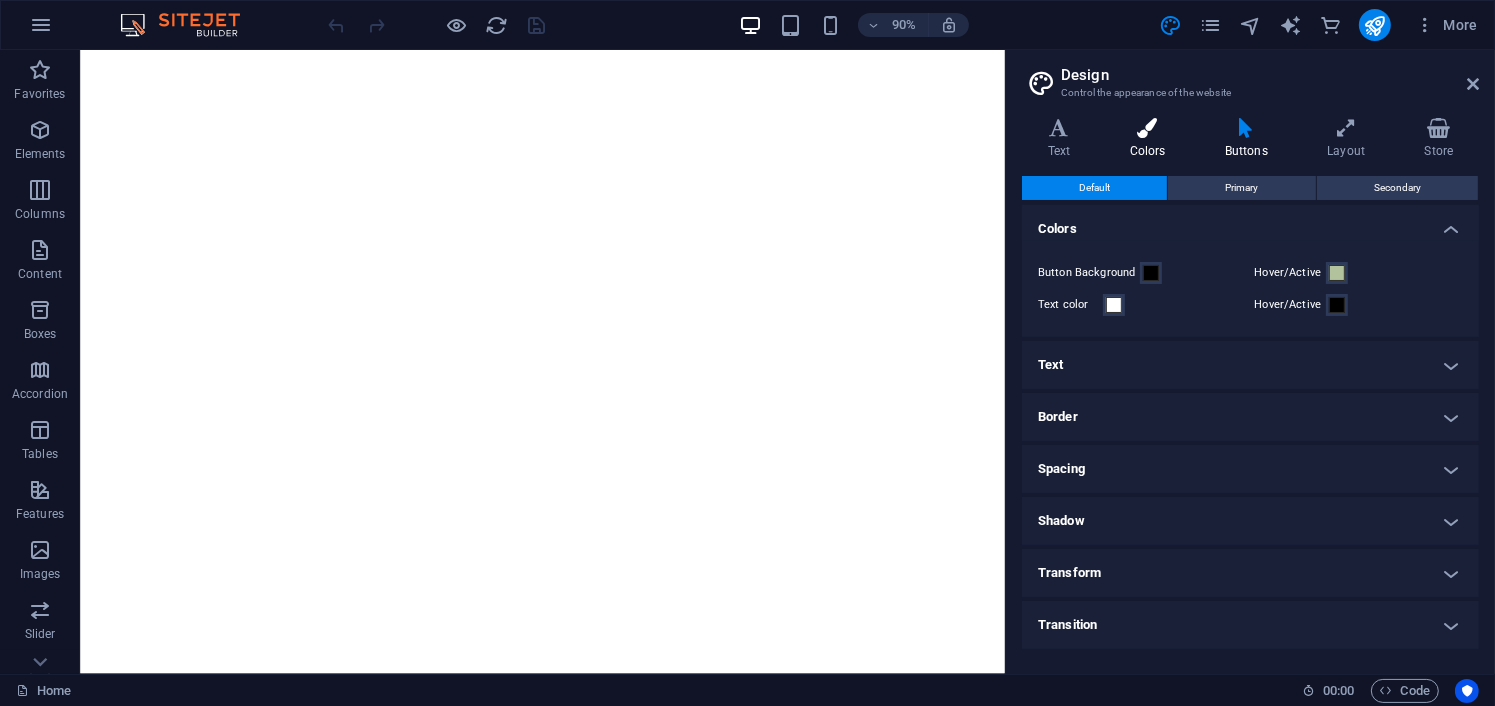 drag, startPoint x: 1172, startPoint y: 130, endPoint x: 1161, endPoint y: 130, distance: 11 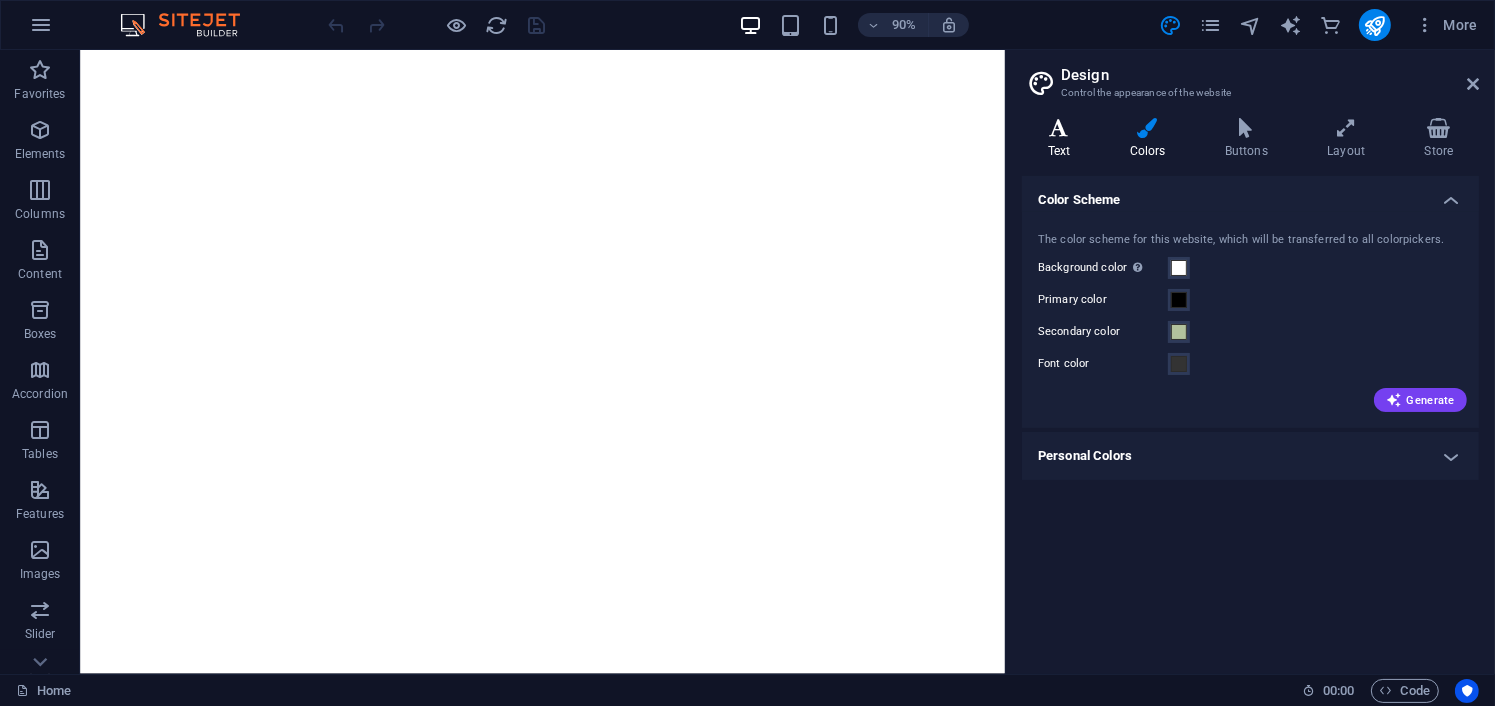 click at bounding box center (1059, 128) 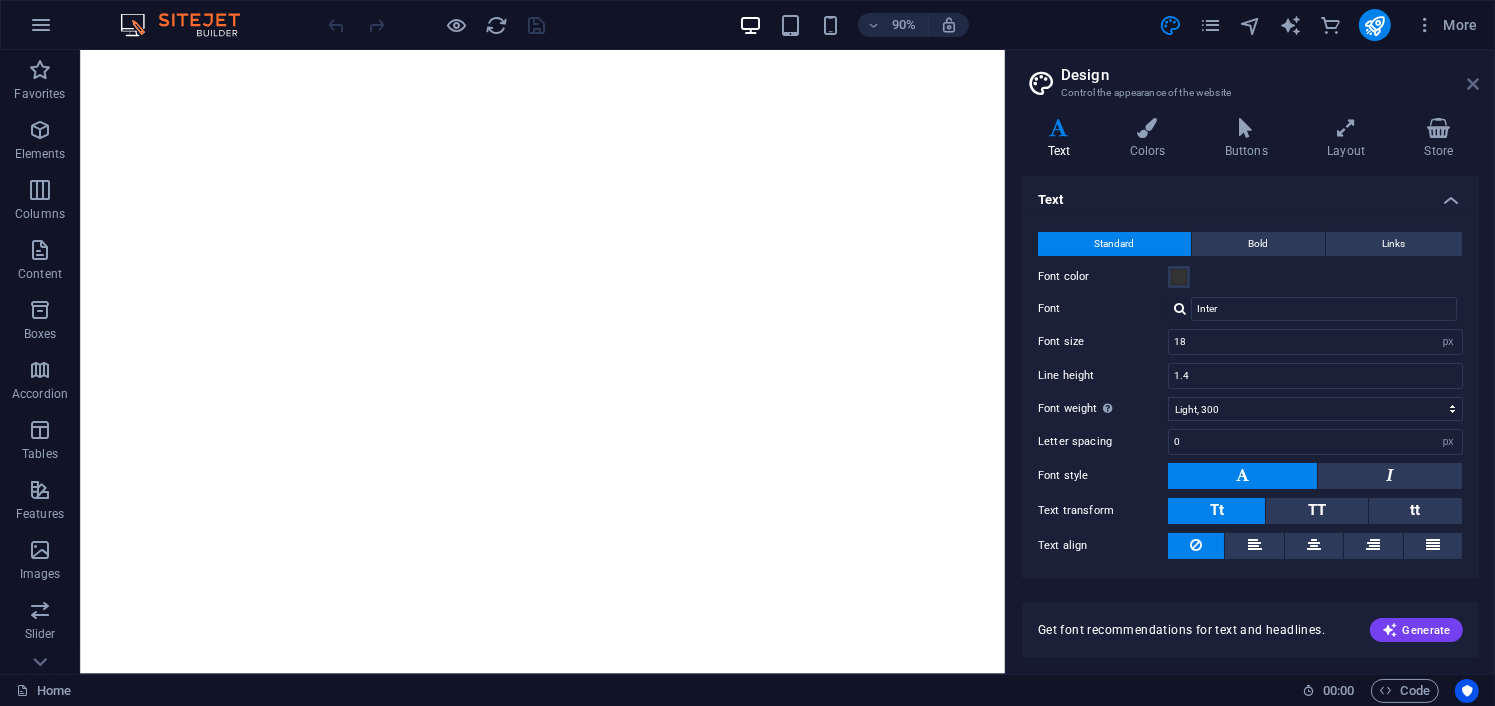 click at bounding box center [1473, 84] 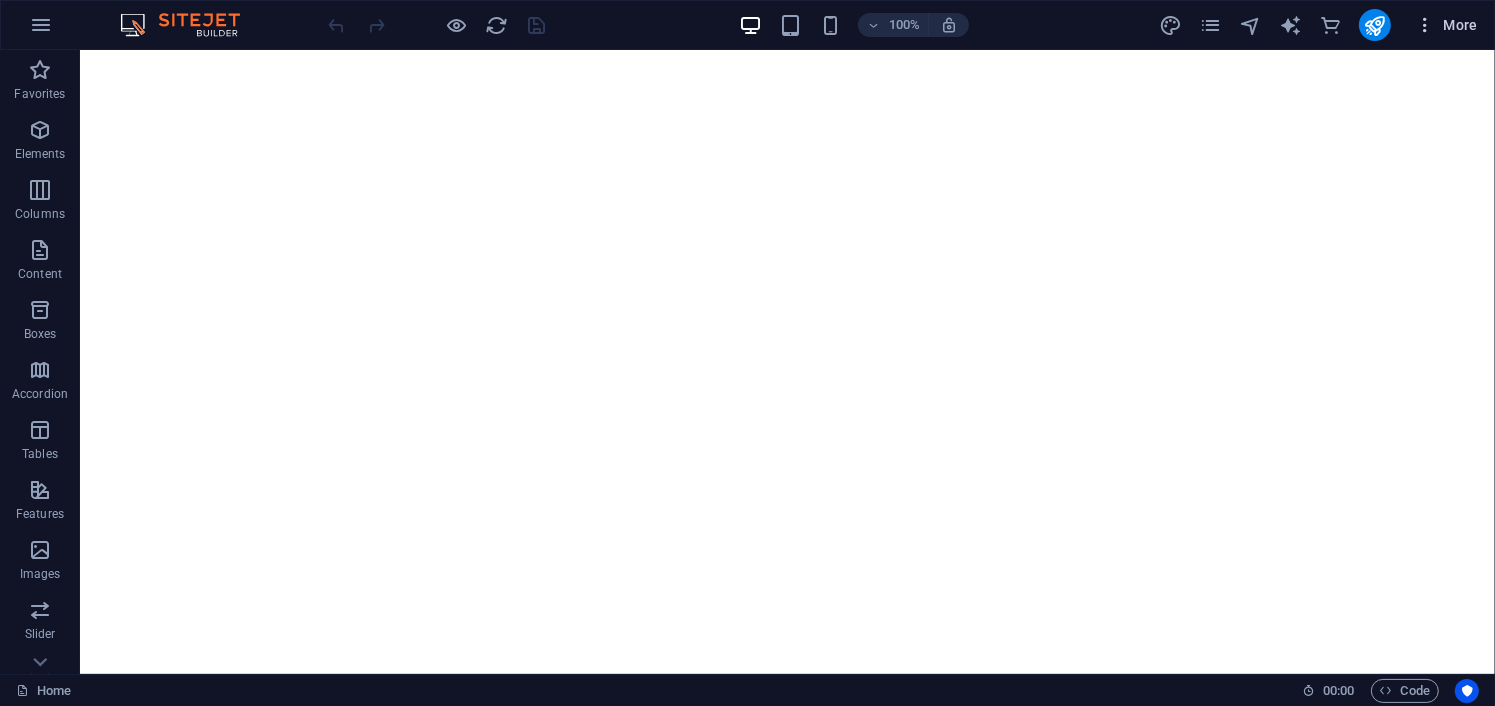 click at bounding box center [1425, 25] 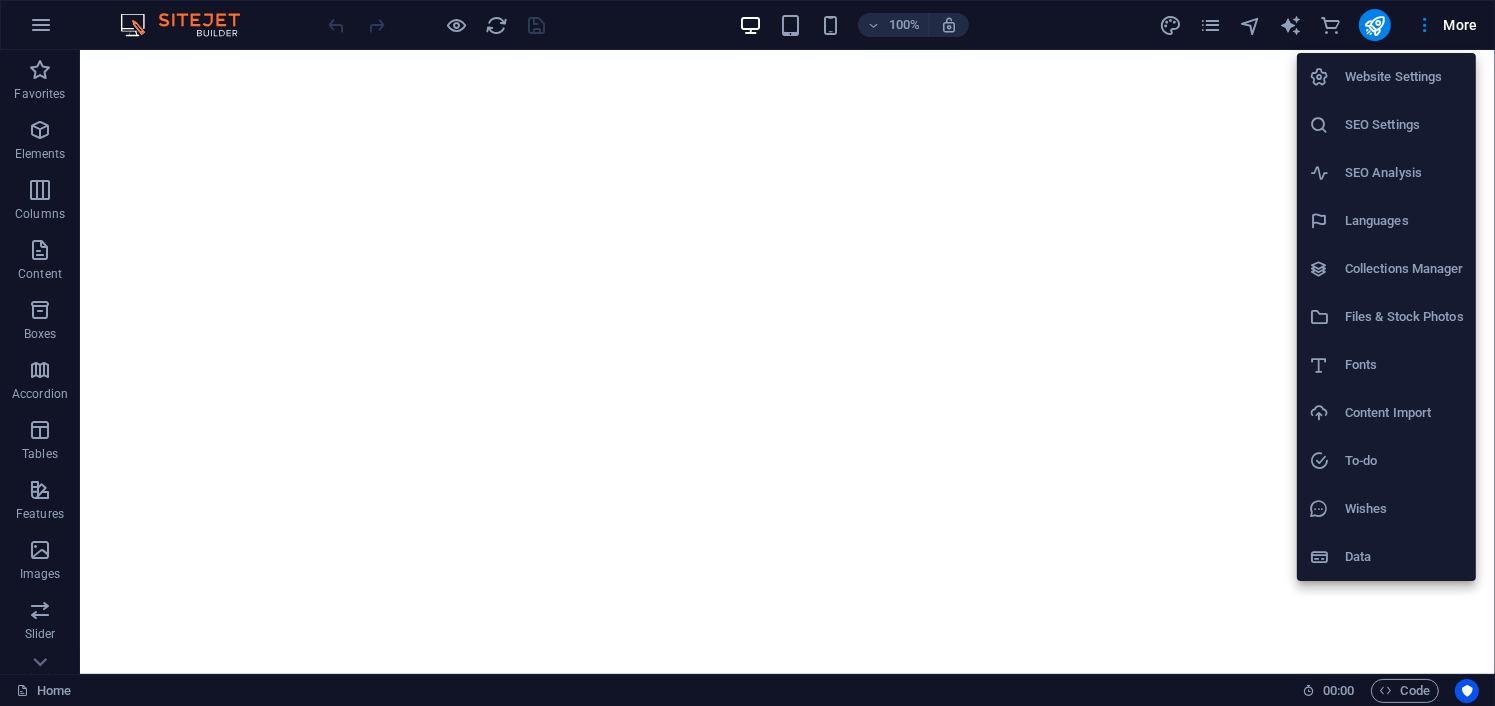 click on "Content Import" at bounding box center [1404, 413] 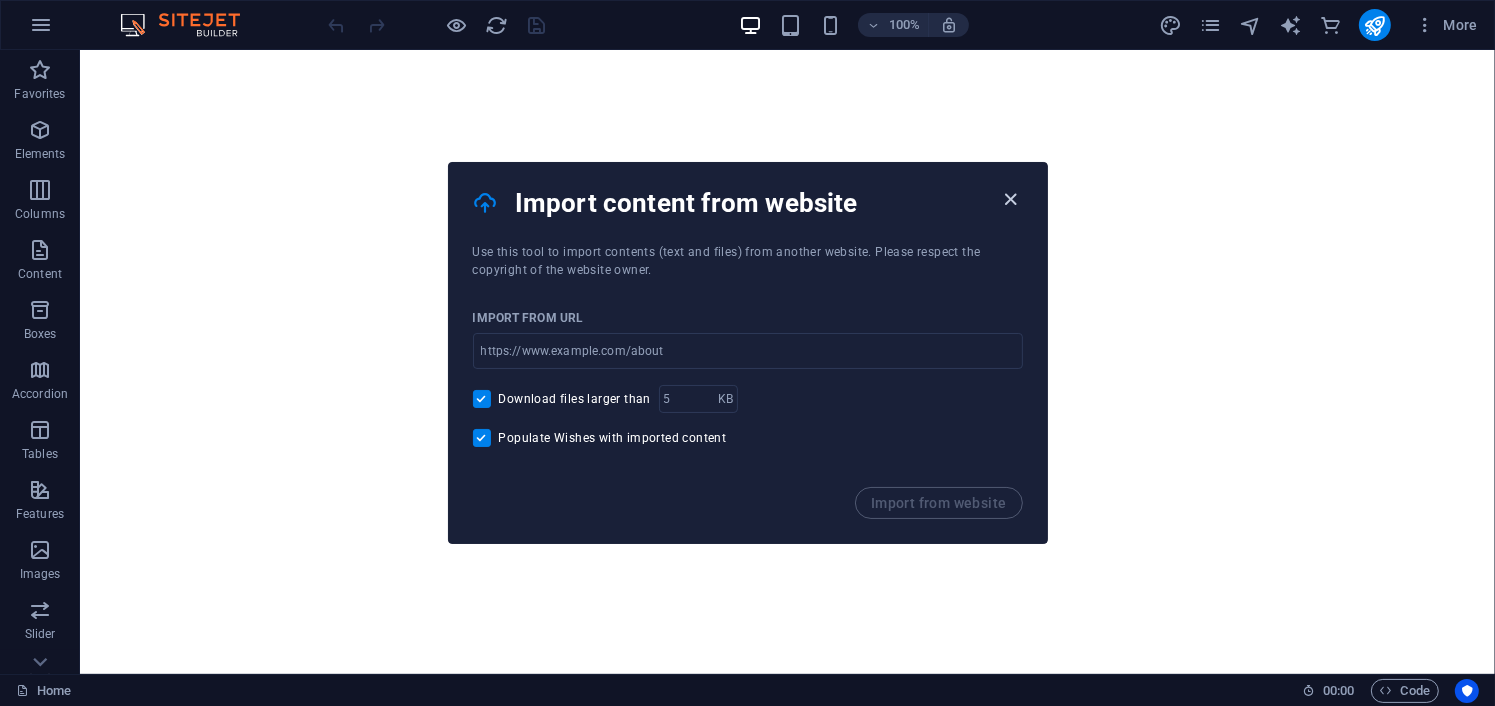 click at bounding box center (1010, 199) 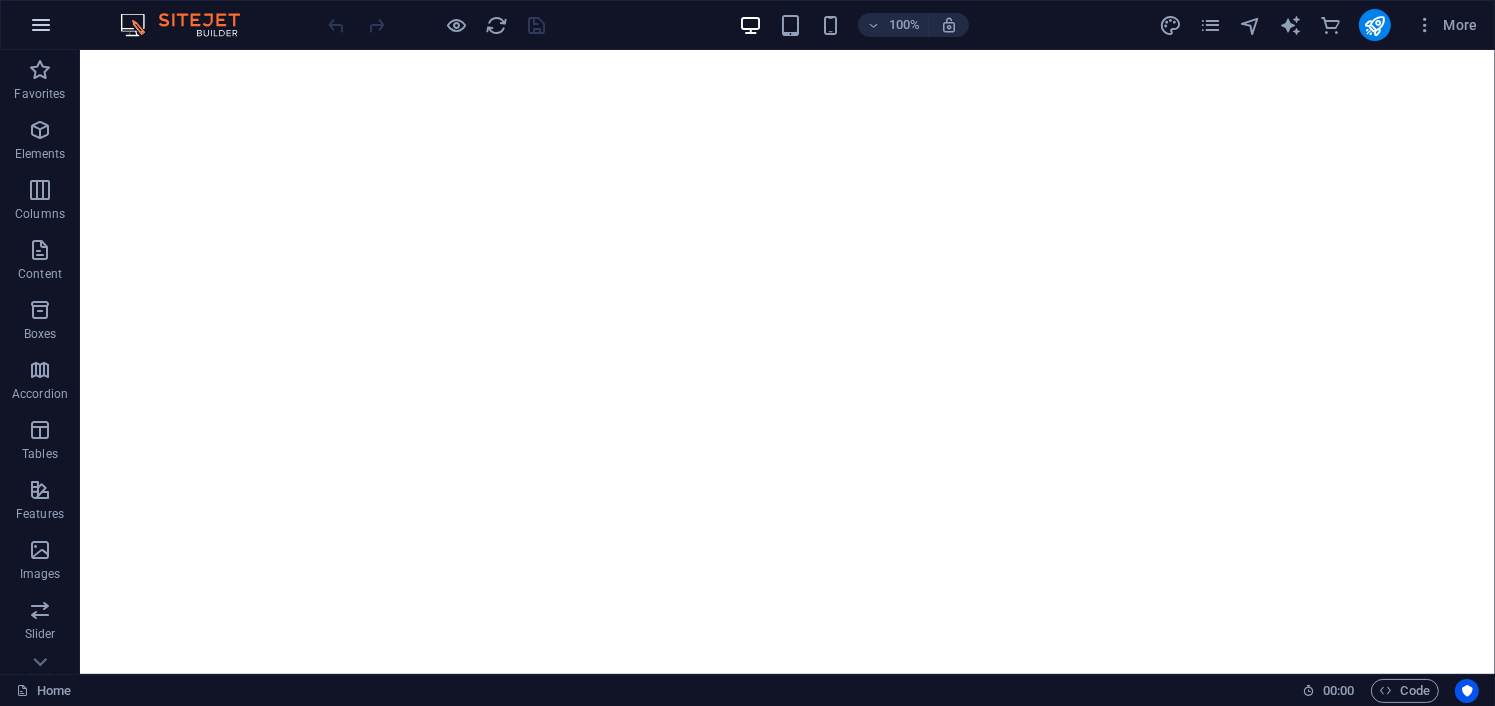 click at bounding box center (41, 25) 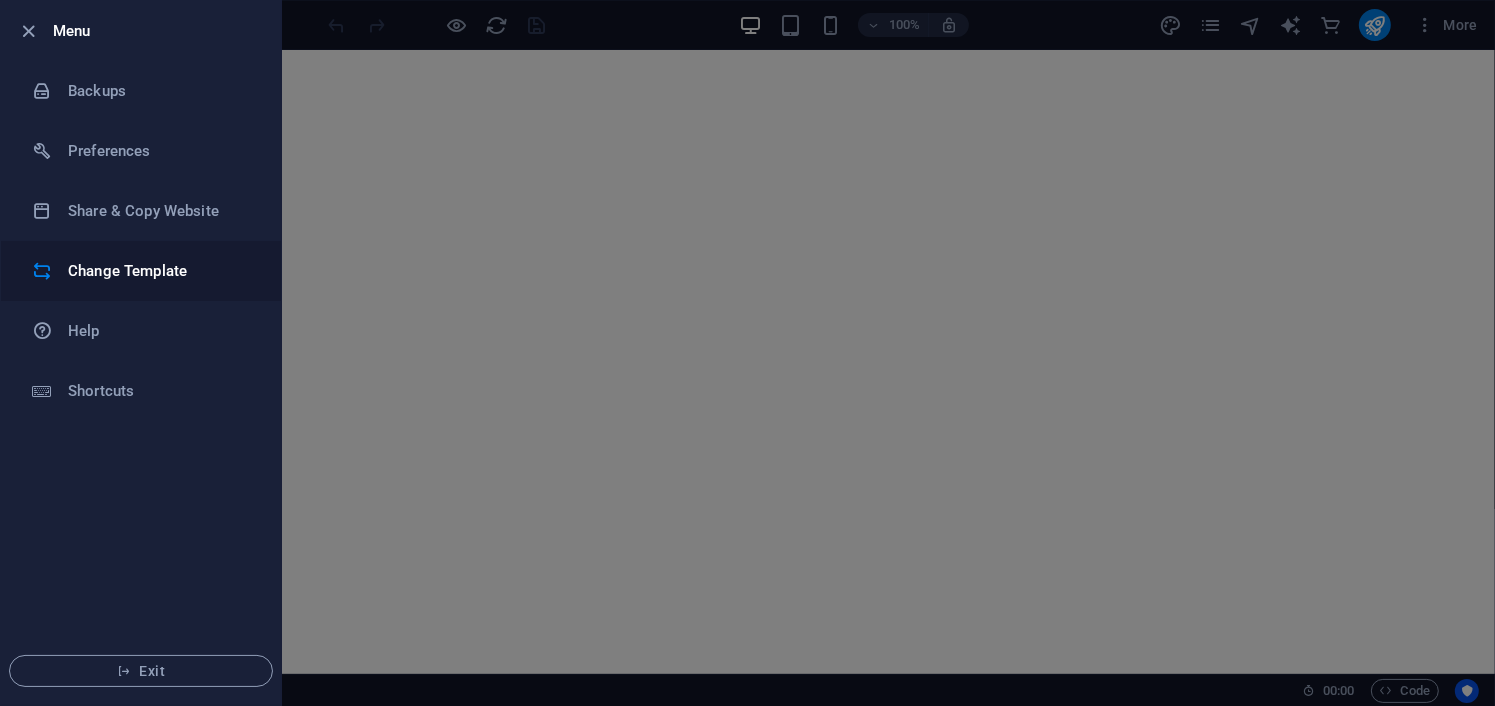 click on "Change Template" at bounding box center [160, 271] 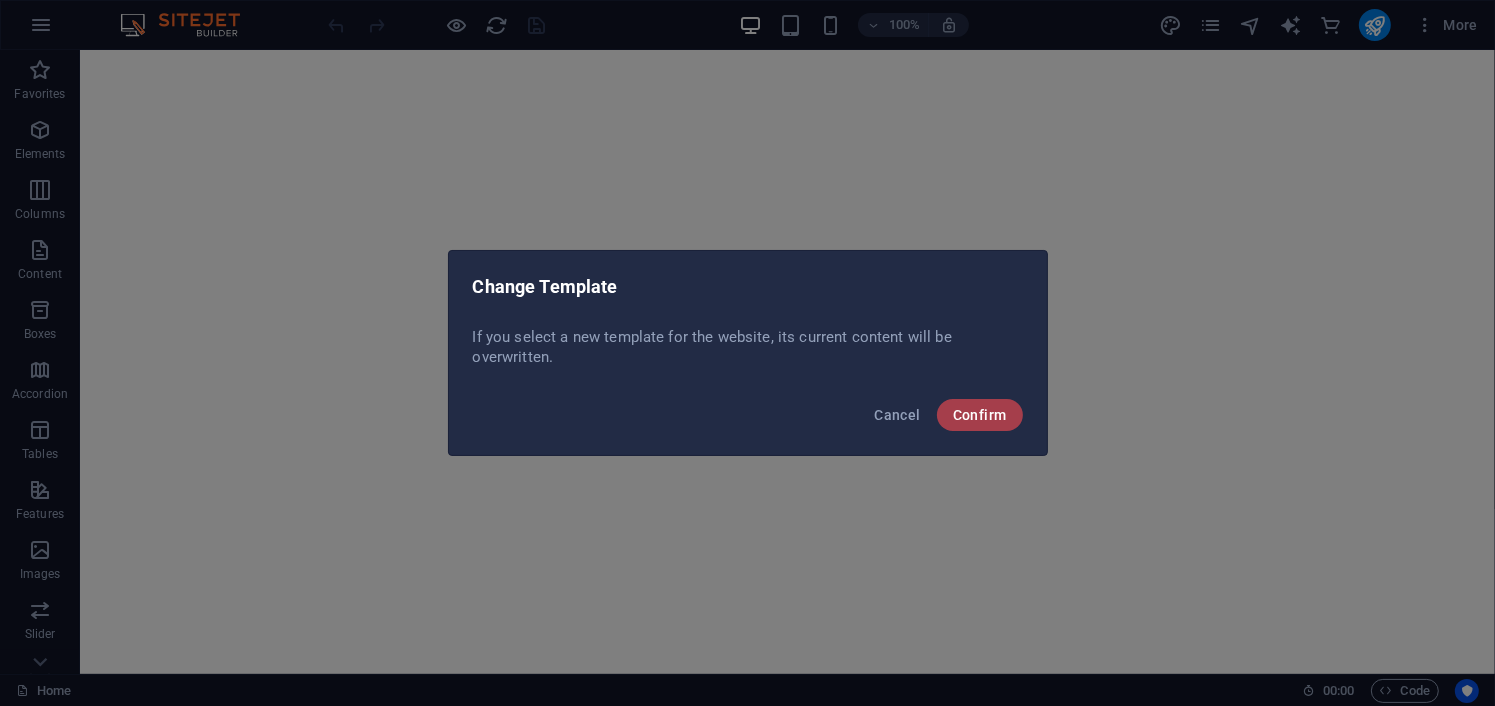 click on "Confirm" at bounding box center [980, 415] 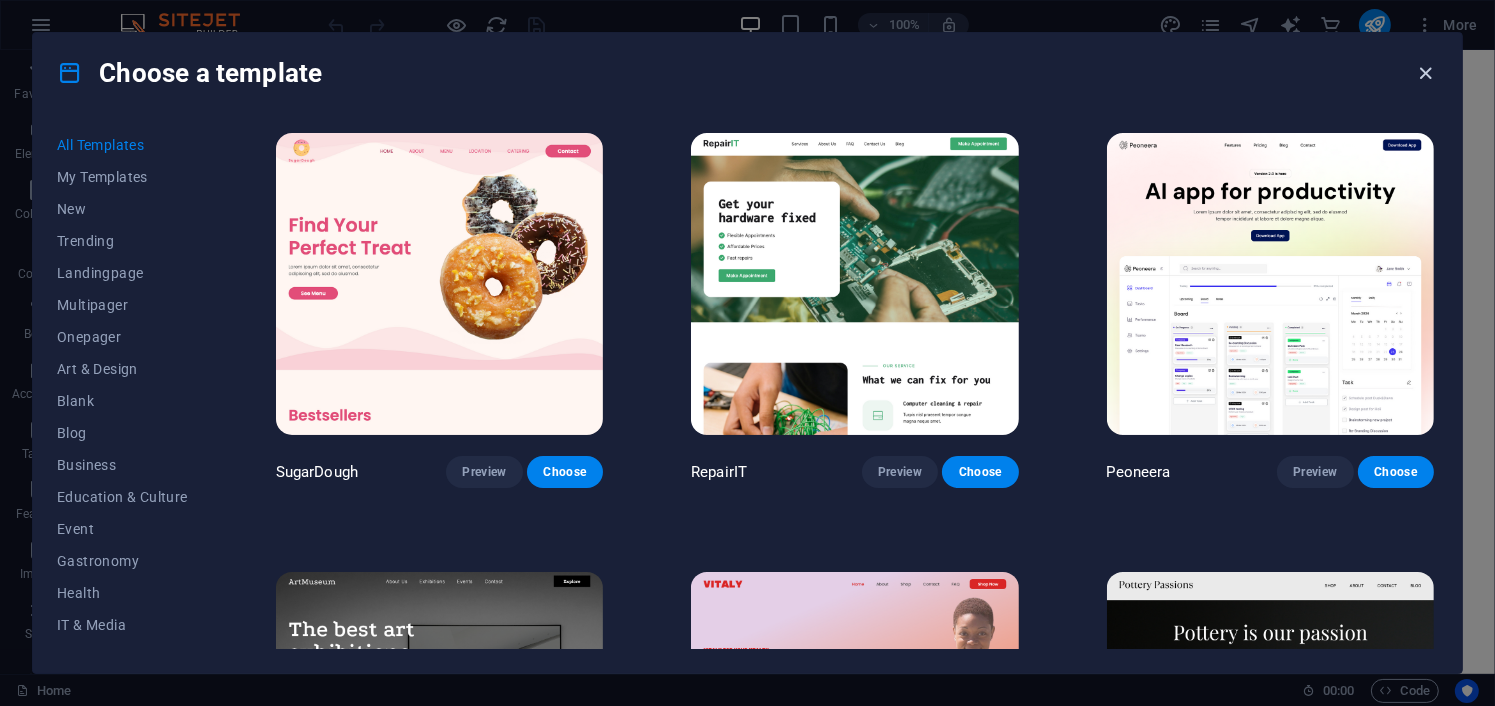 click at bounding box center [1426, 73] 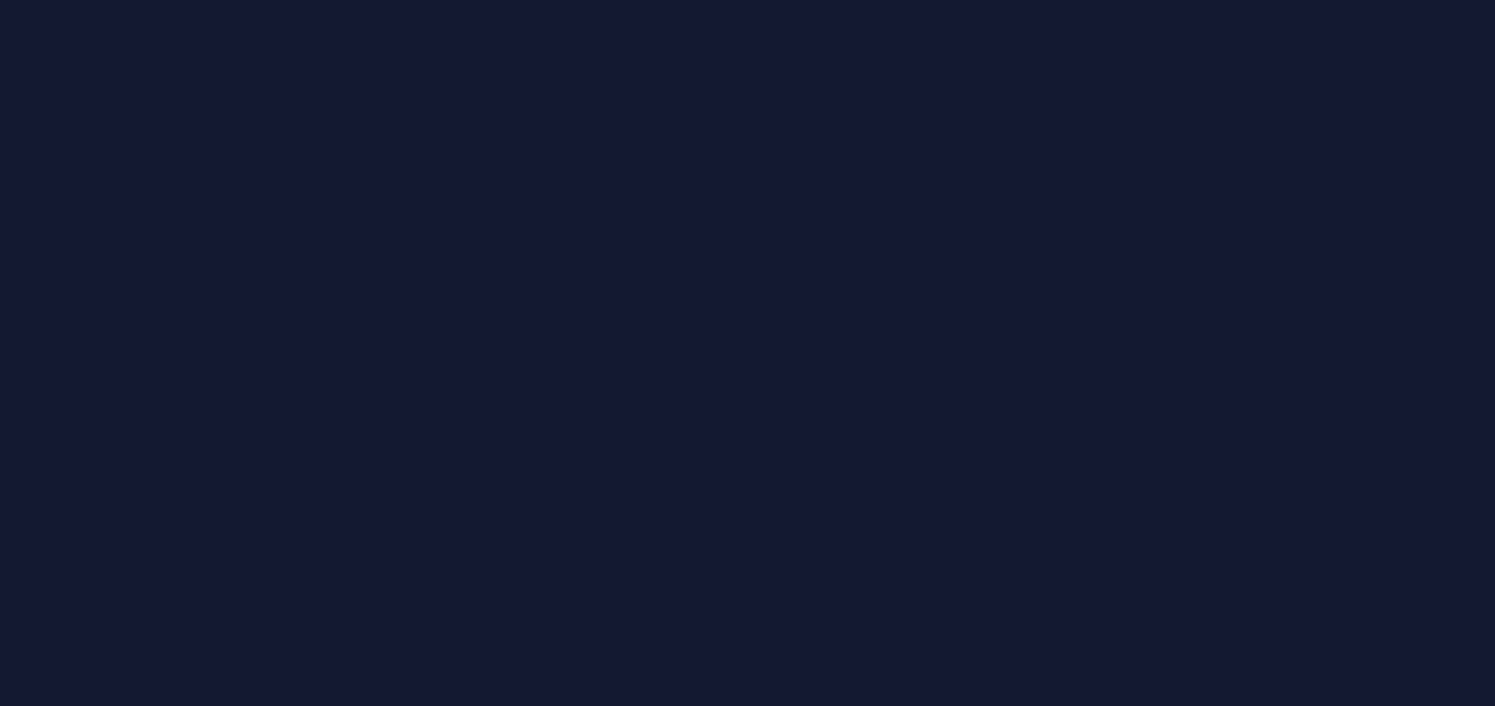 scroll, scrollTop: 0, scrollLeft: 0, axis: both 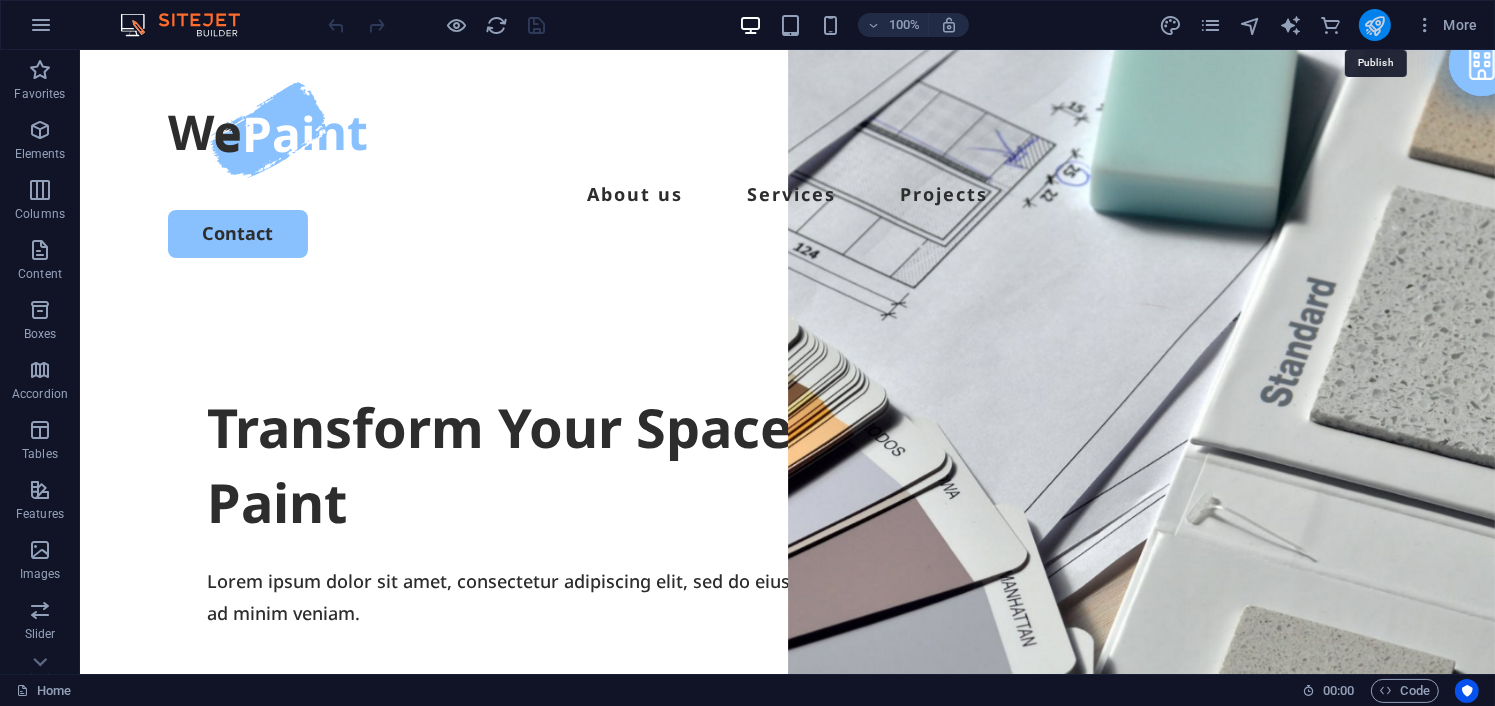 click at bounding box center [1374, 25] 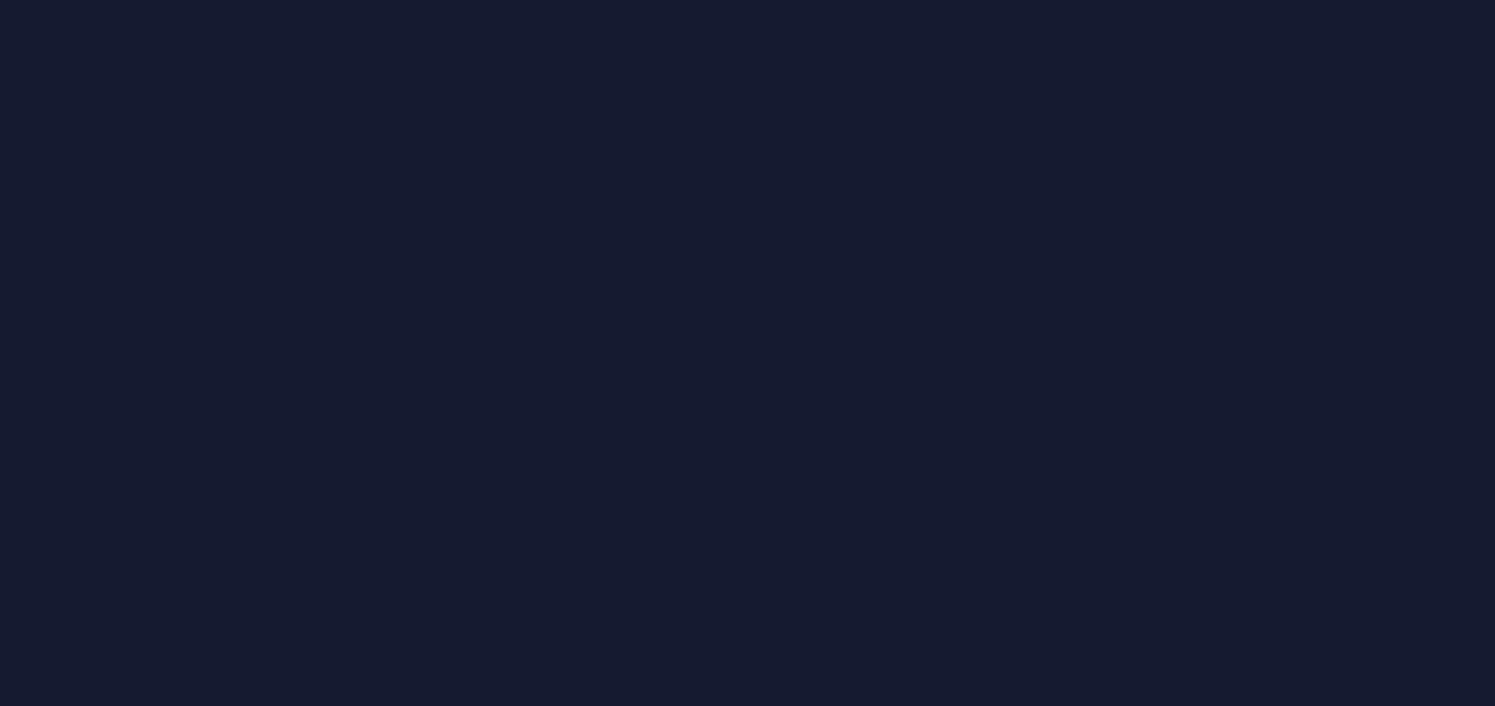 scroll, scrollTop: 0, scrollLeft: 0, axis: both 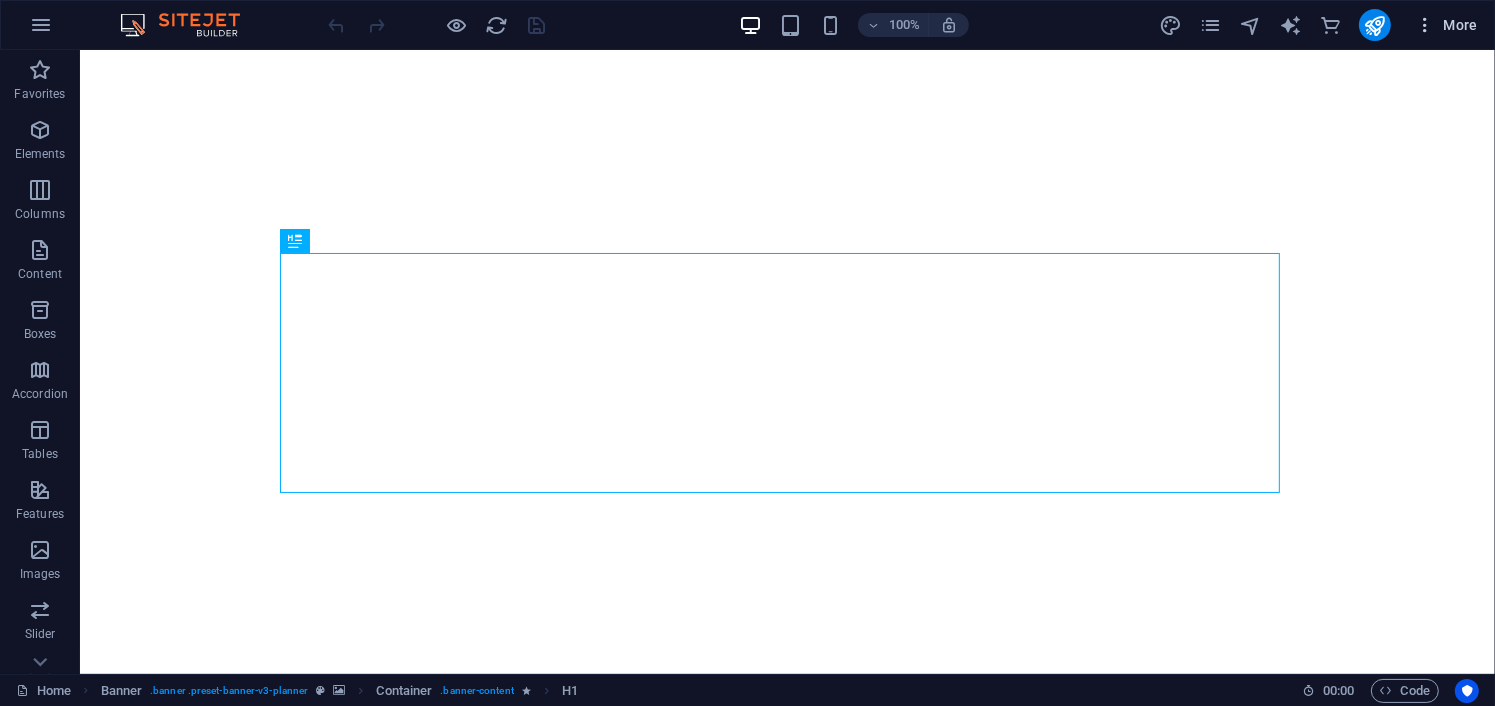 click at bounding box center [1425, 25] 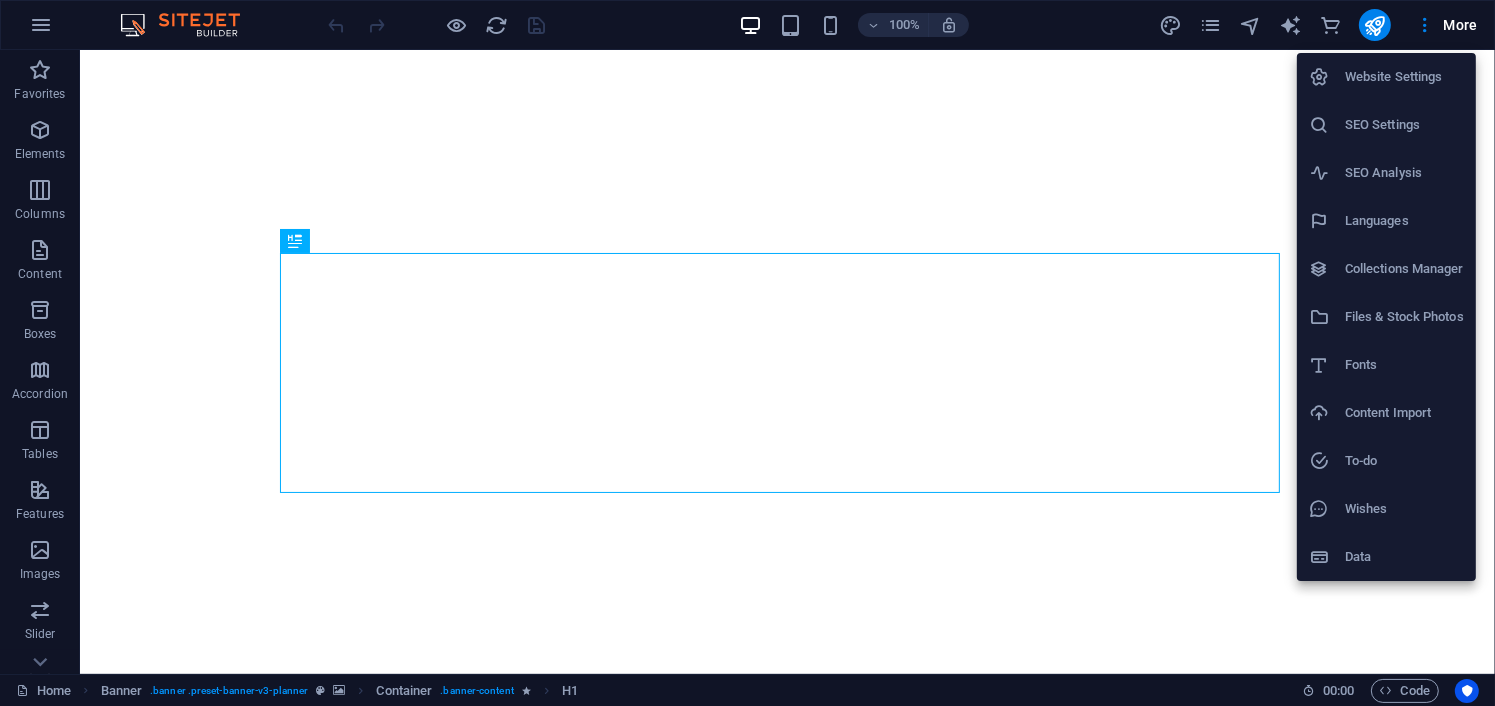 click at bounding box center [747, 353] 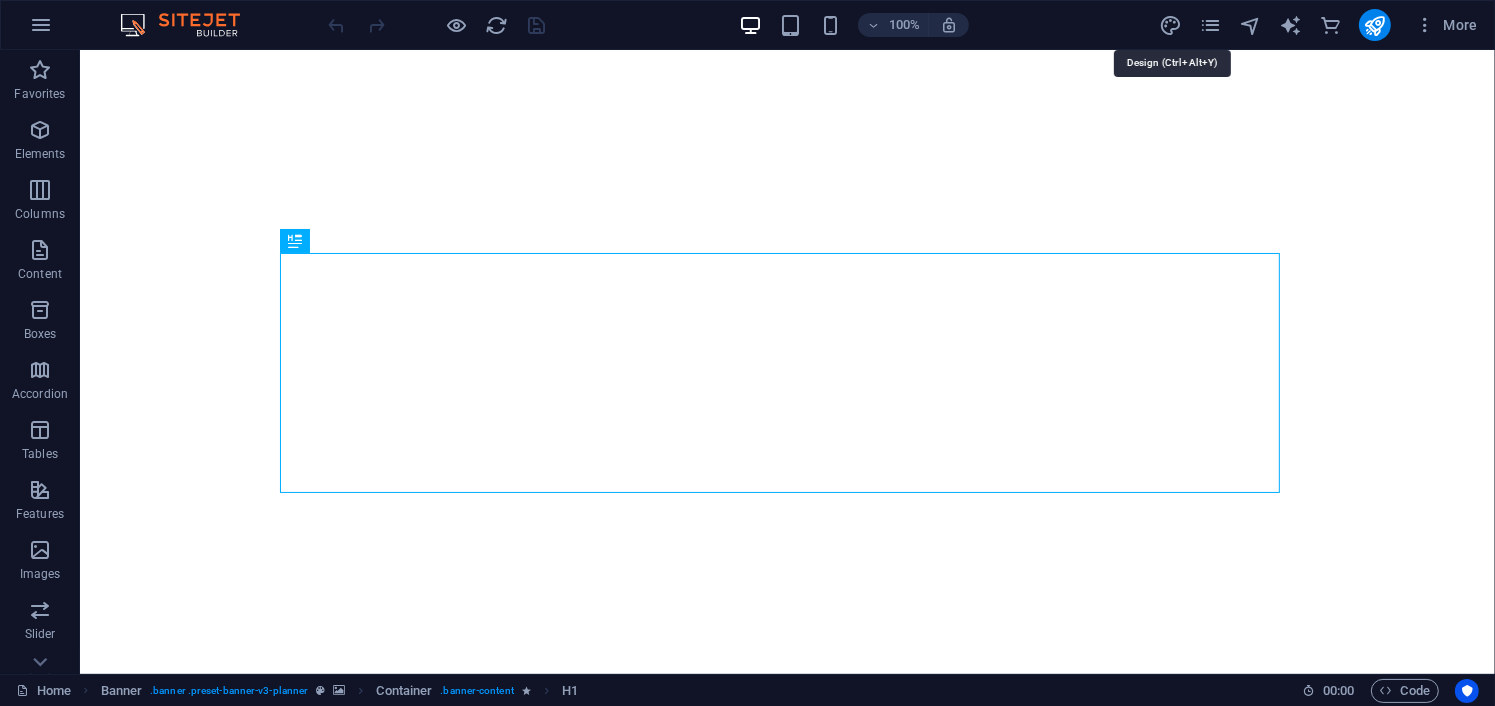 click at bounding box center [1170, 25] 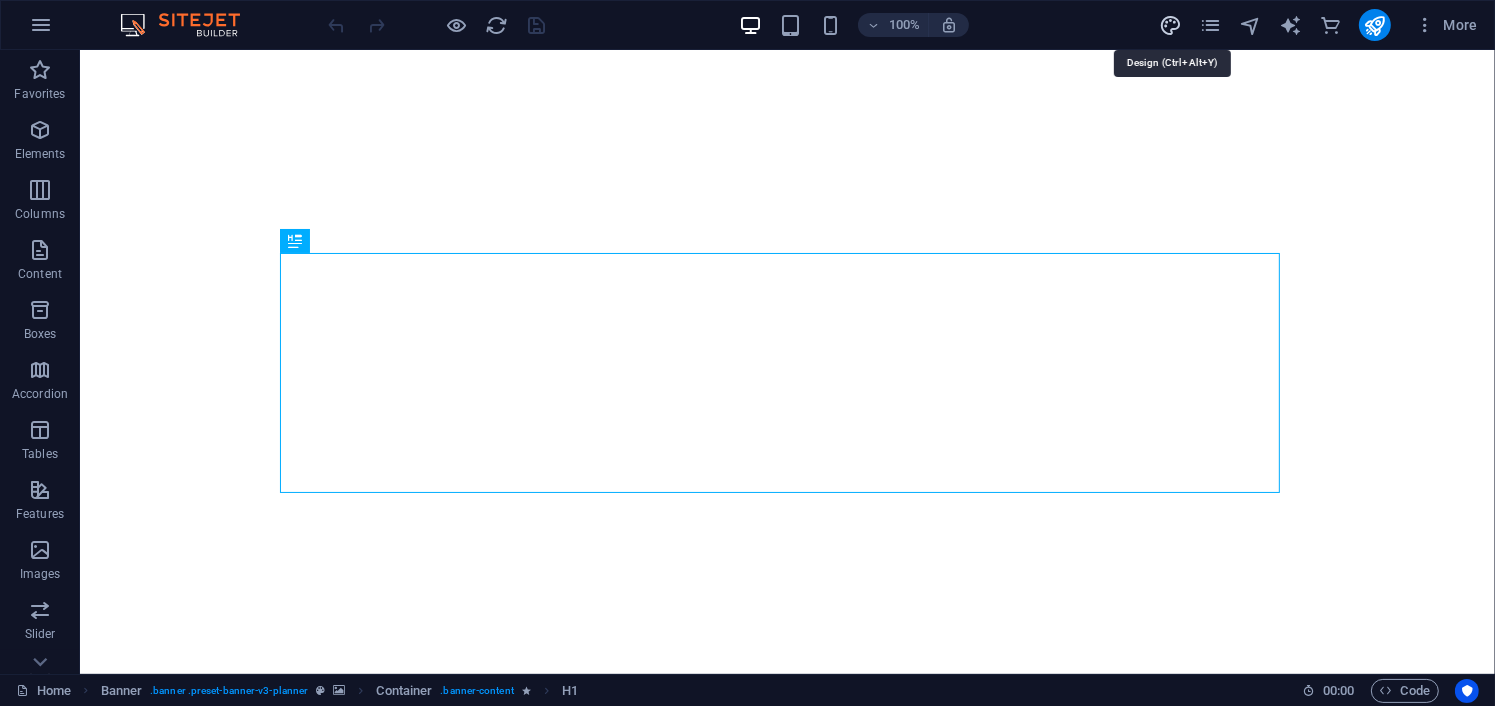 select on "px" 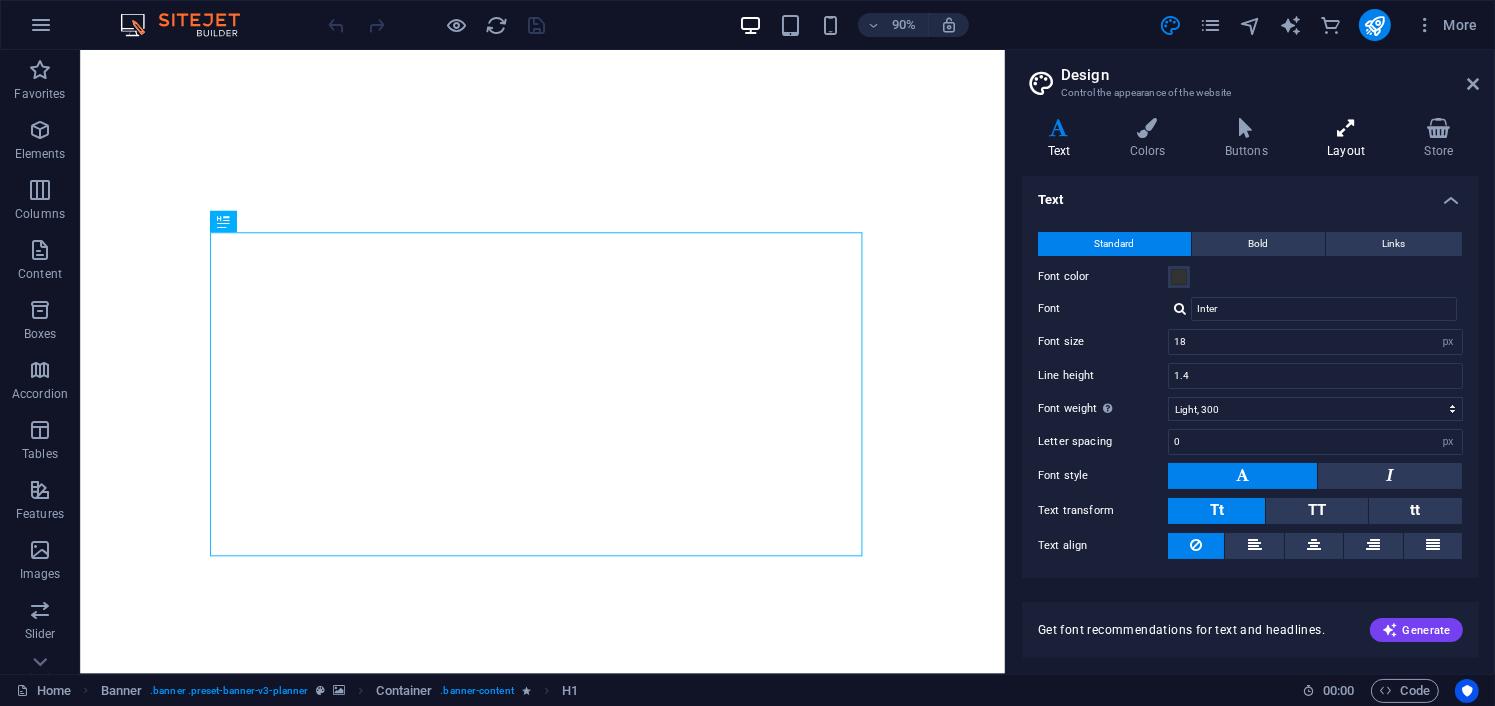 click on "Layout" at bounding box center (1350, 139) 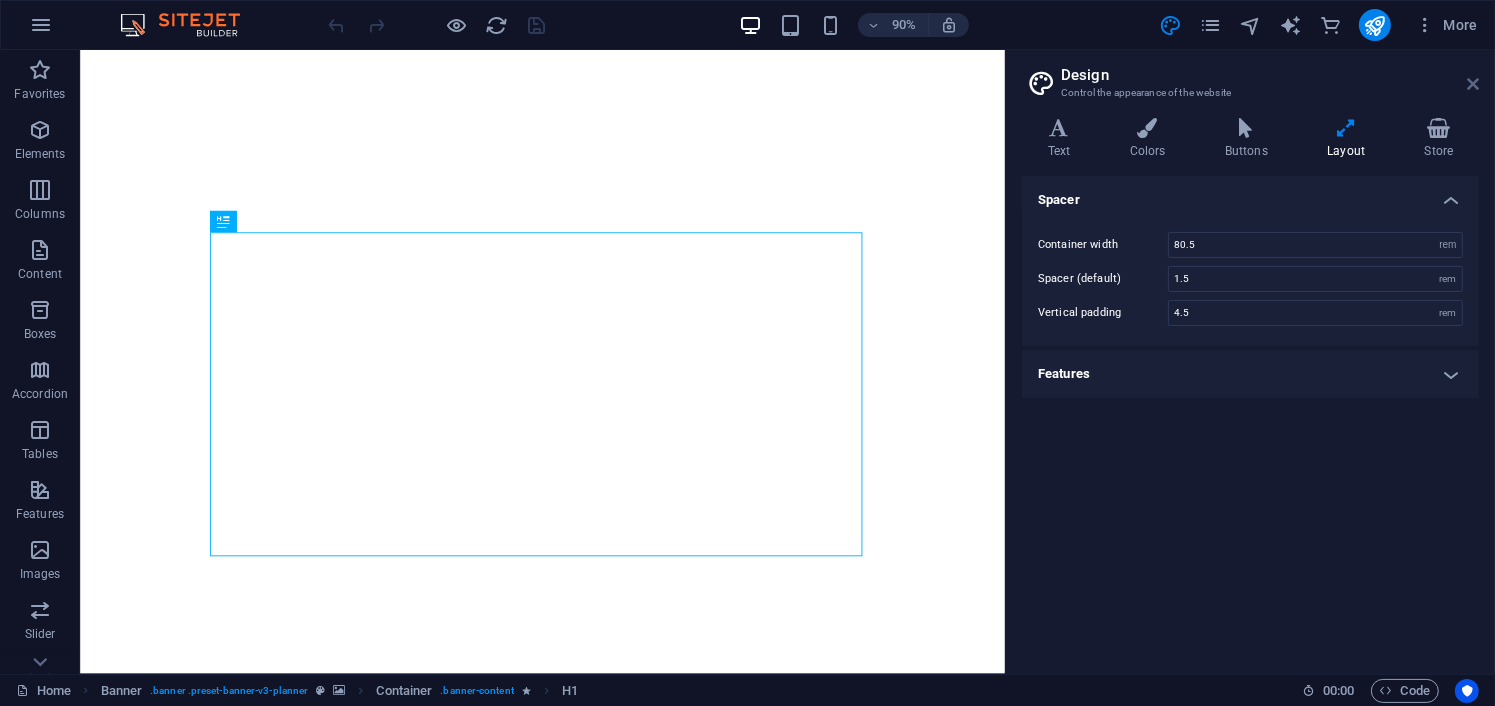 click at bounding box center (1473, 84) 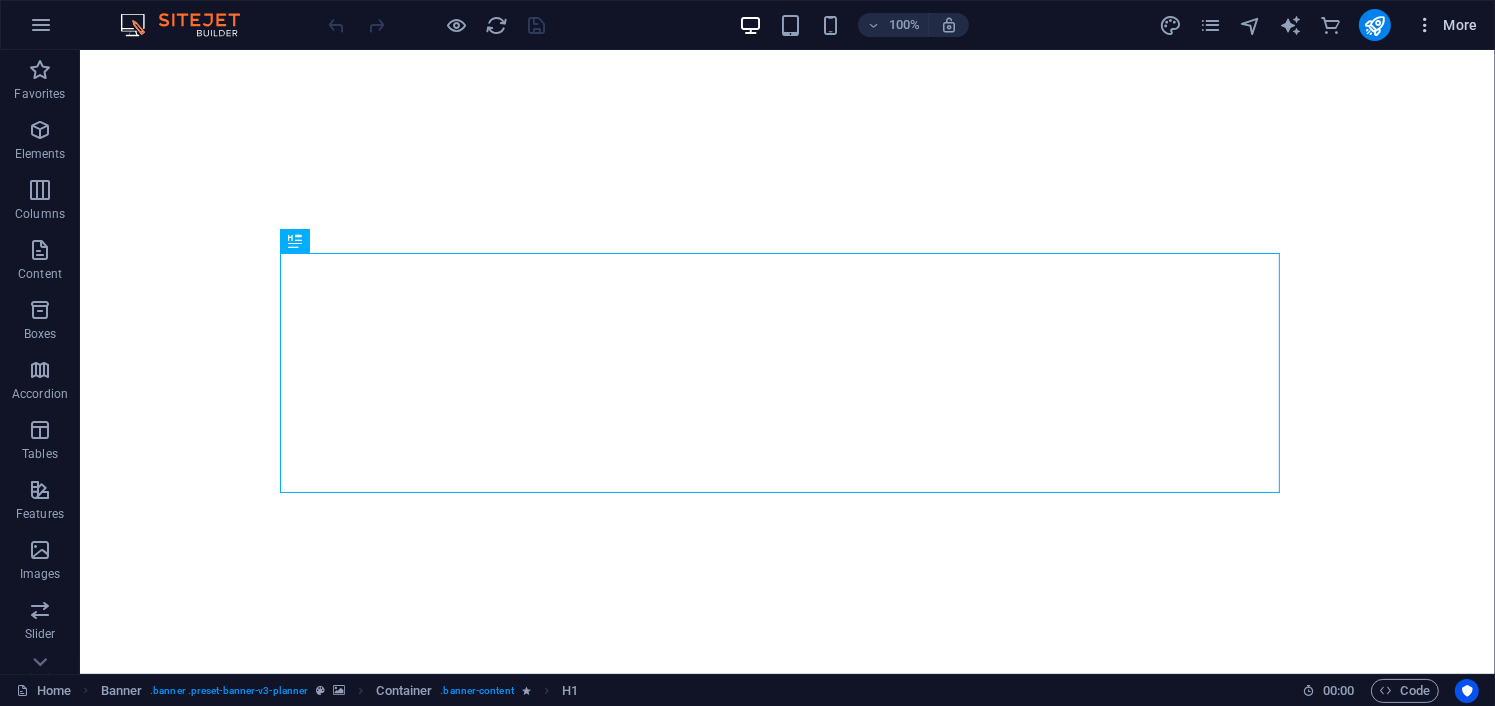 click on "More" at bounding box center [1446, 25] 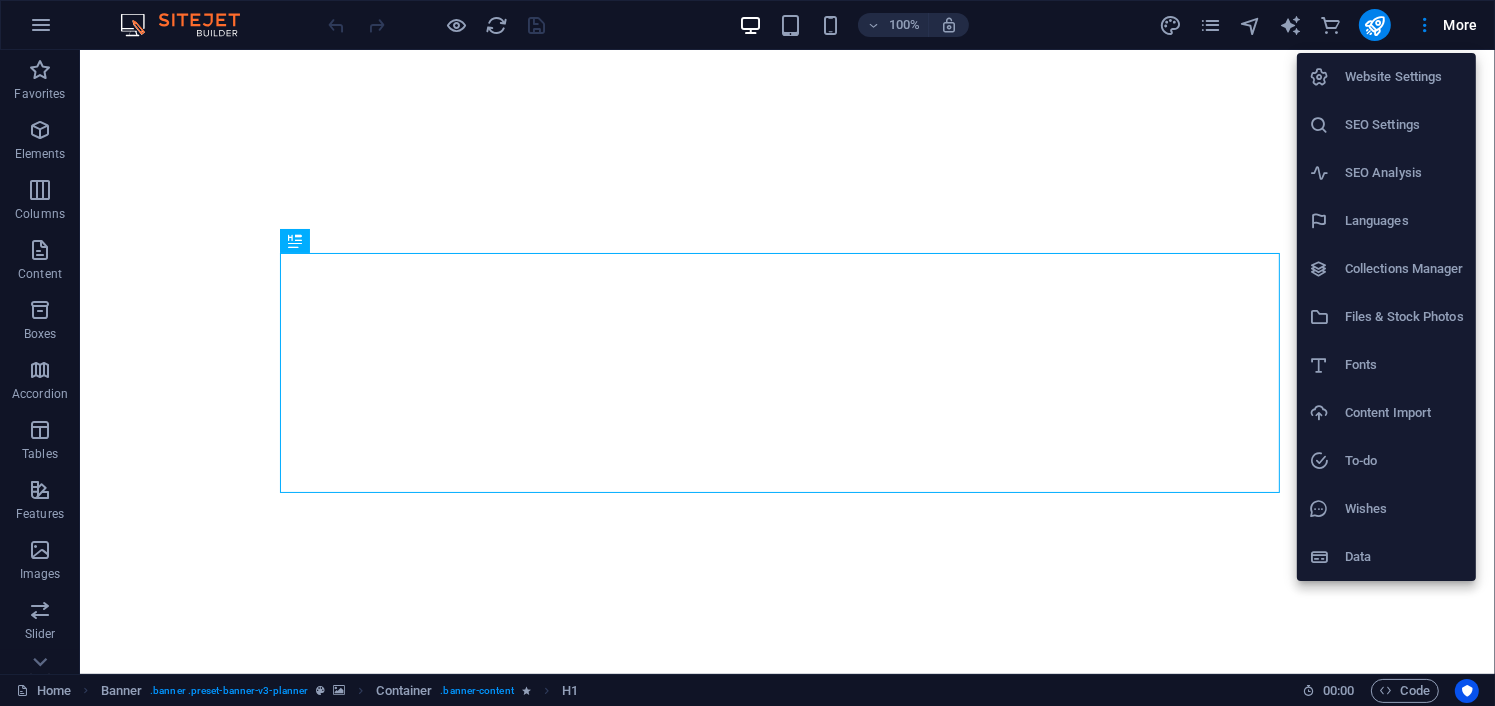 click at bounding box center (747, 353) 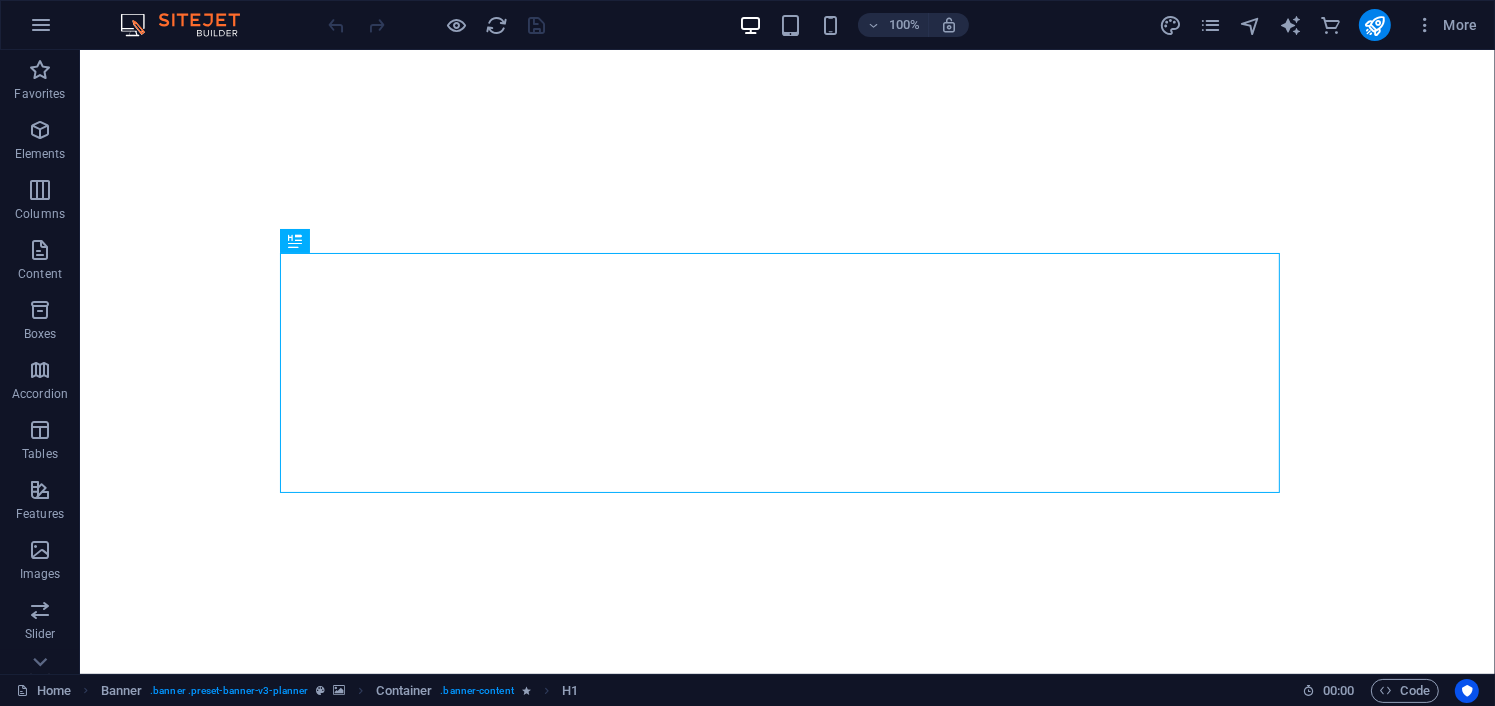 click at bounding box center [41, 25] 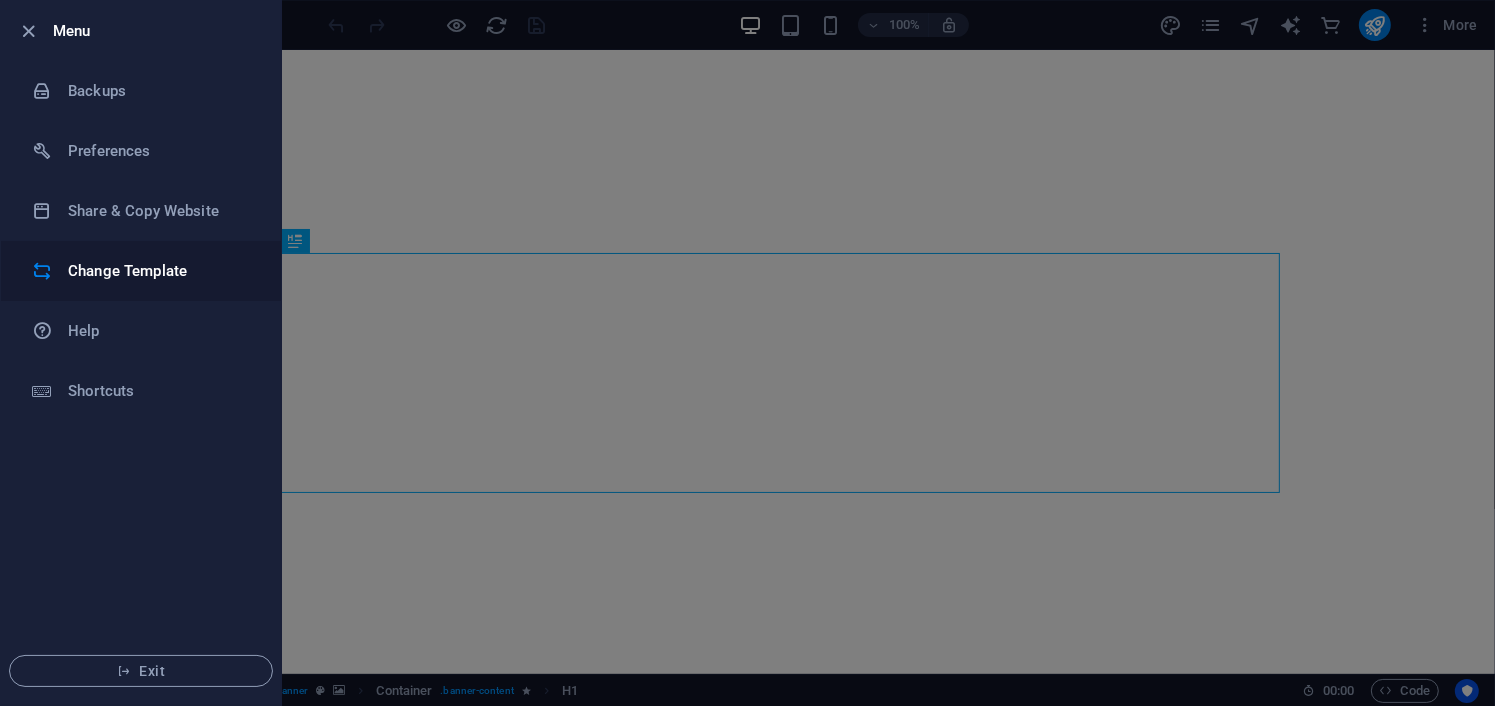 click on "Change Template" at bounding box center [160, 271] 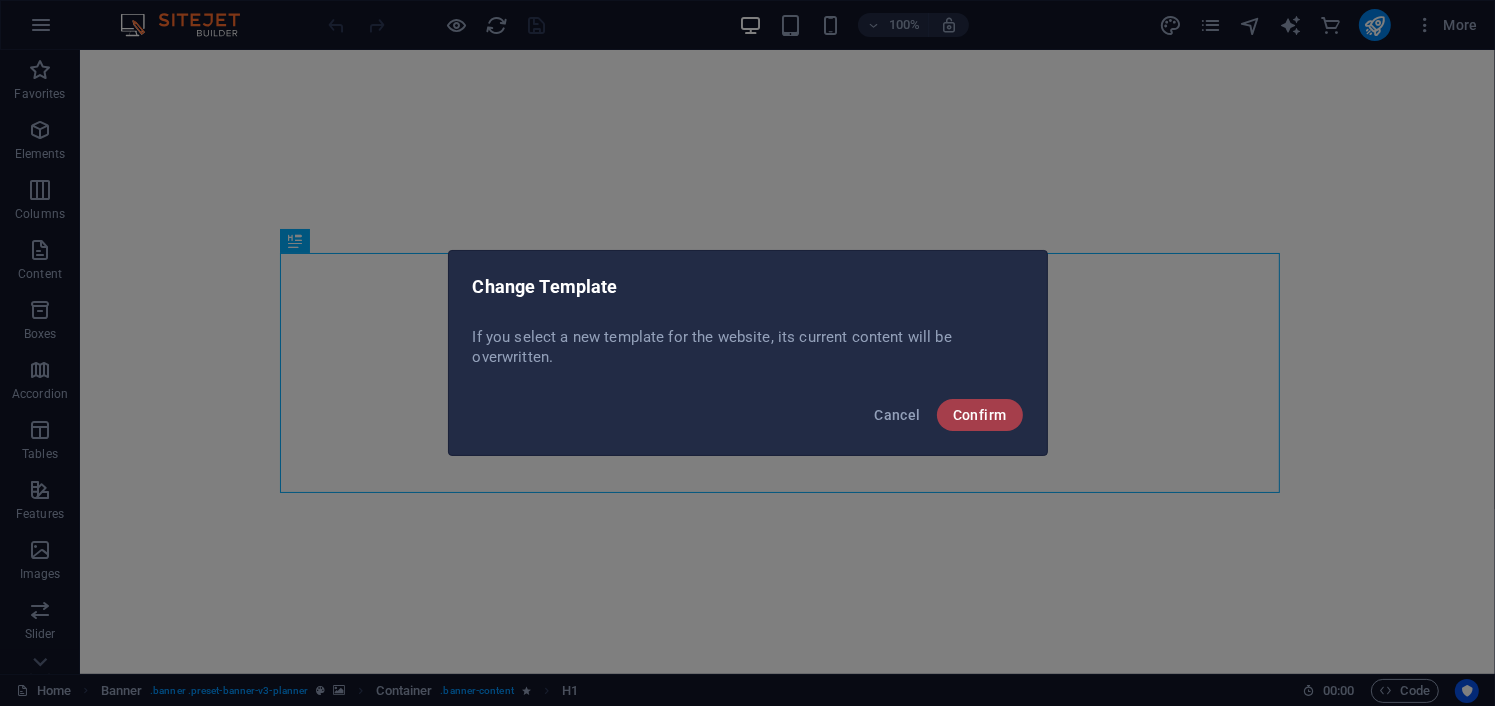 click on "Confirm" at bounding box center [980, 415] 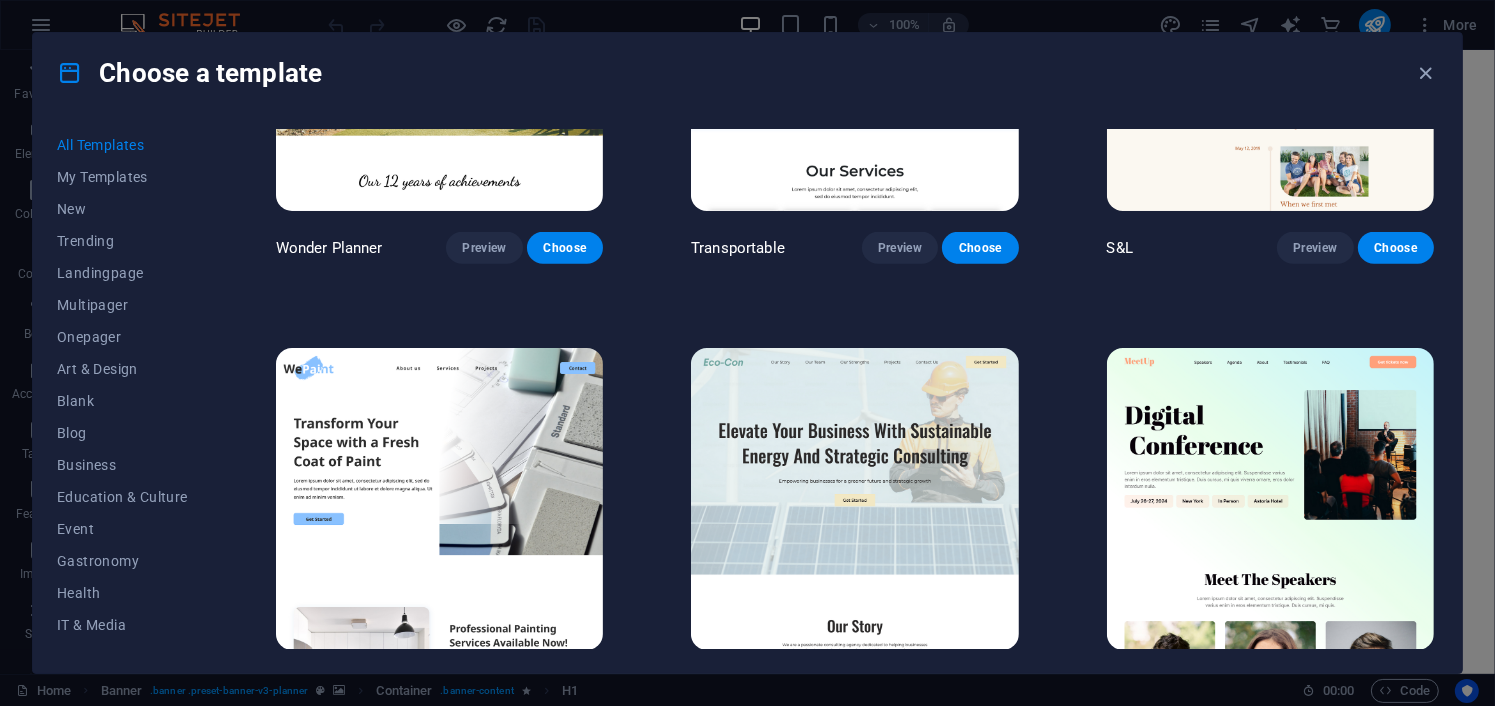 scroll, scrollTop: 1600, scrollLeft: 0, axis: vertical 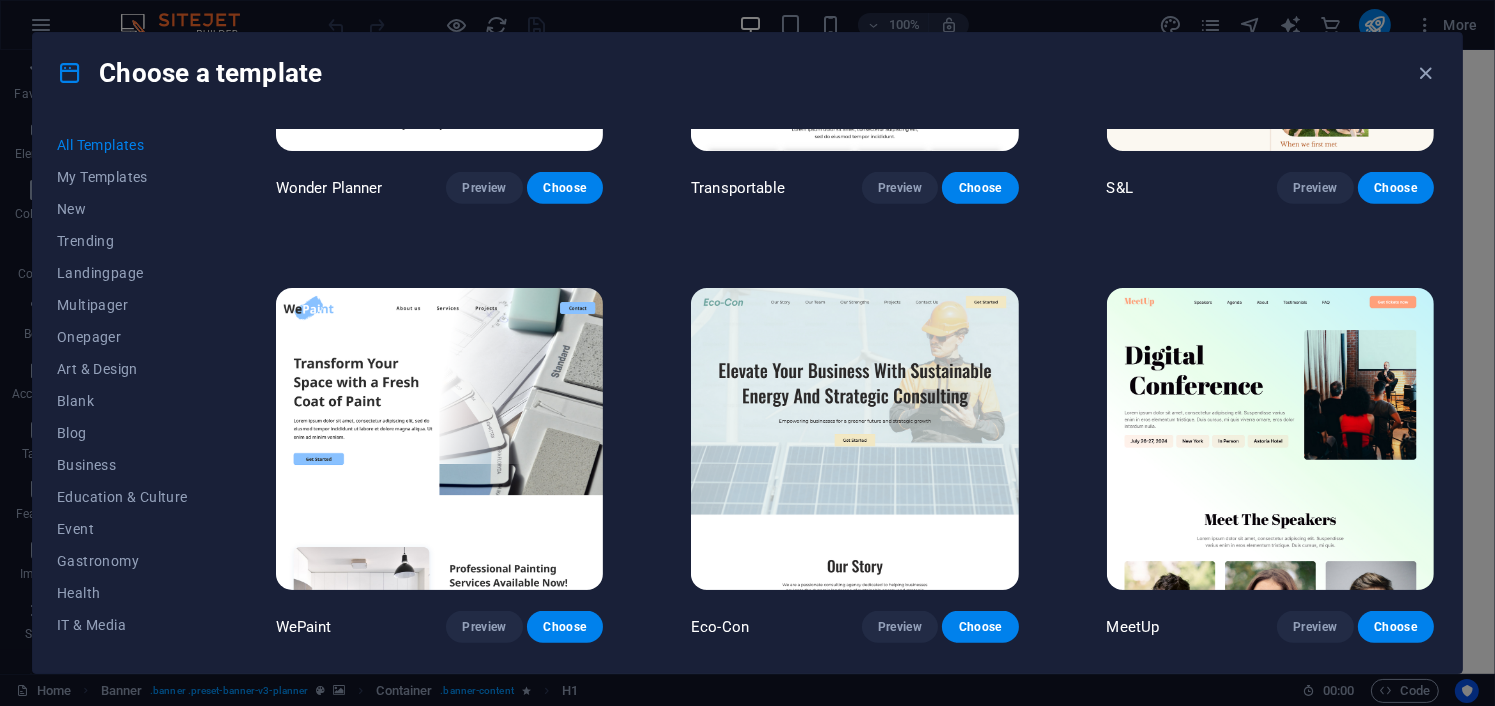 click at bounding box center (439, 439) 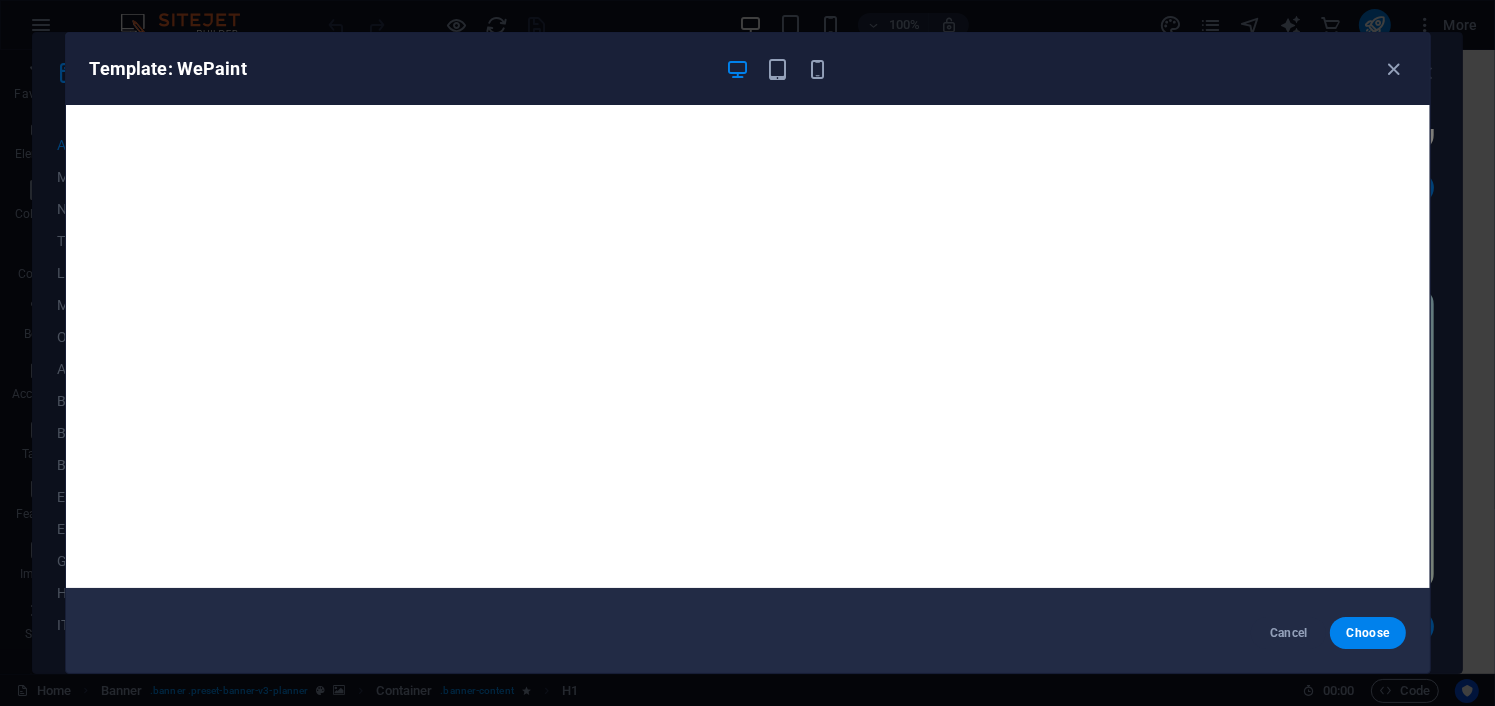 scroll, scrollTop: 0, scrollLeft: 0, axis: both 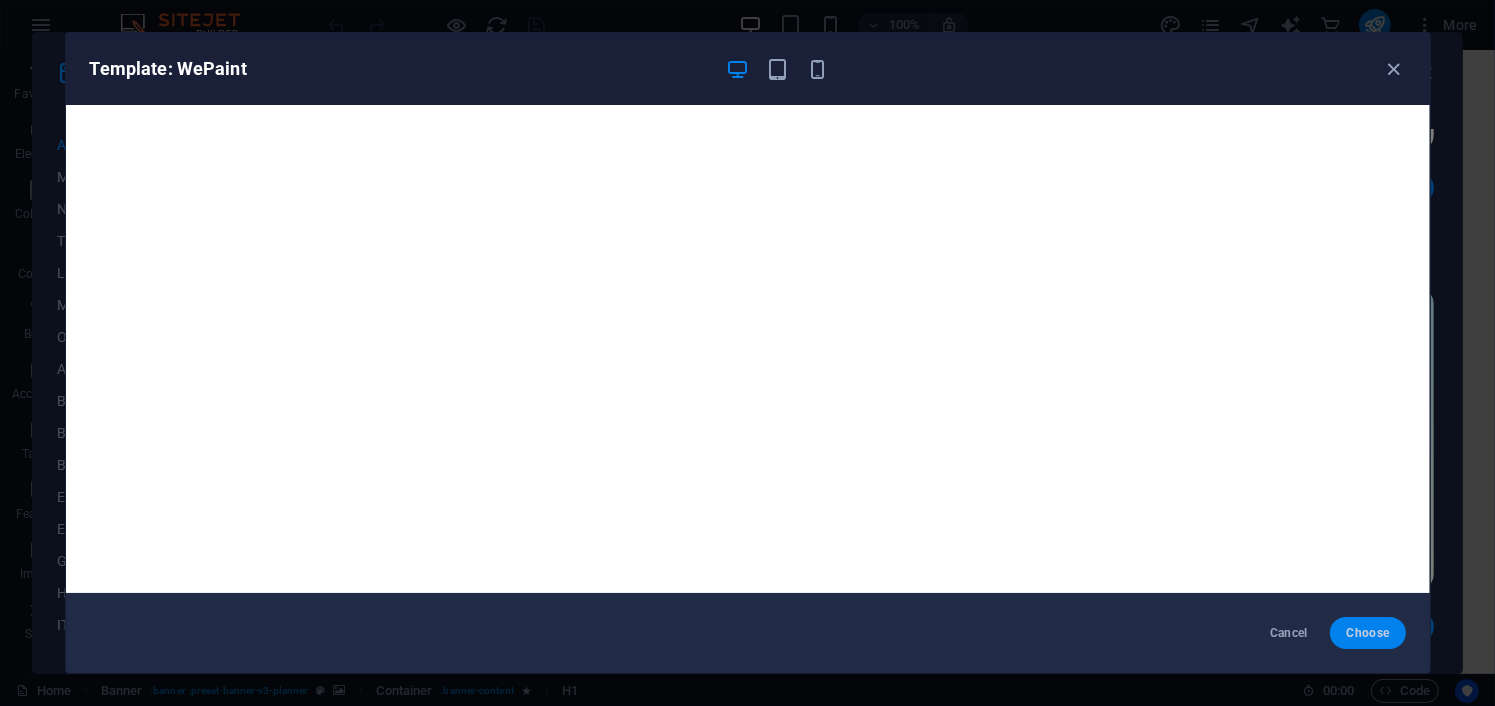 click on "Choose" at bounding box center [1367, 633] 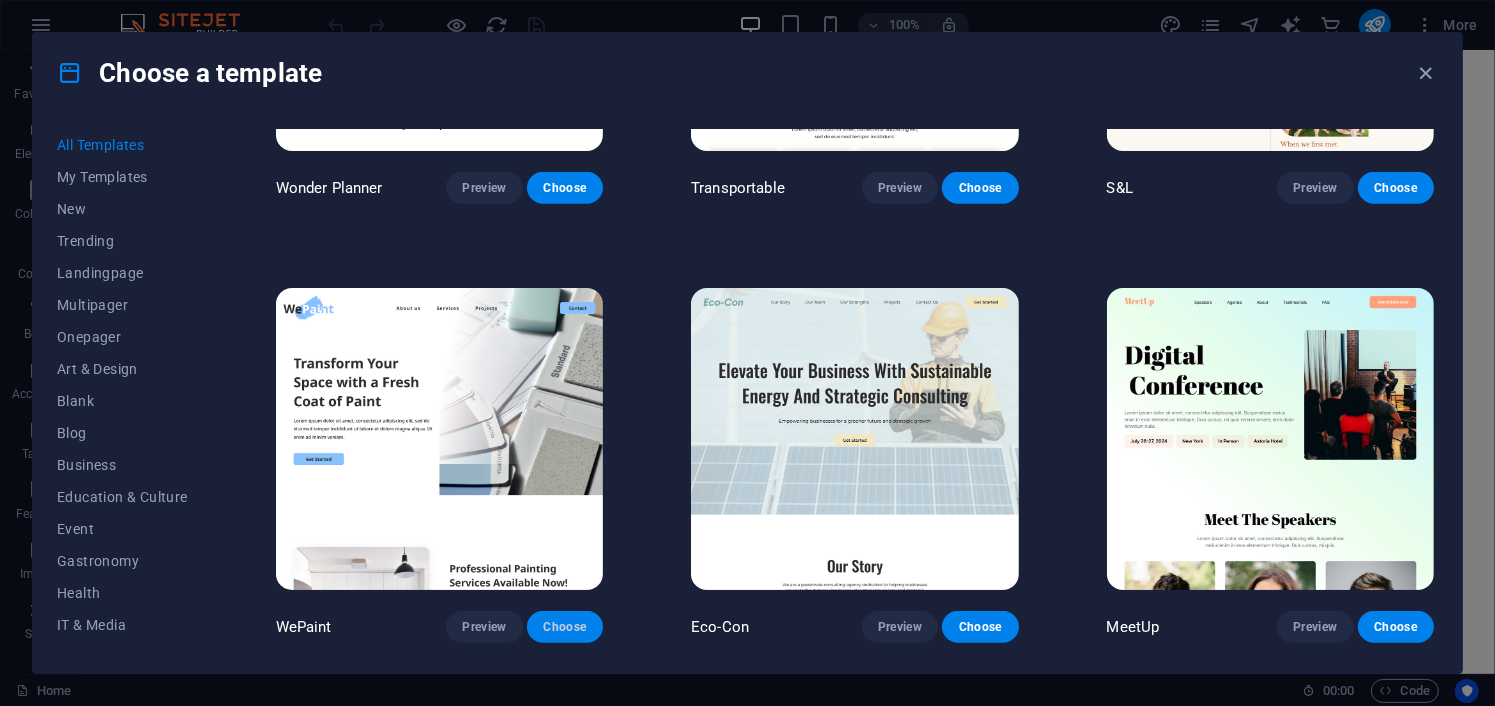 click on "Choose" at bounding box center (565, 627) 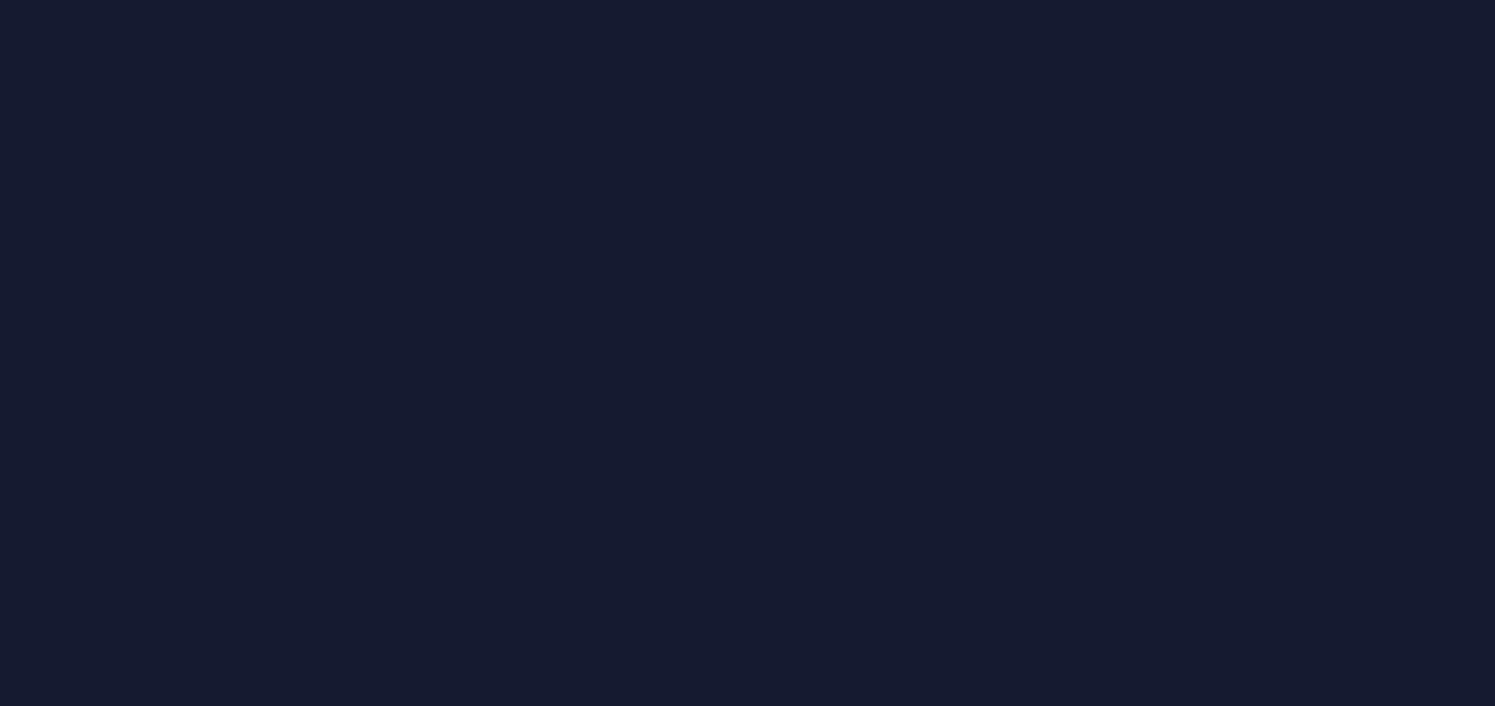 scroll, scrollTop: 0, scrollLeft: 0, axis: both 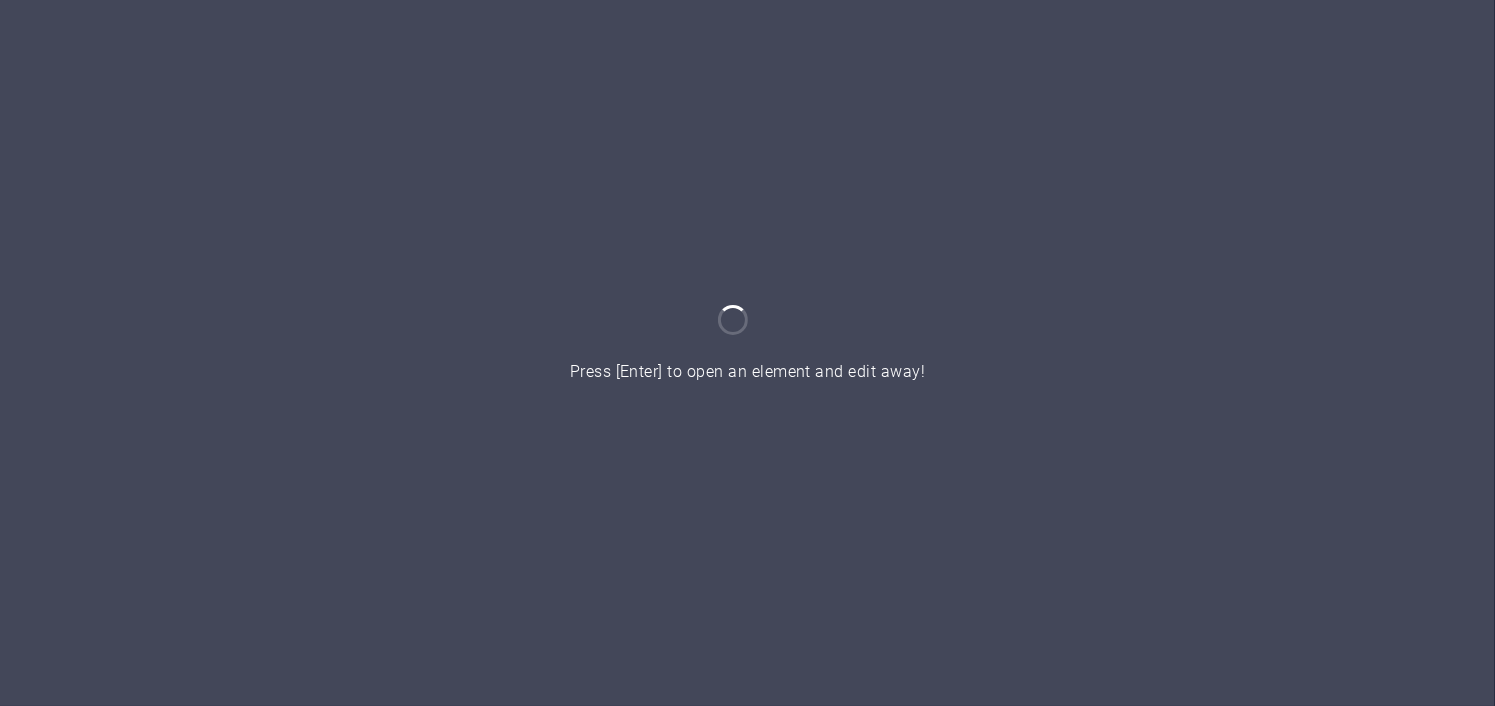 drag, startPoint x: 825, startPoint y: 237, endPoint x: 783, endPoint y: 272, distance: 54.67175 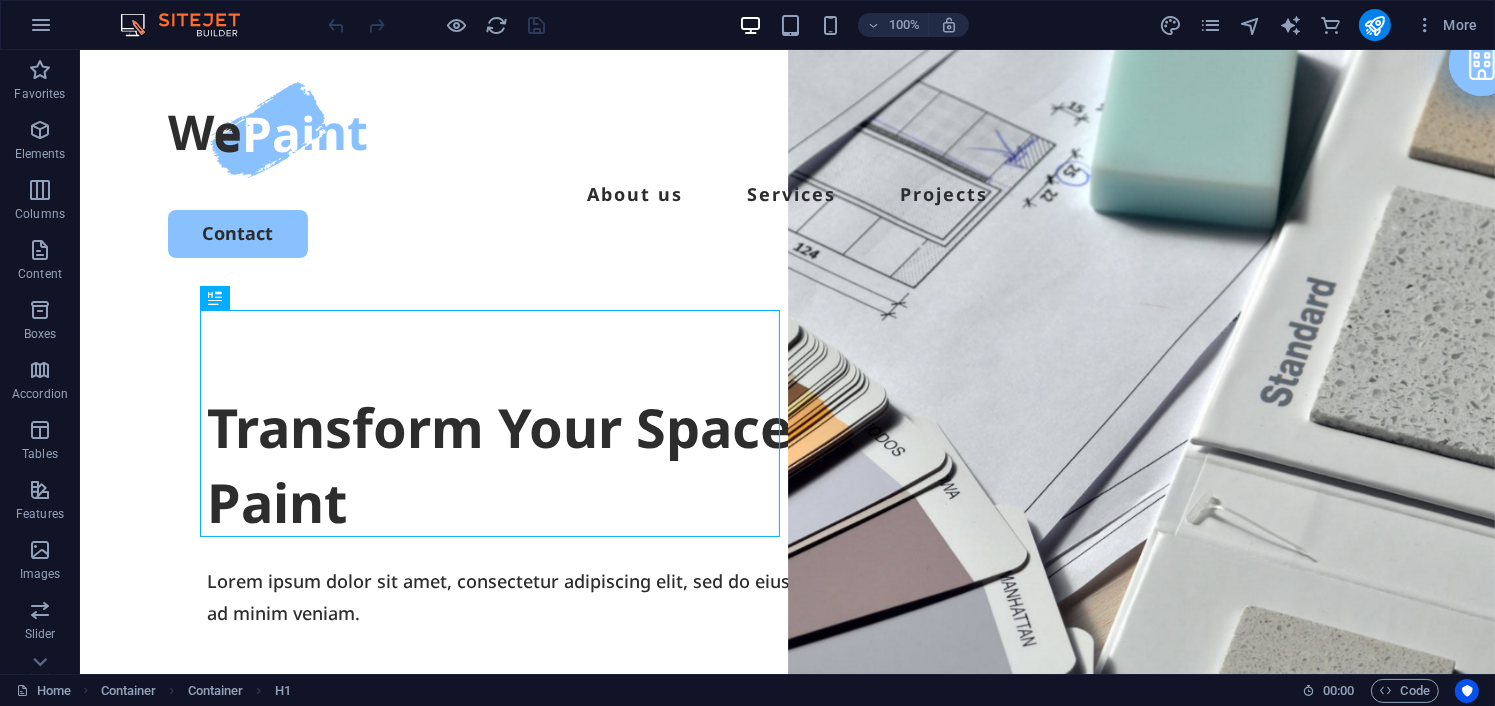 scroll, scrollTop: 0, scrollLeft: 0, axis: both 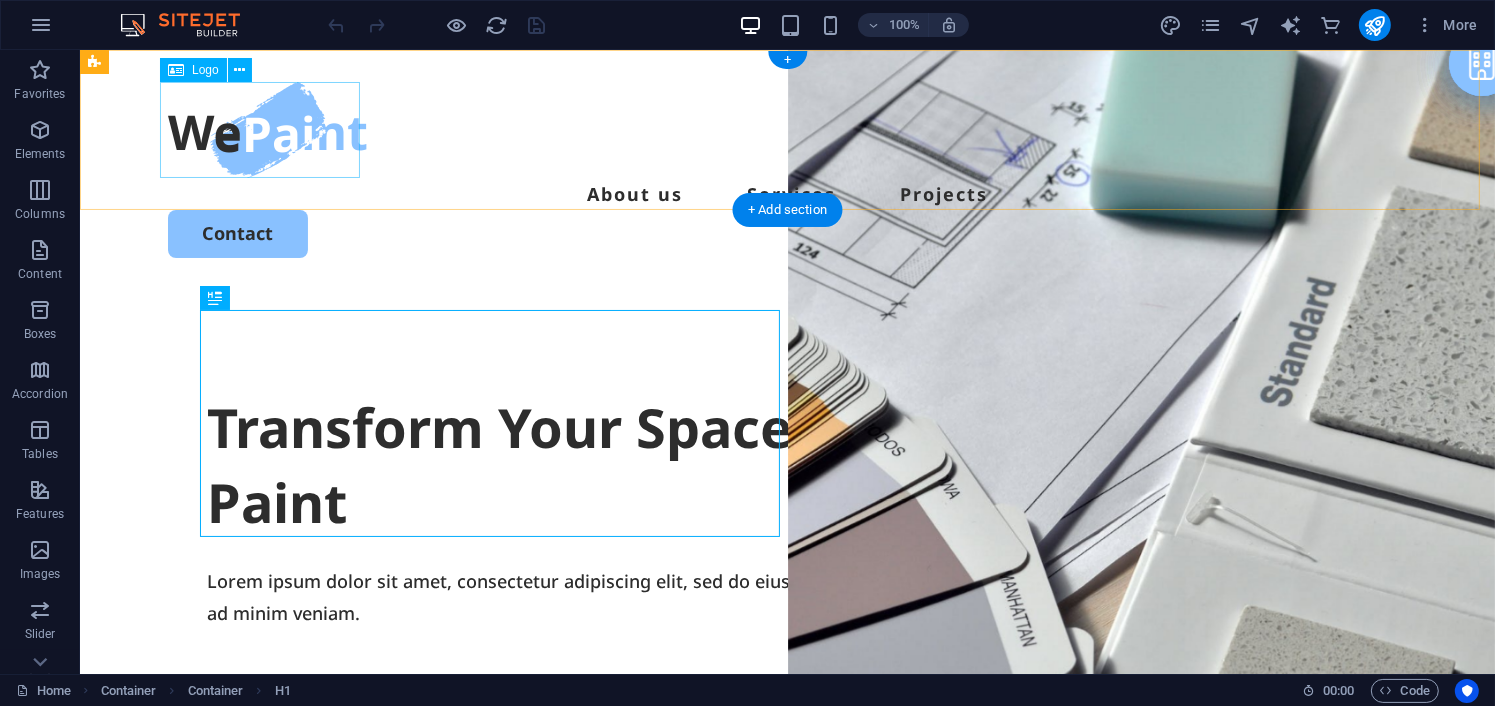 click at bounding box center (787, 130) 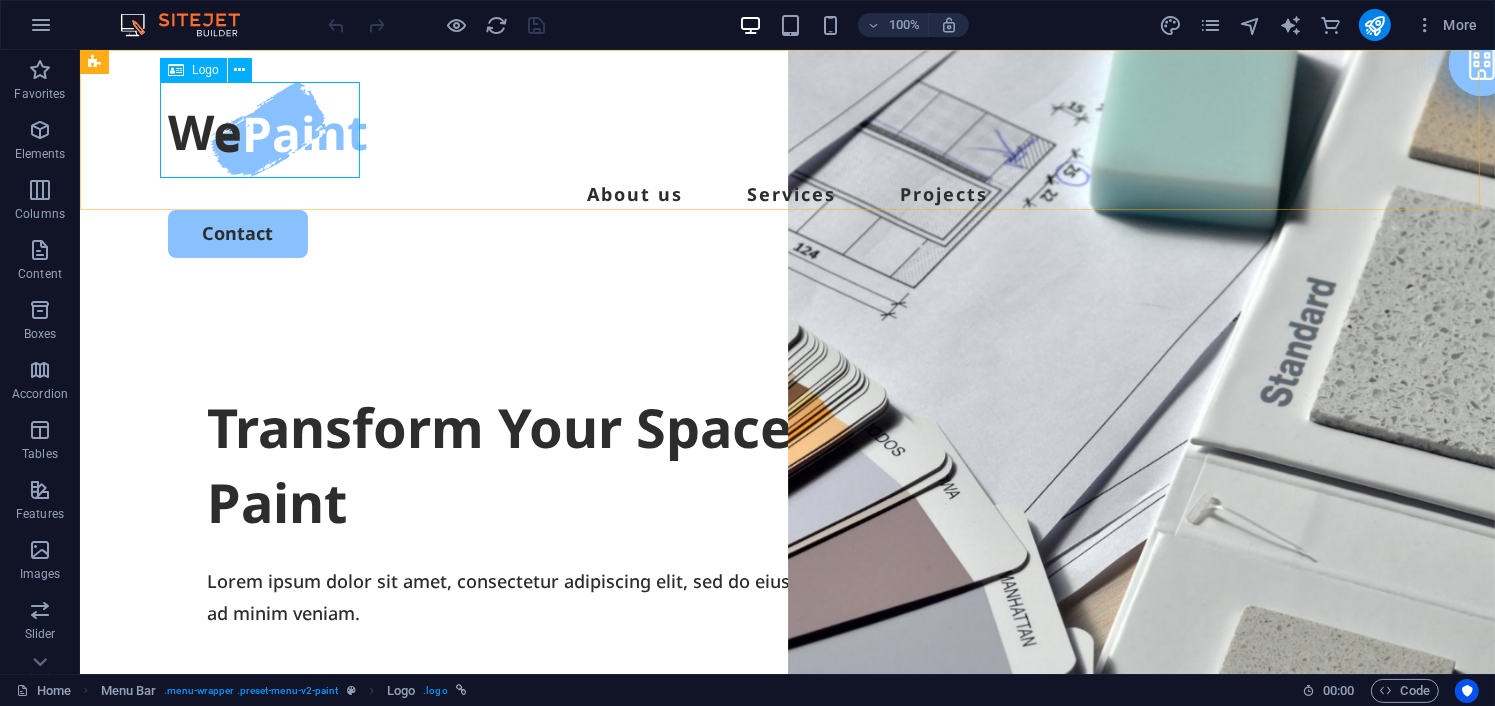 click on "Logo" at bounding box center (193, 70) 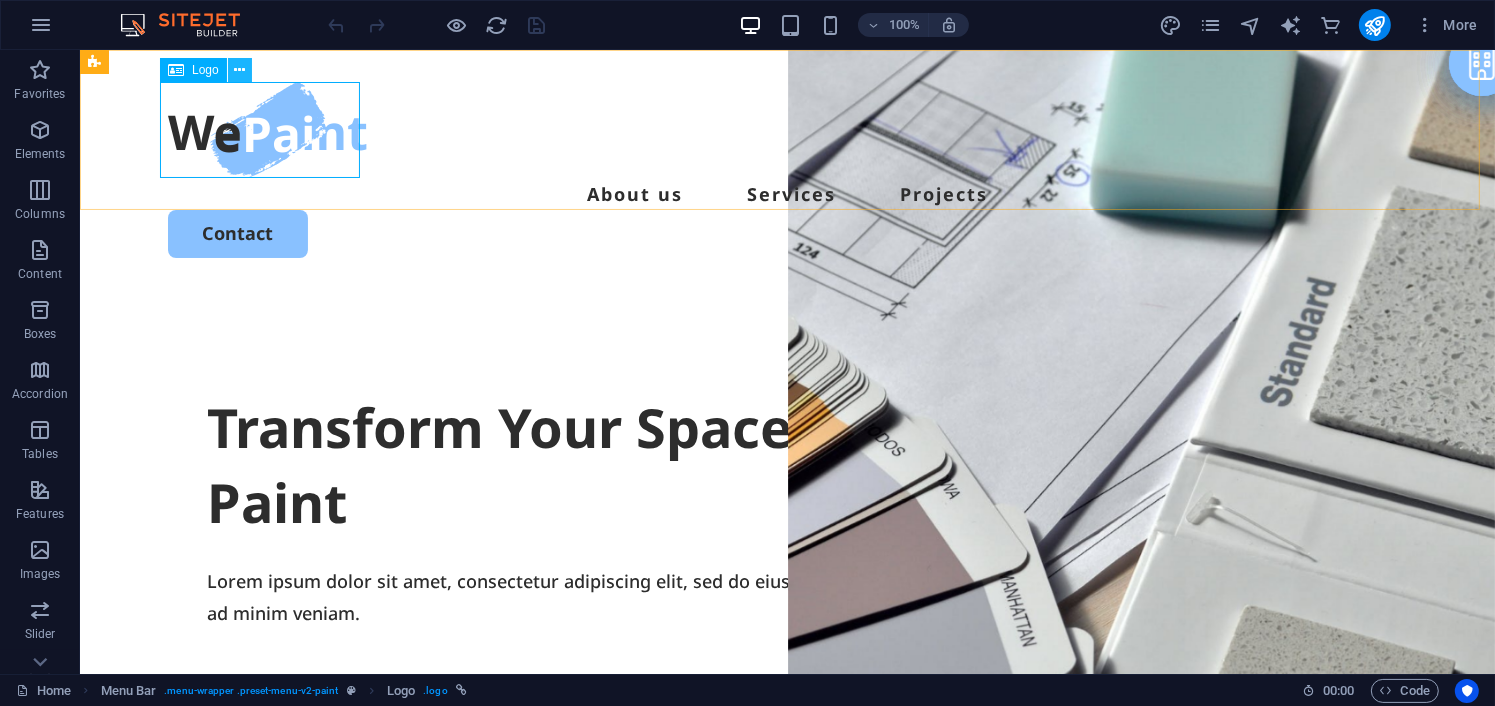 click at bounding box center [239, 70] 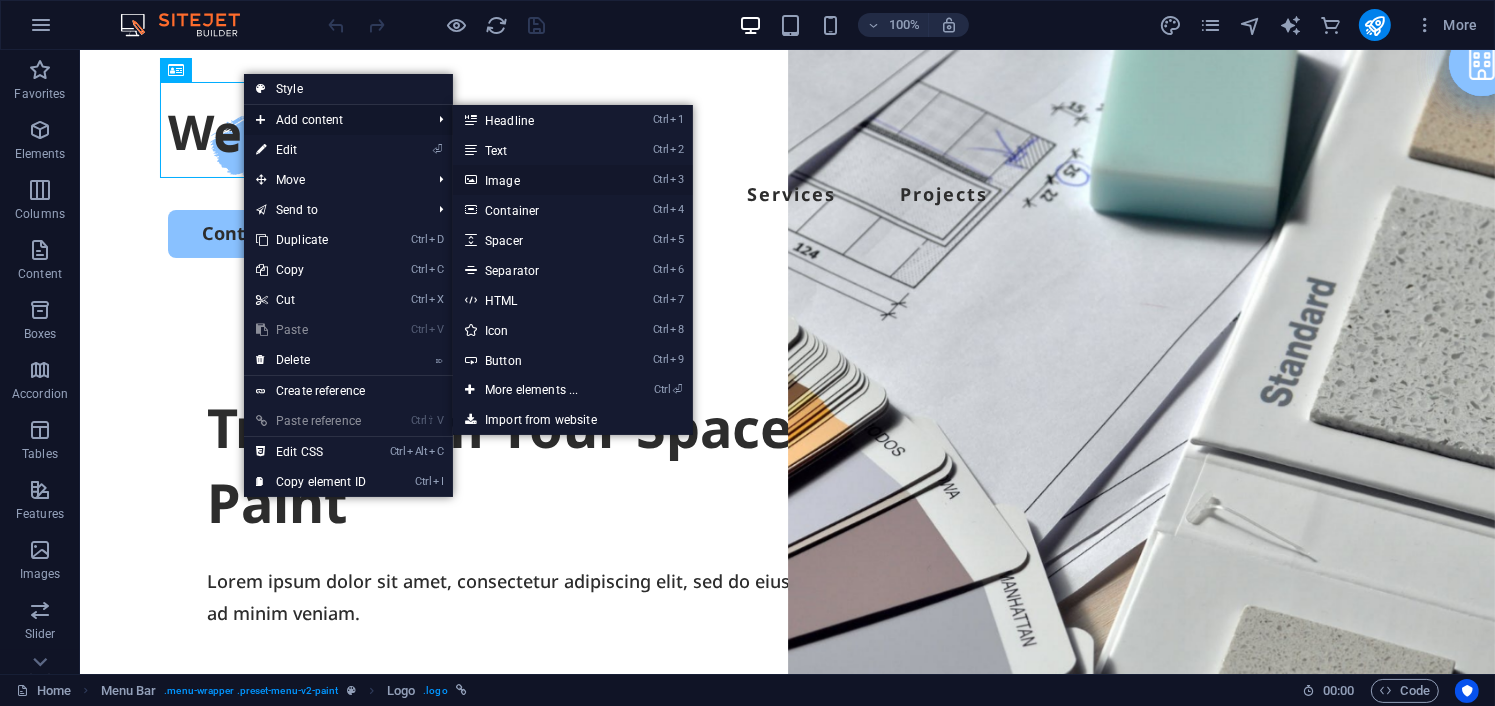 click on "Ctrl 3  Image" at bounding box center (535, 180) 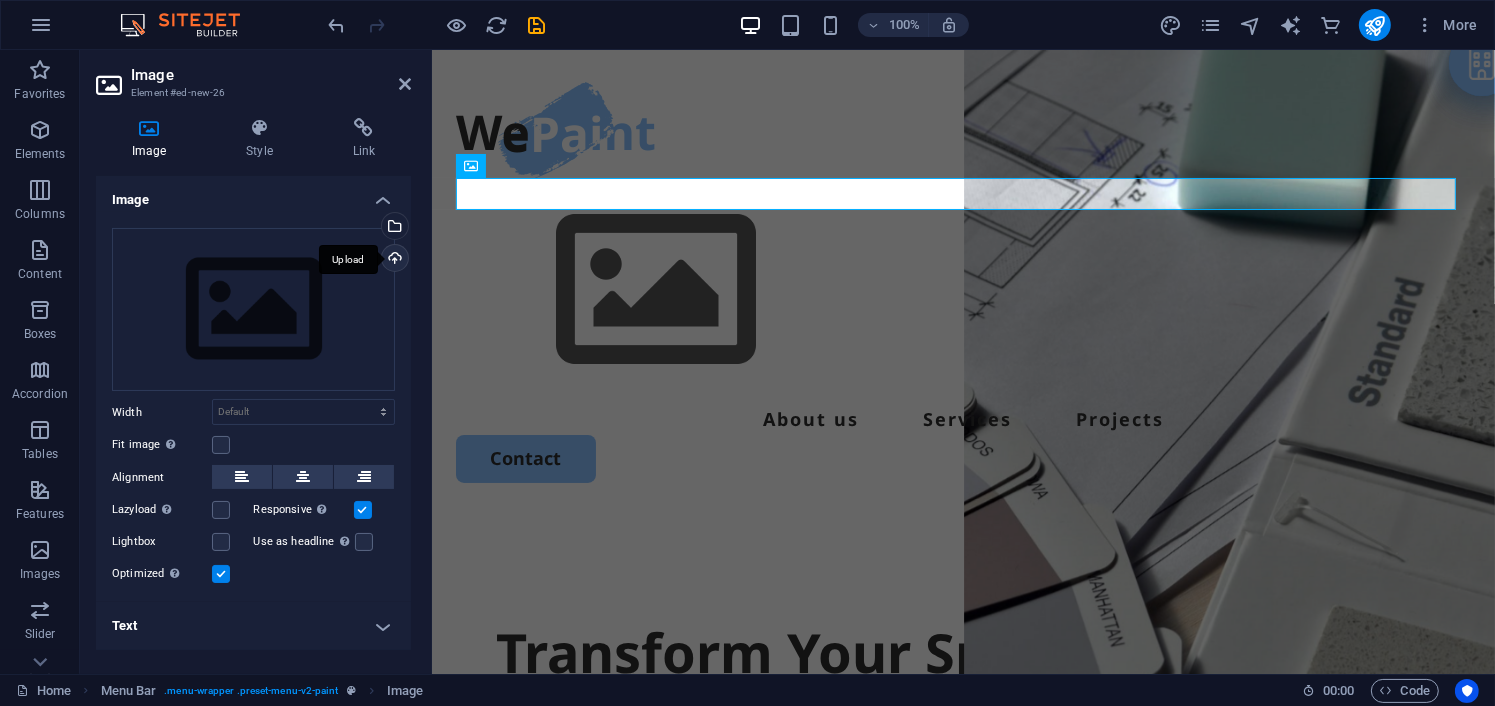 click on "Upload" at bounding box center (393, 260) 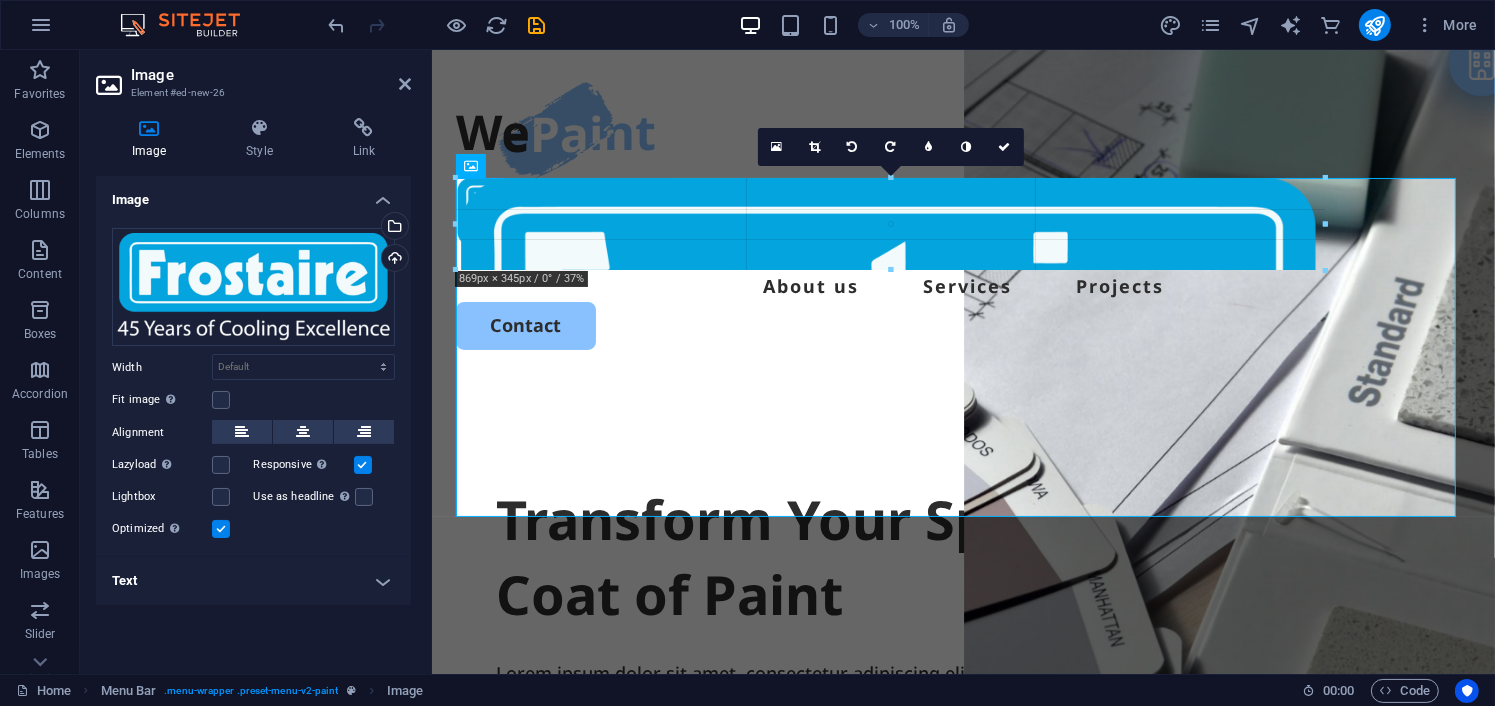 drag, startPoint x: 1452, startPoint y: 573, endPoint x: 684, endPoint y: 223, distance: 843.9929 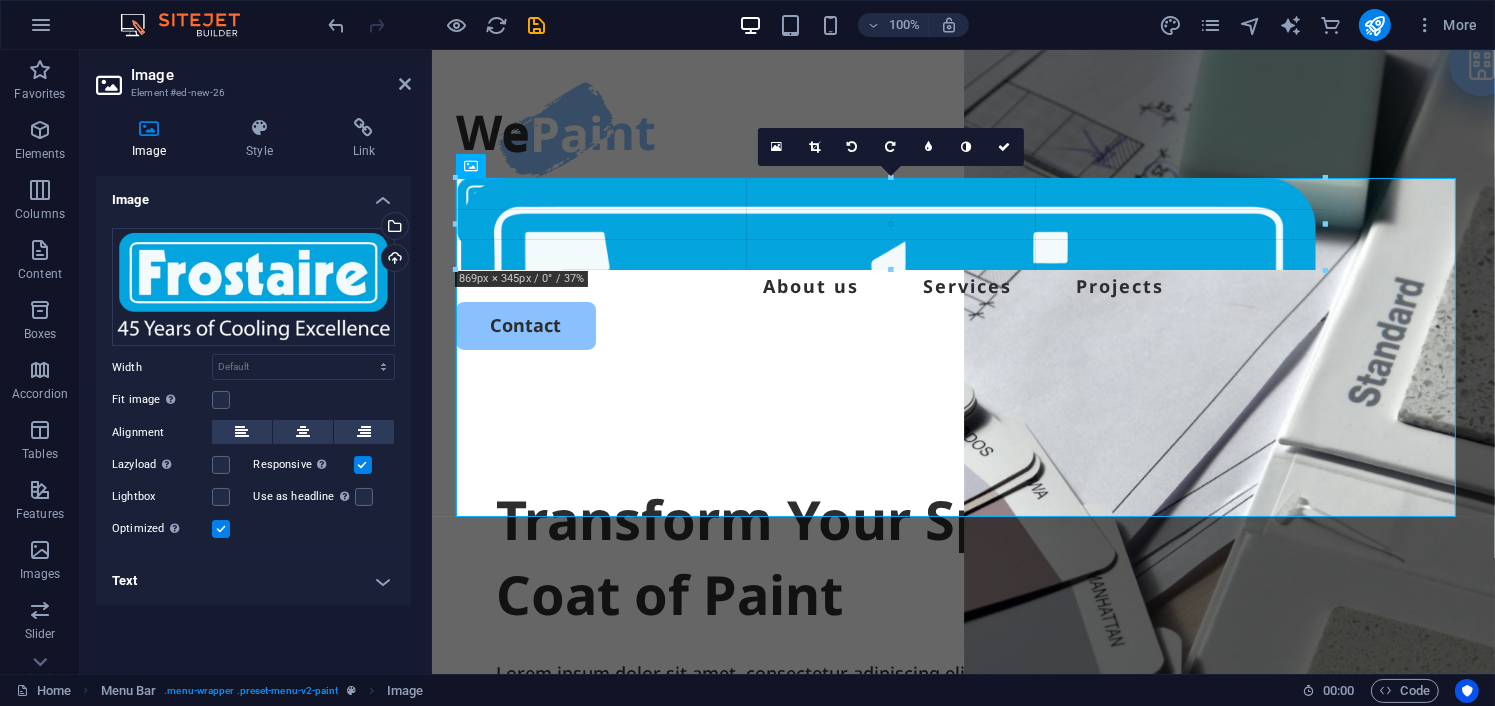 type on "232" 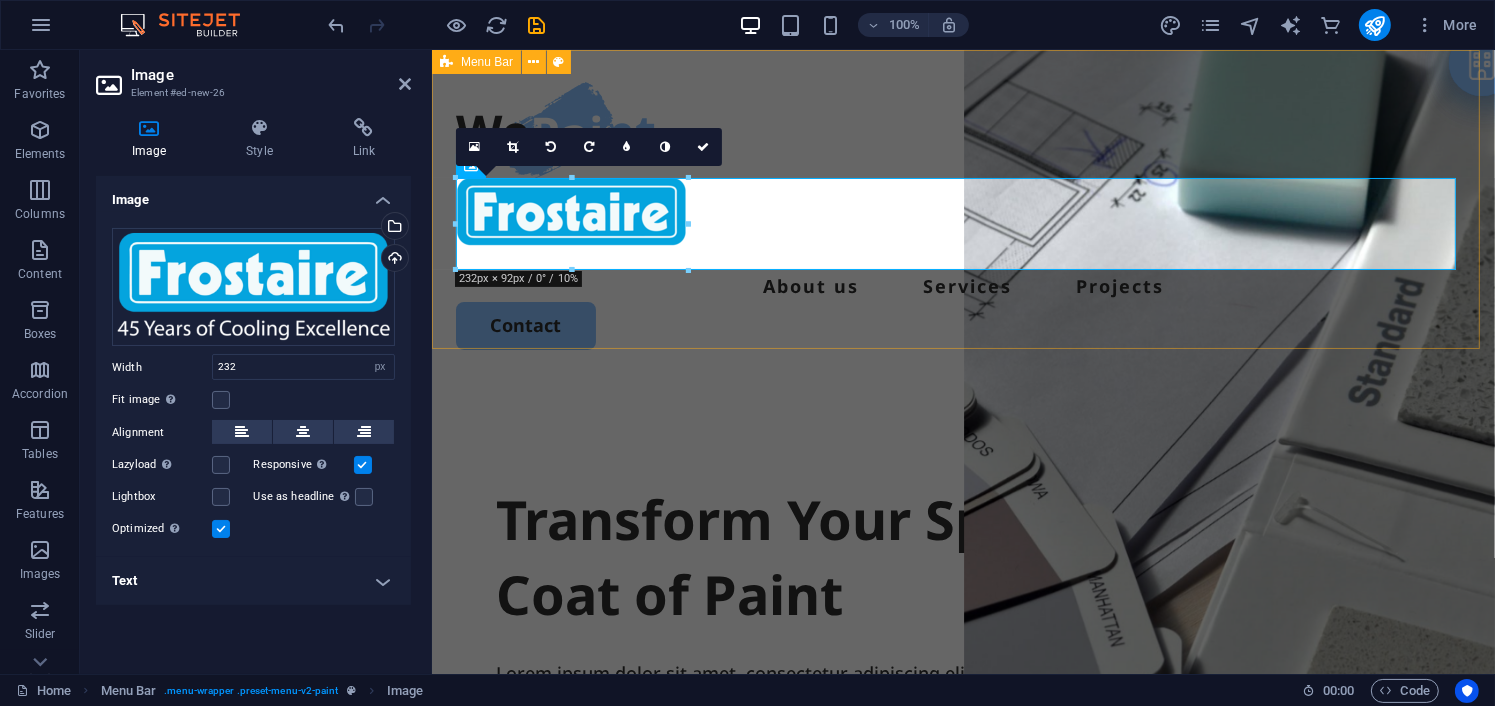 type 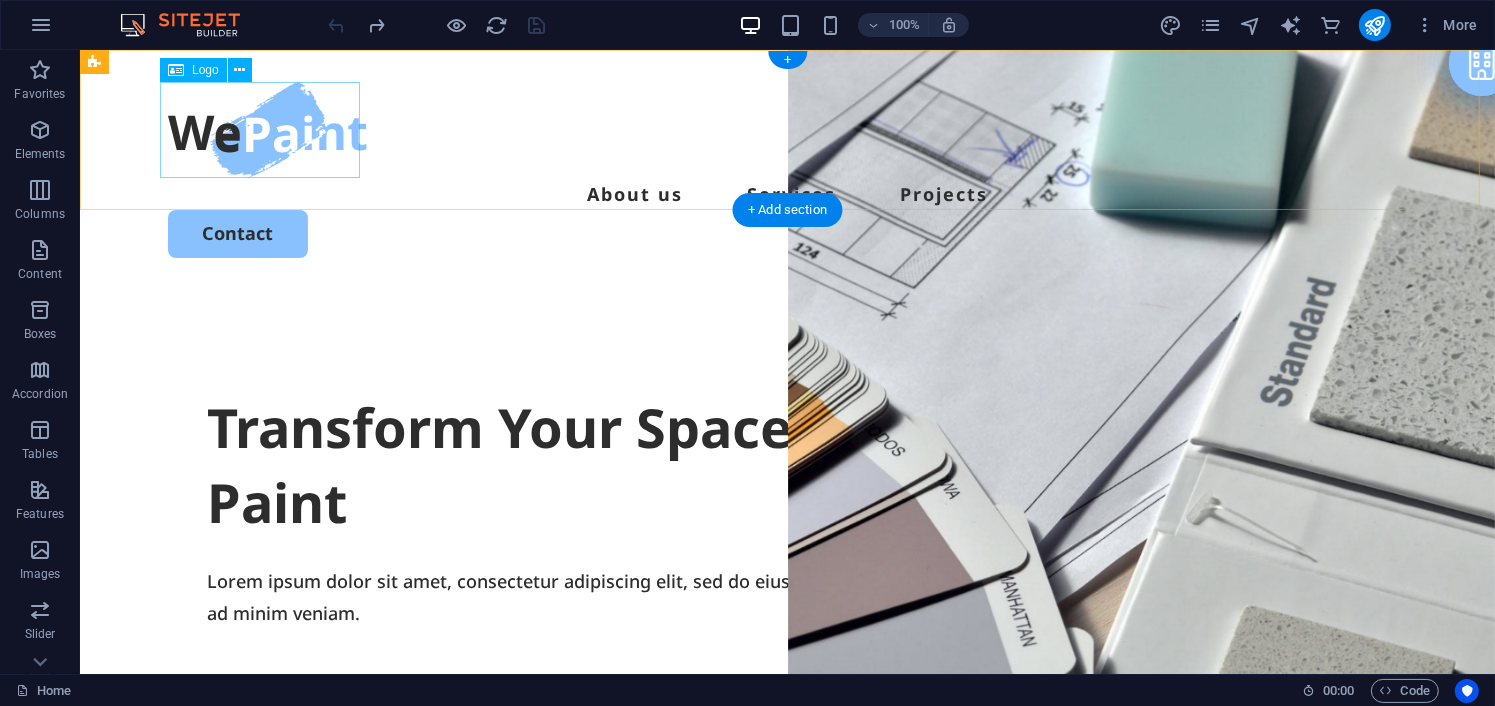 click at bounding box center (787, 130) 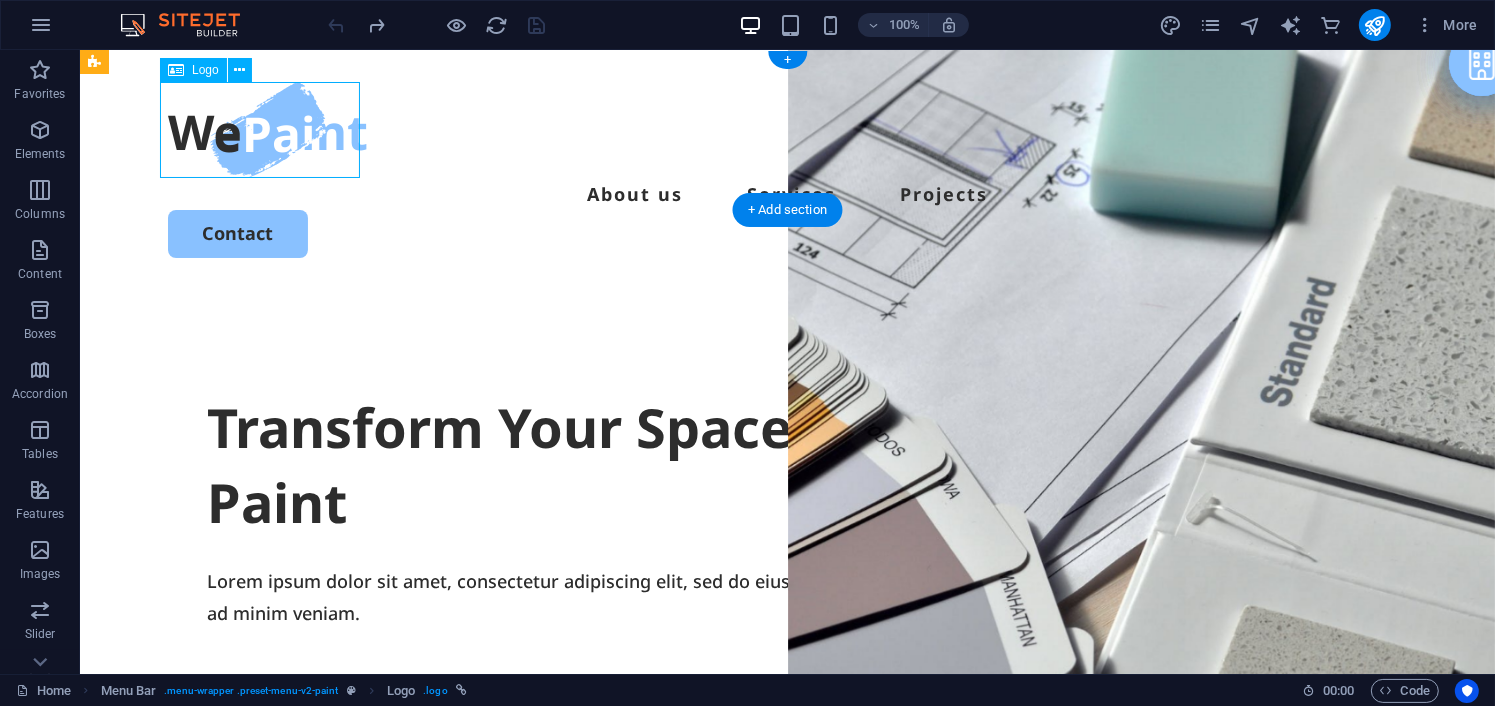 click at bounding box center (787, 130) 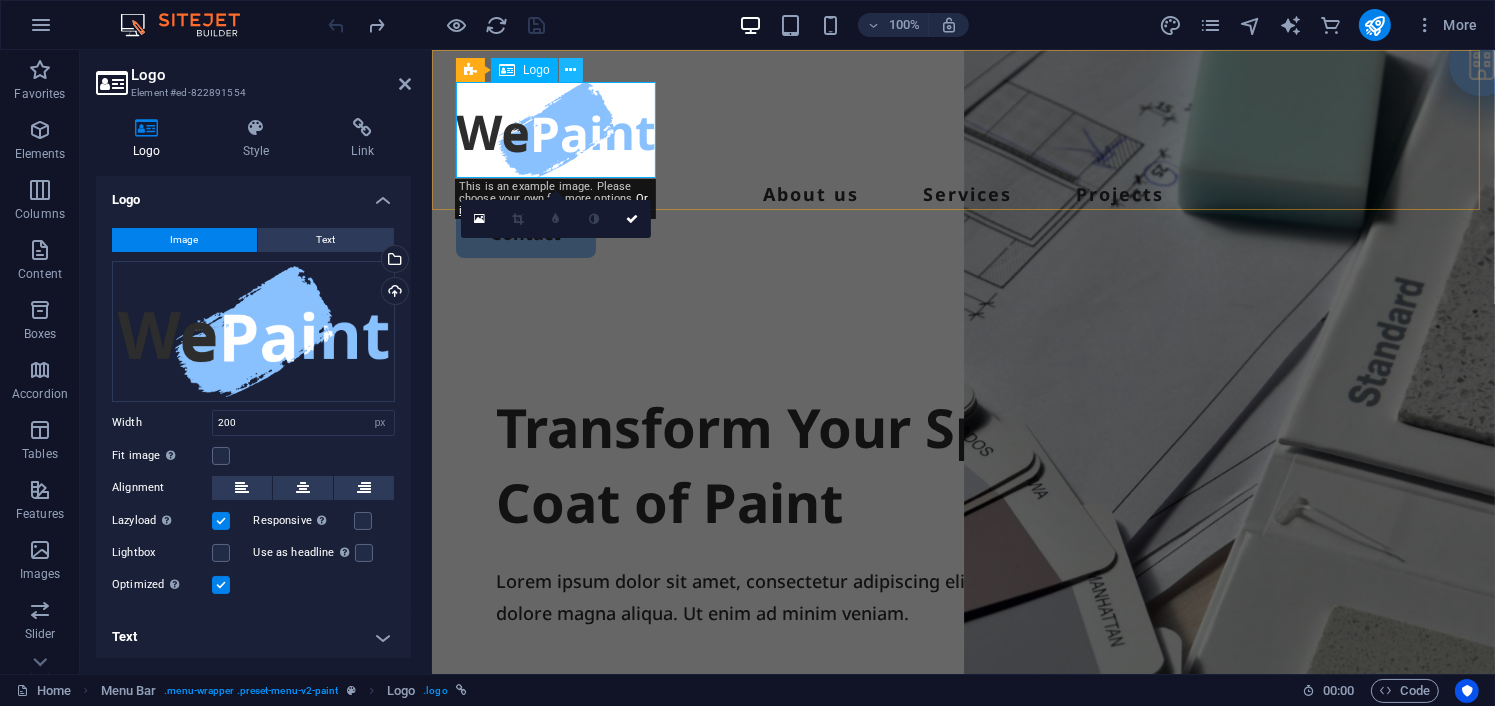click at bounding box center (571, 70) 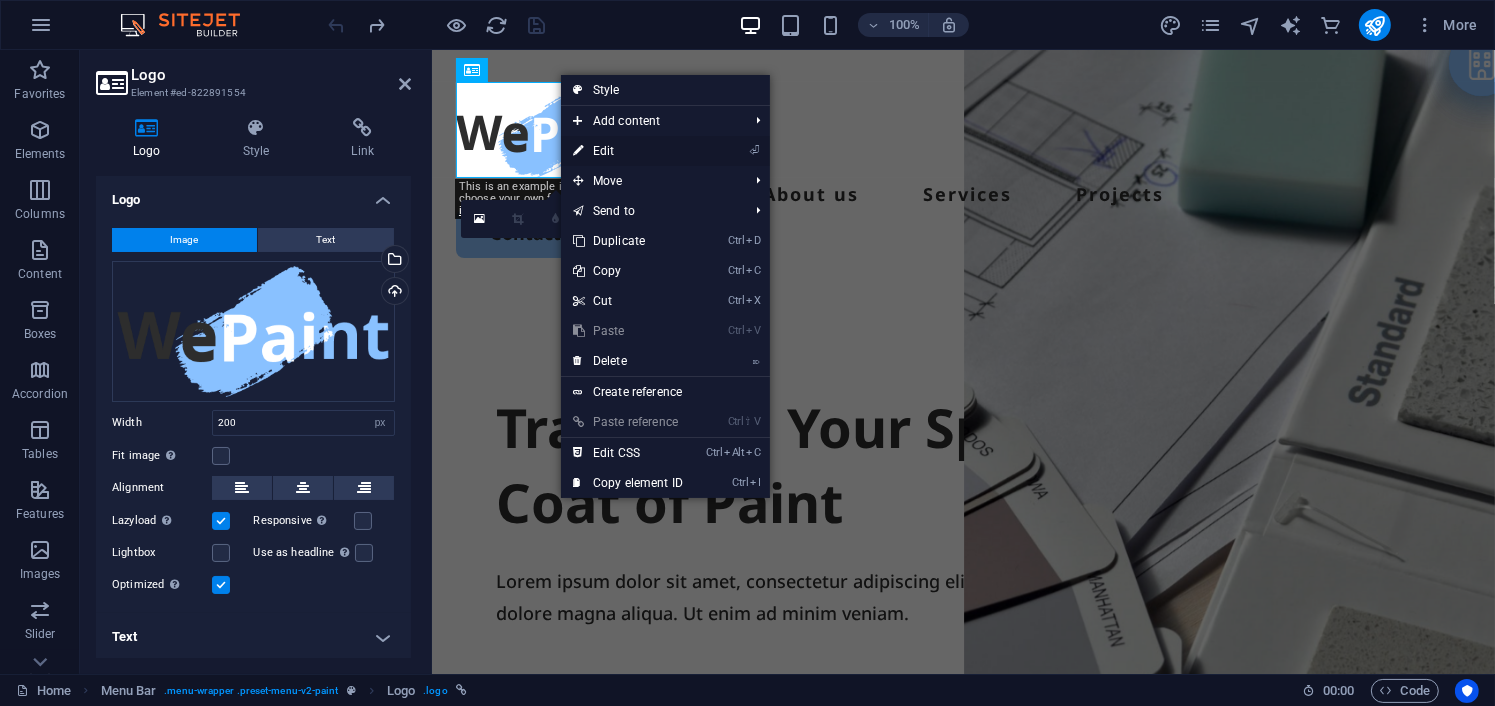 click on "⏎  Edit" at bounding box center (628, 151) 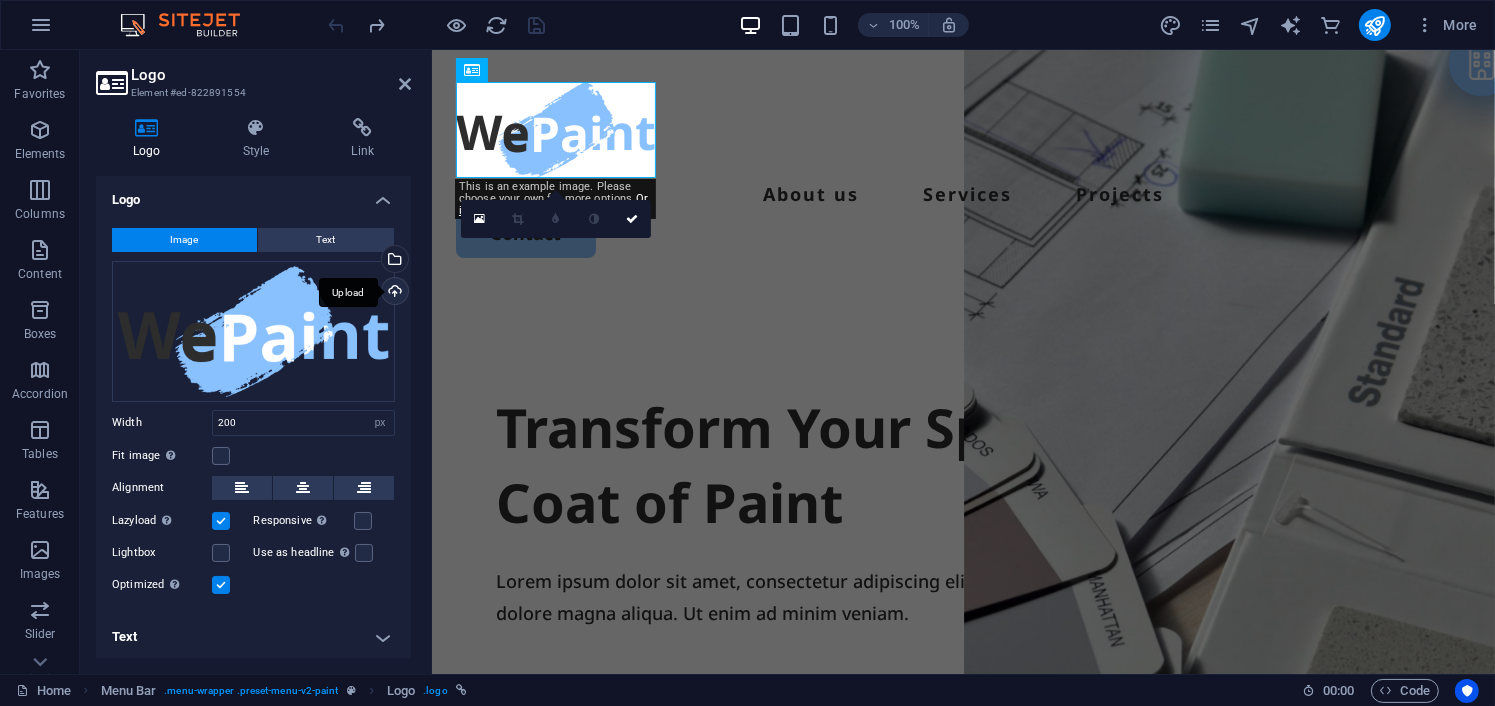 click on "Upload" at bounding box center [393, 293] 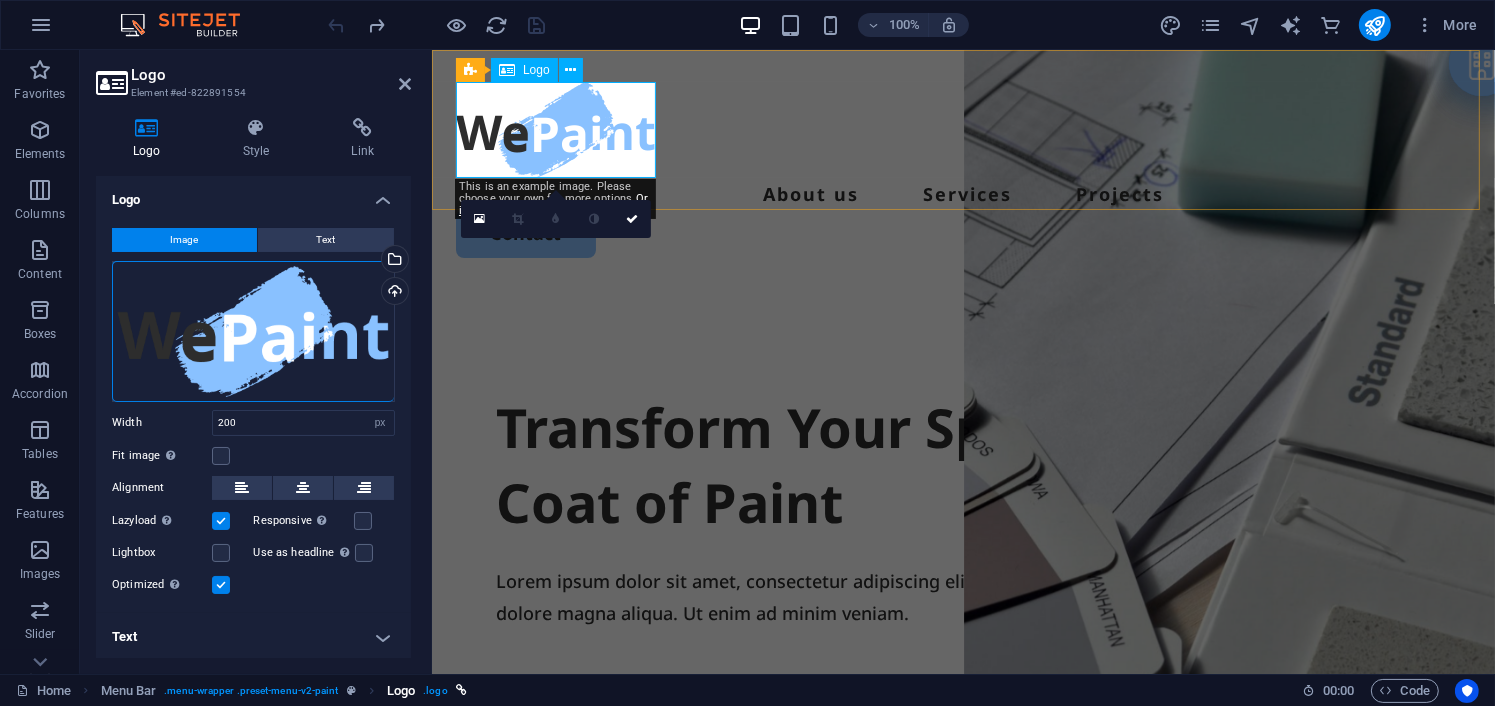 click on ". logo" at bounding box center (435, 691) 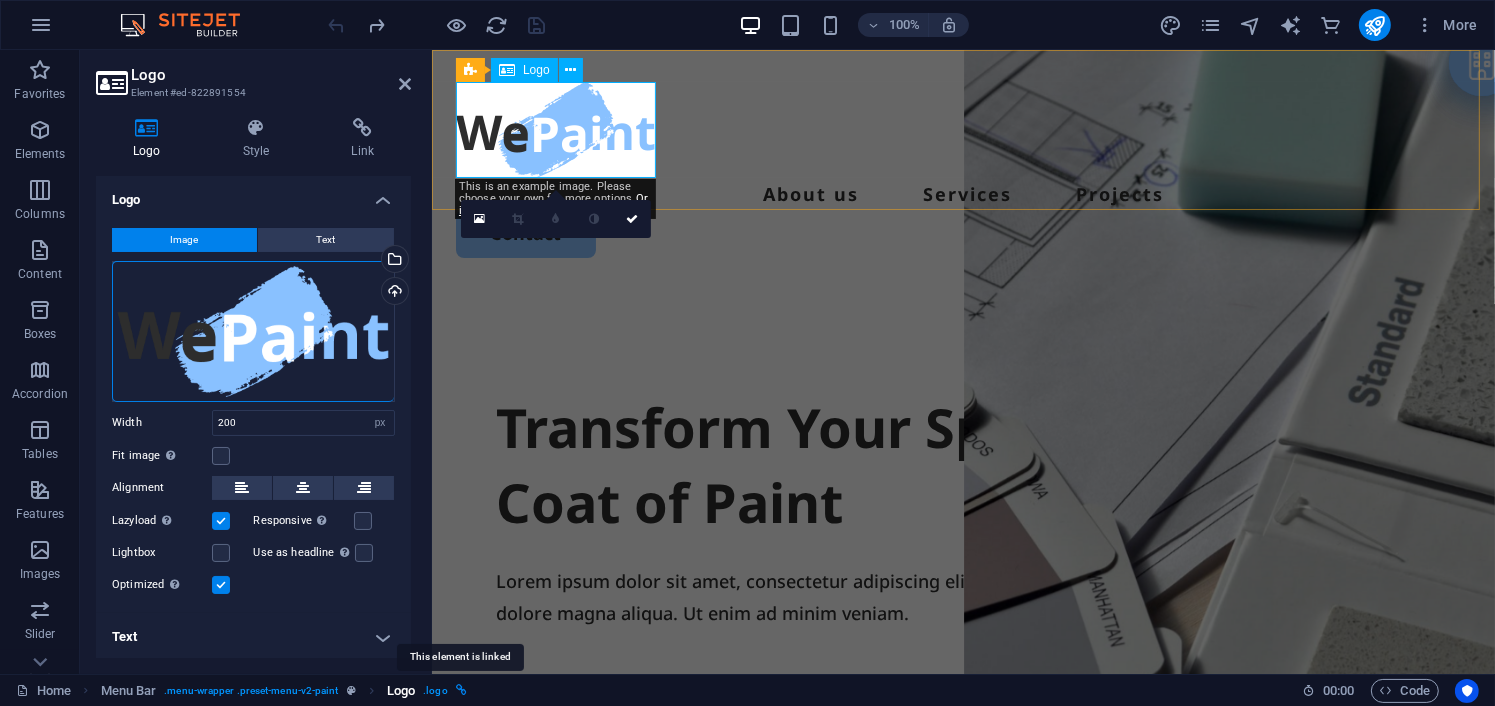click at bounding box center [461, 690] 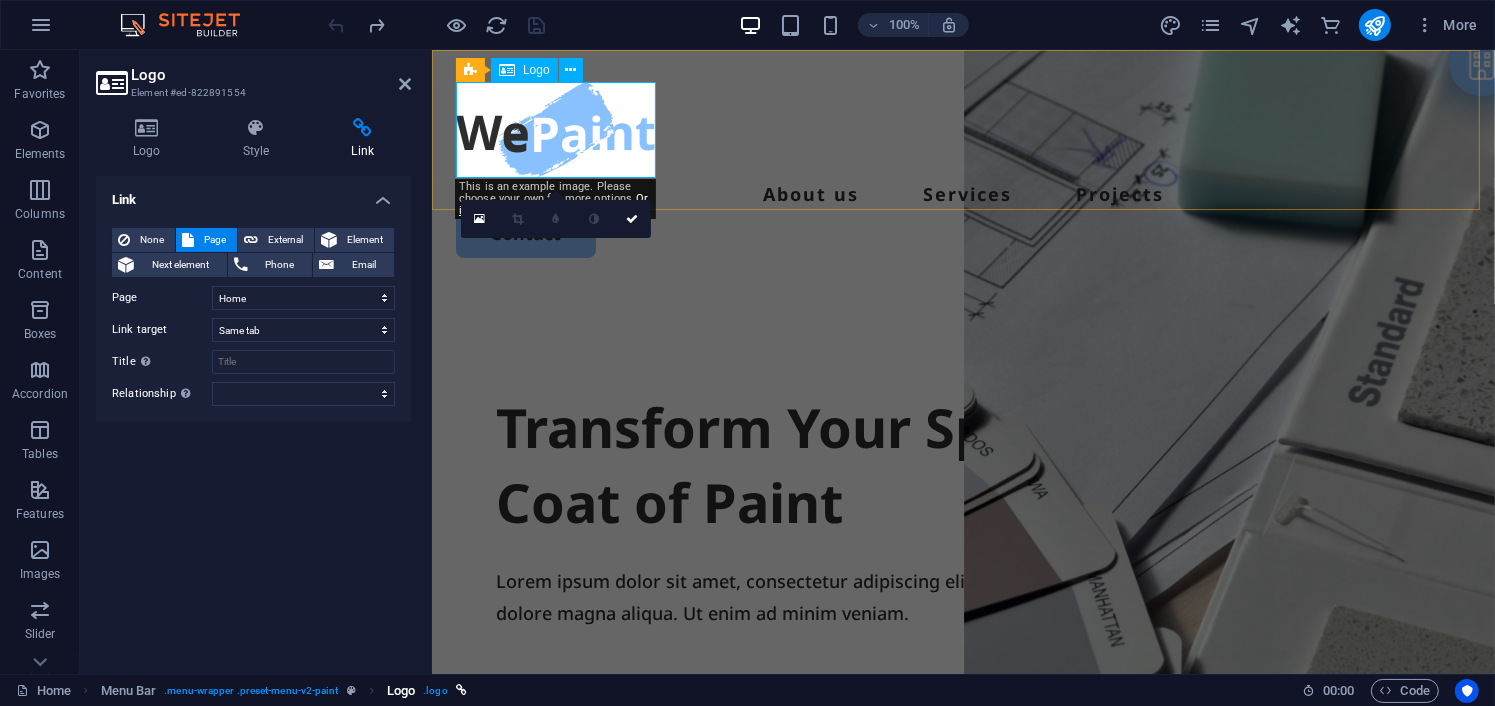 click on ". logo" at bounding box center [435, 691] 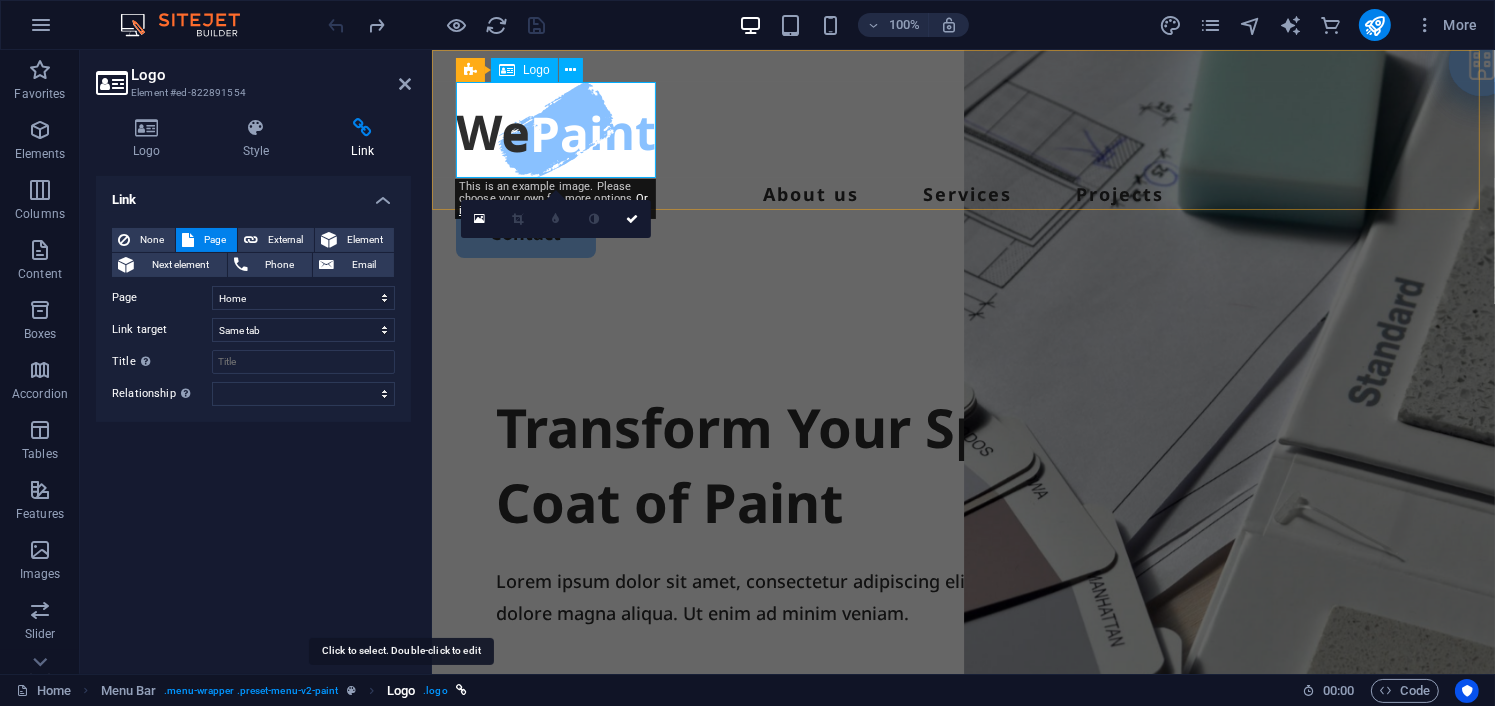 click on "Logo" at bounding box center [401, 691] 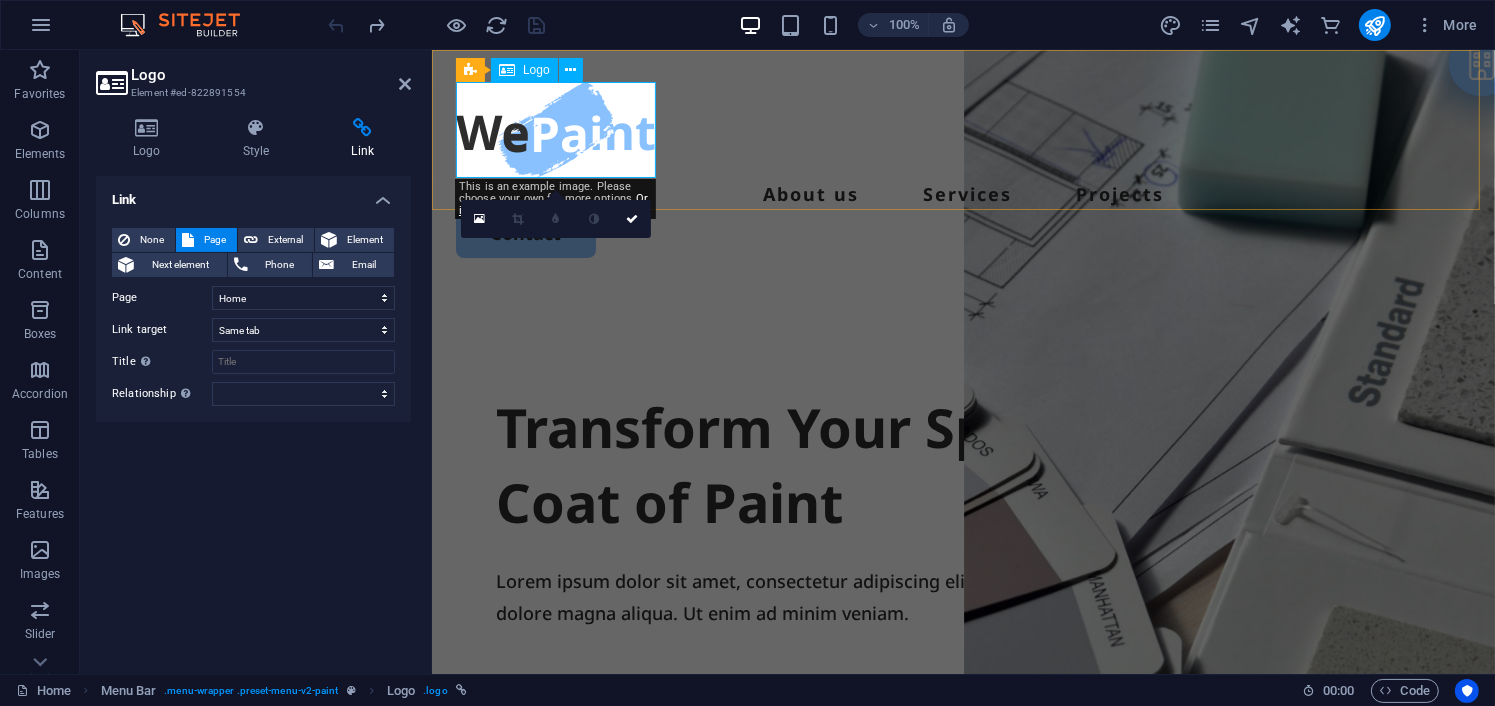 click at bounding box center (962, 130) 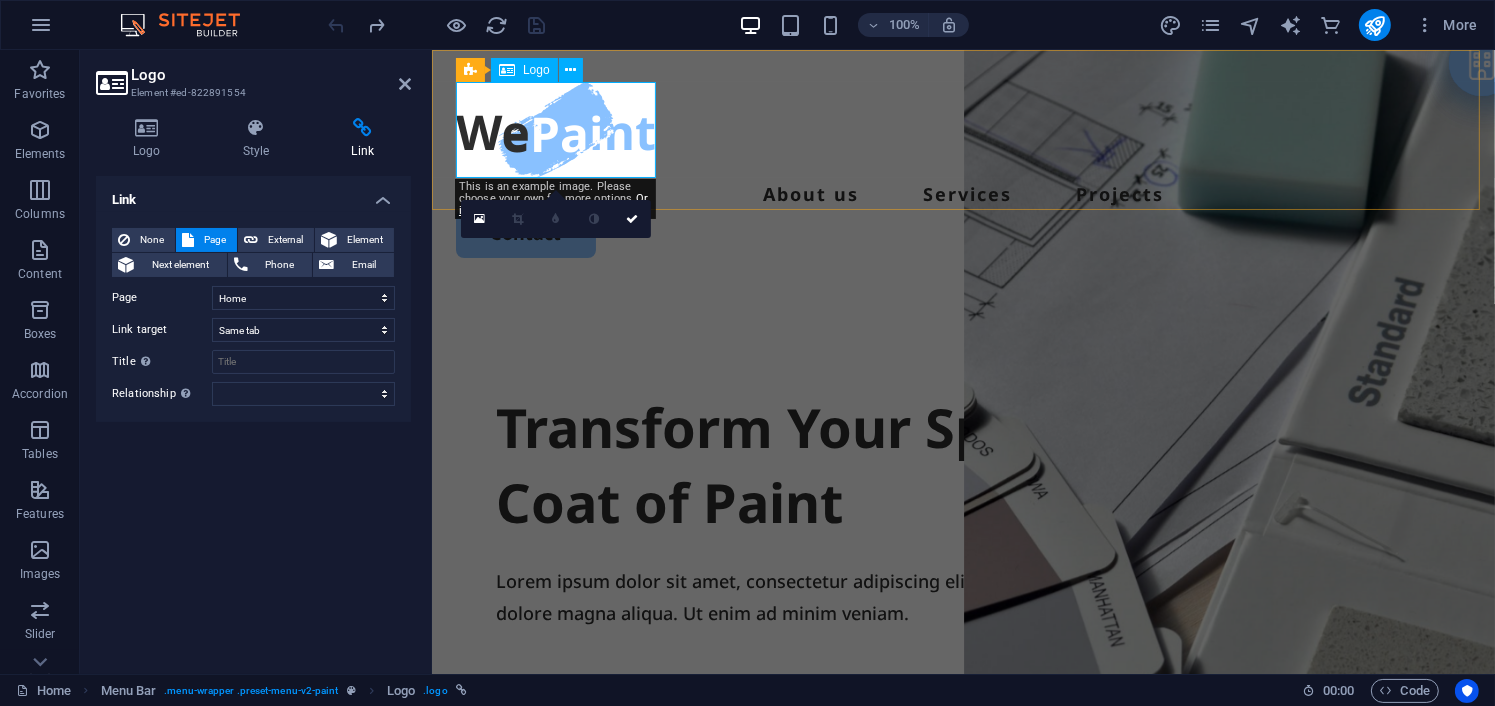 click at bounding box center [962, 130] 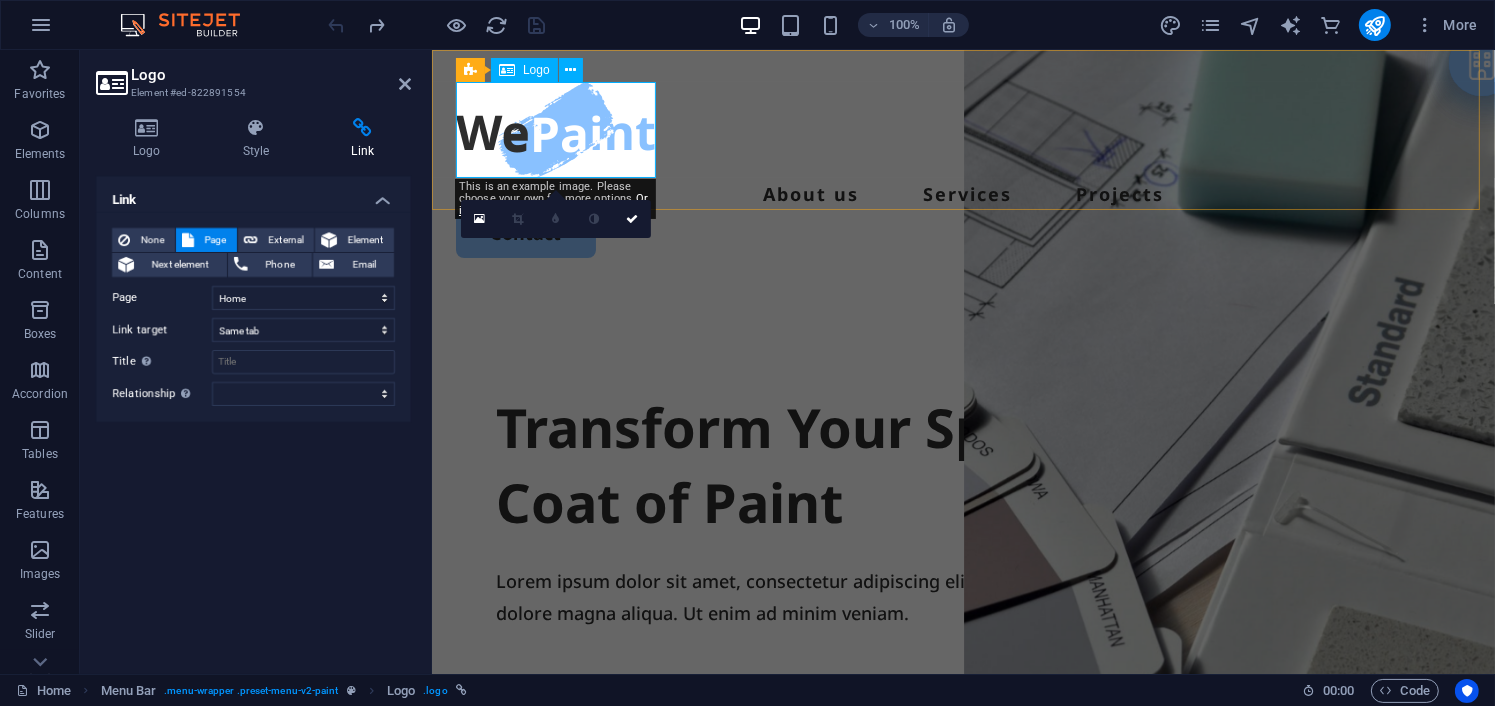 click at bounding box center (962, 130) 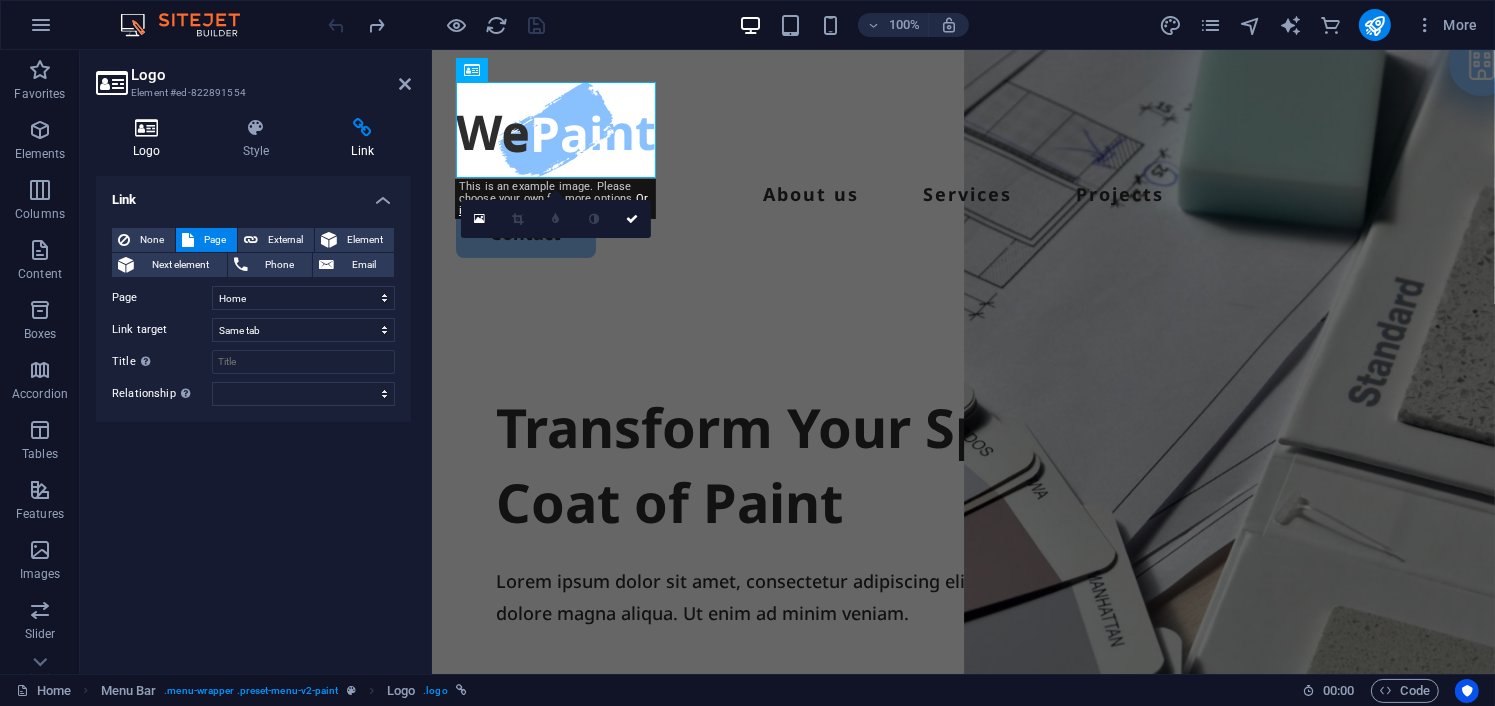 click at bounding box center [147, 128] 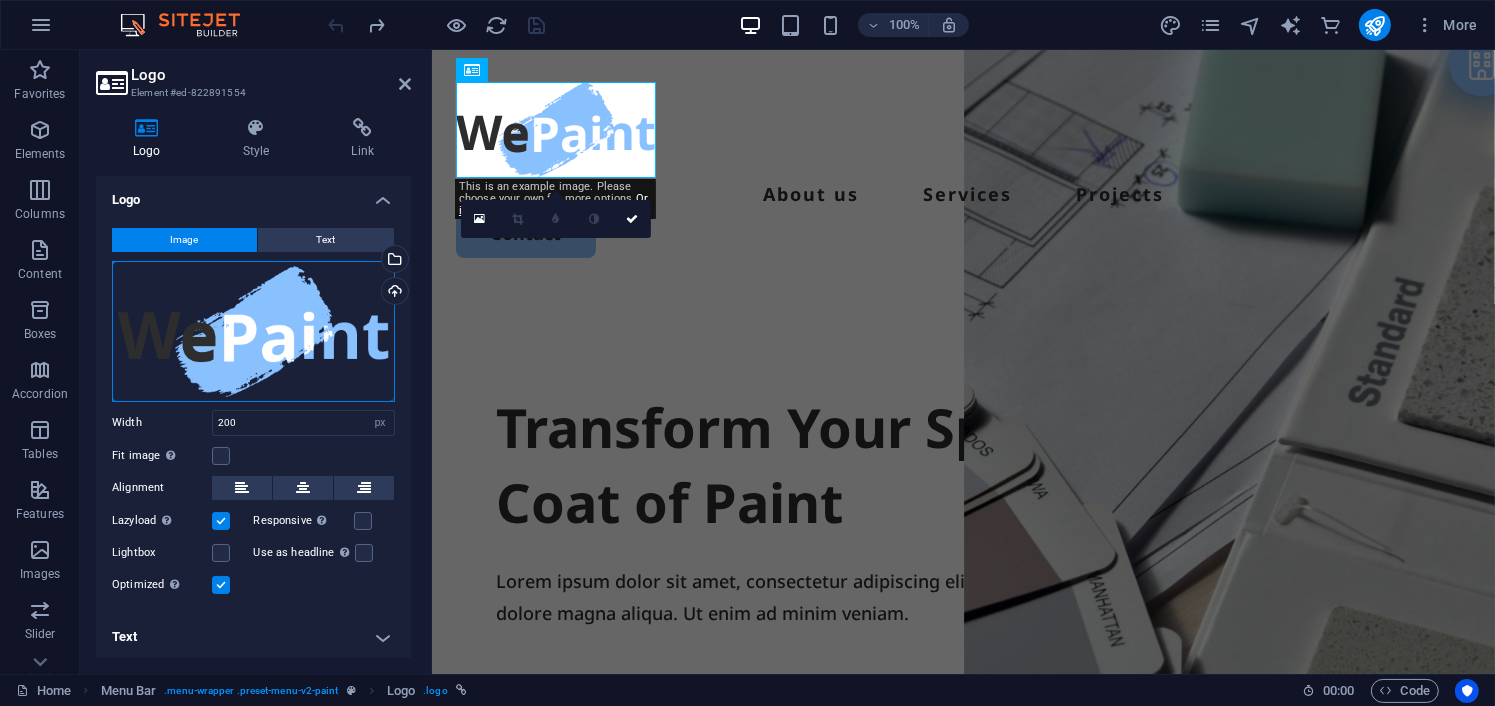 click on "Drag files here, click to choose files or select files from Files or our free stock photos & videos" at bounding box center [253, 331] 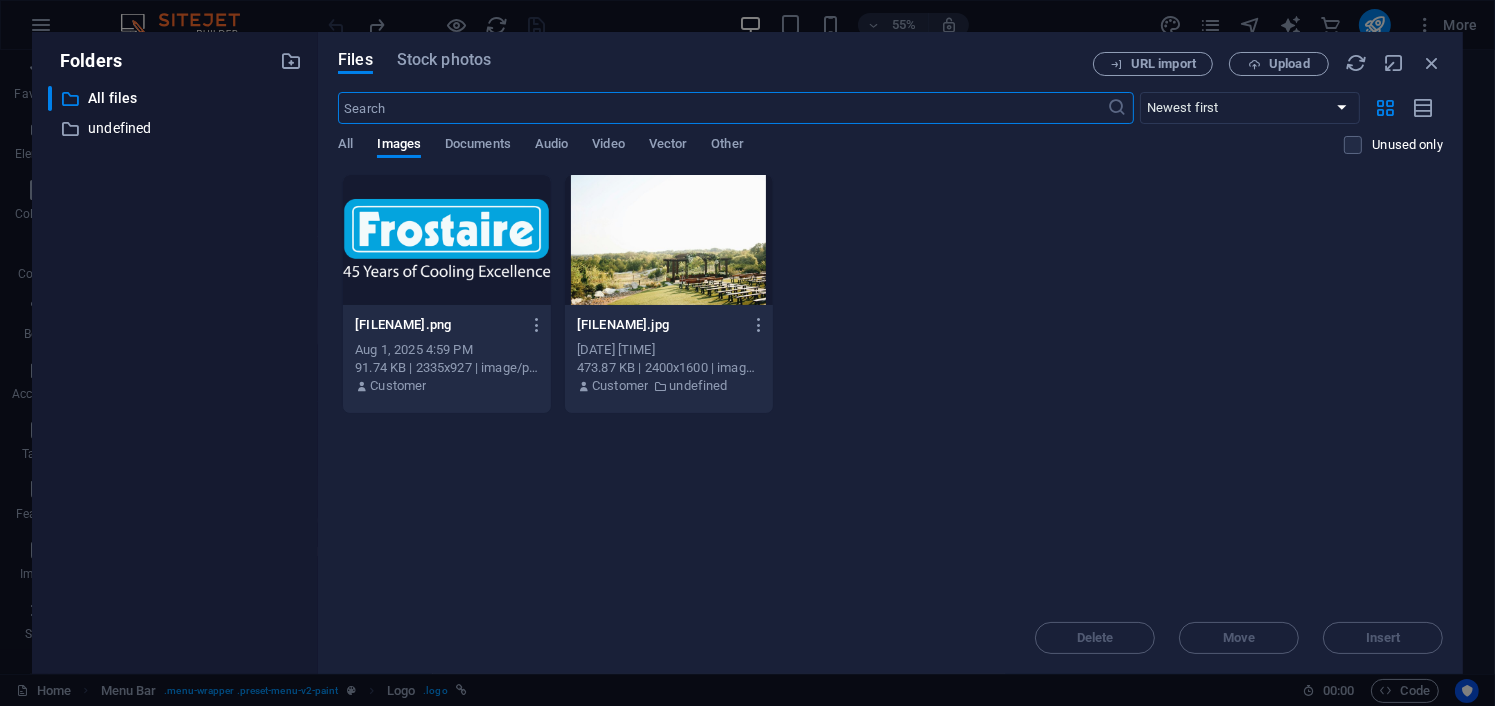click at bounding box center [447, 240] 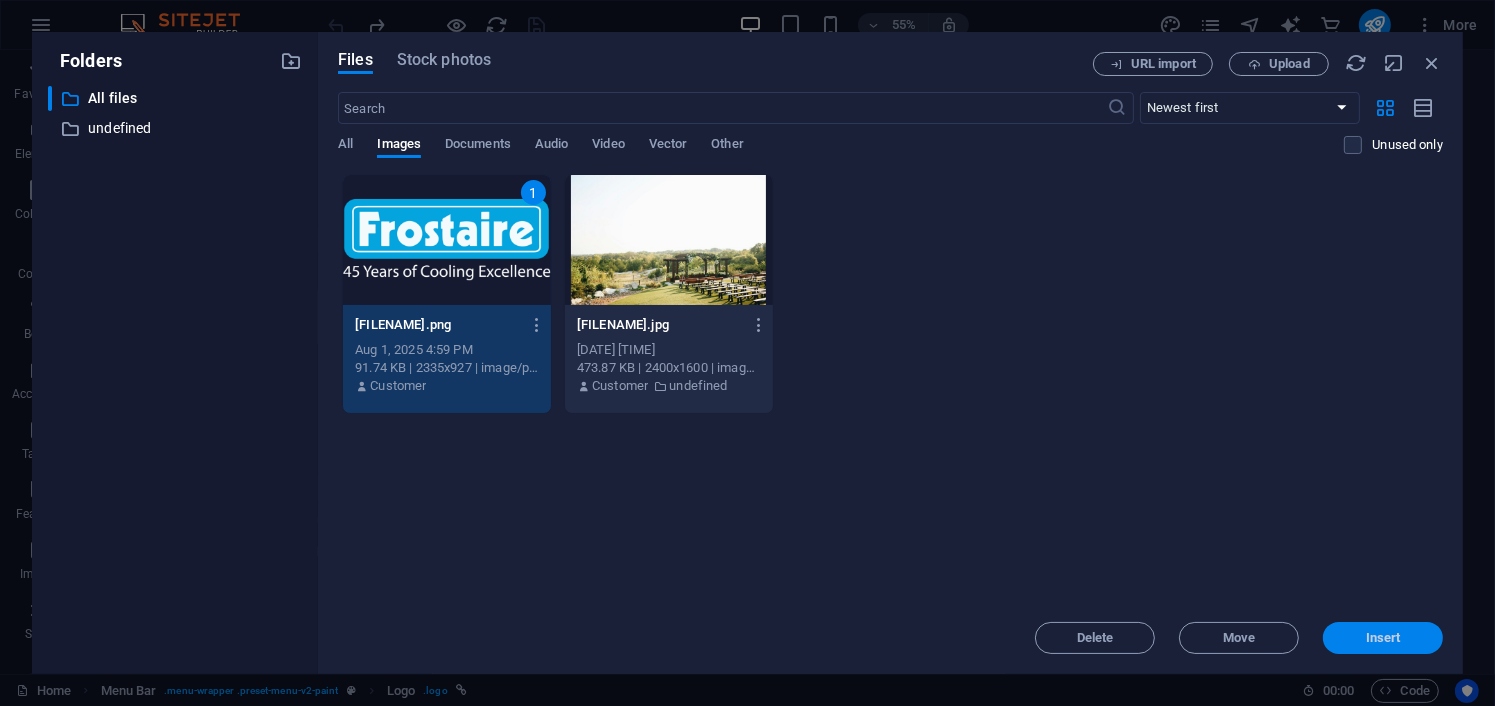 click on "Insert" at bounding box center [1383, 638] 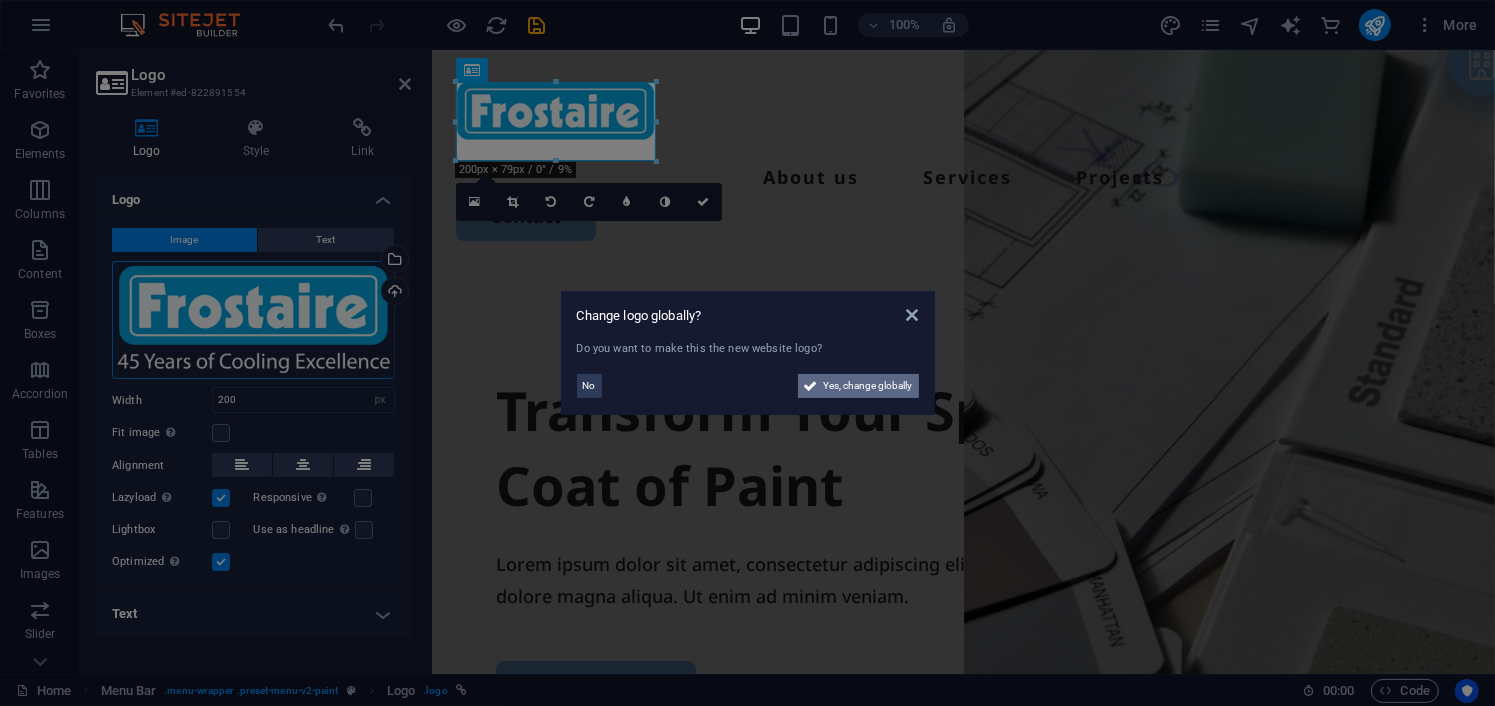 drag, startPoint x: 845, startPoint y: 392, endPoint x: 805, endPoint y: 649, distance: 260.0942 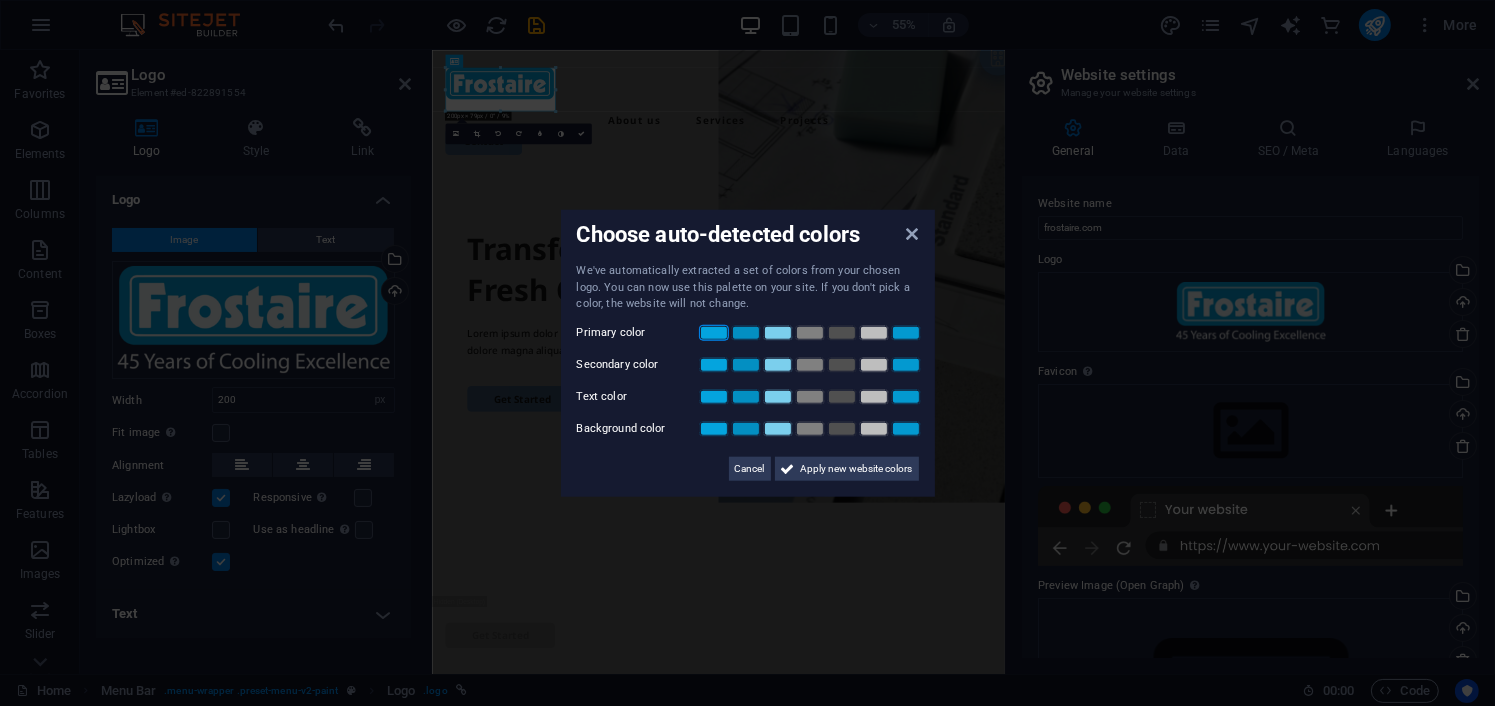 click at bounding box center [714, 332] 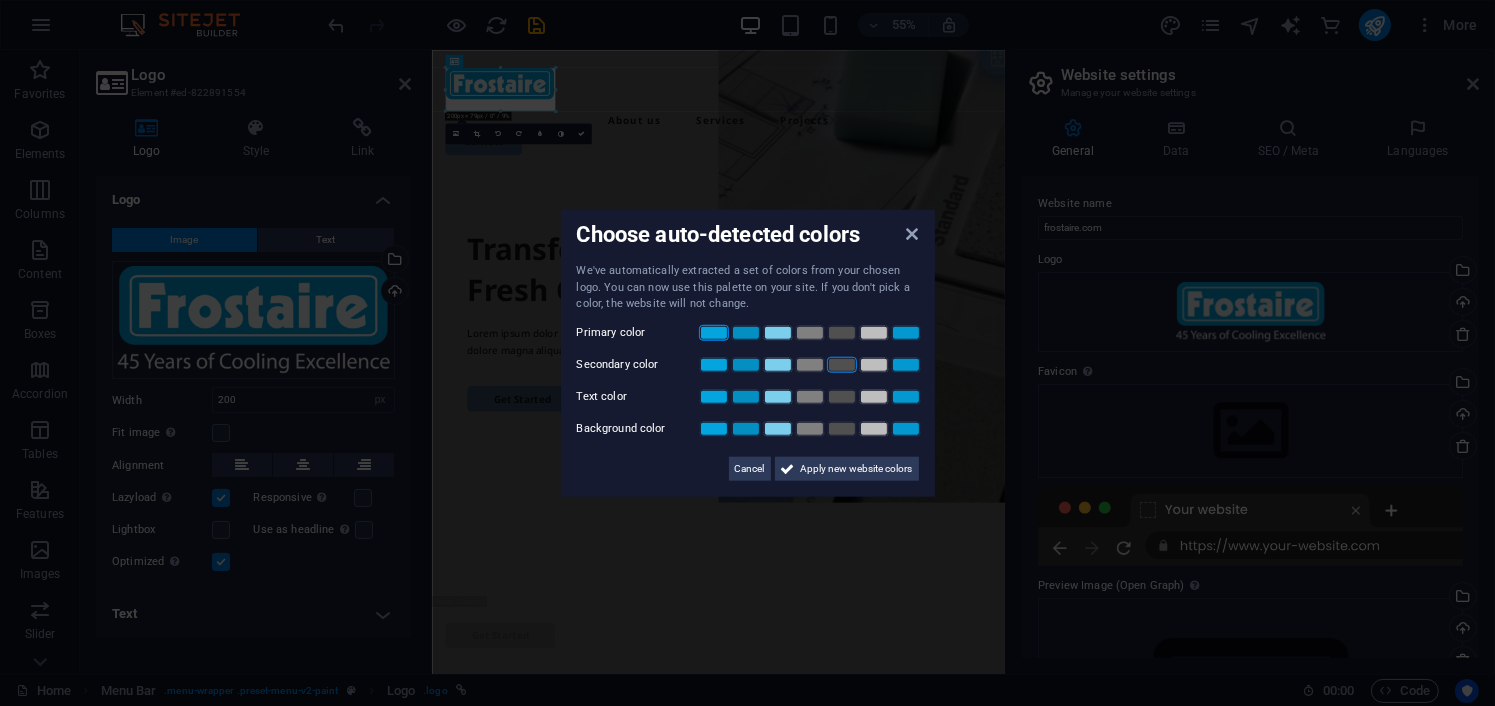 click at bounding box center [842, 364] 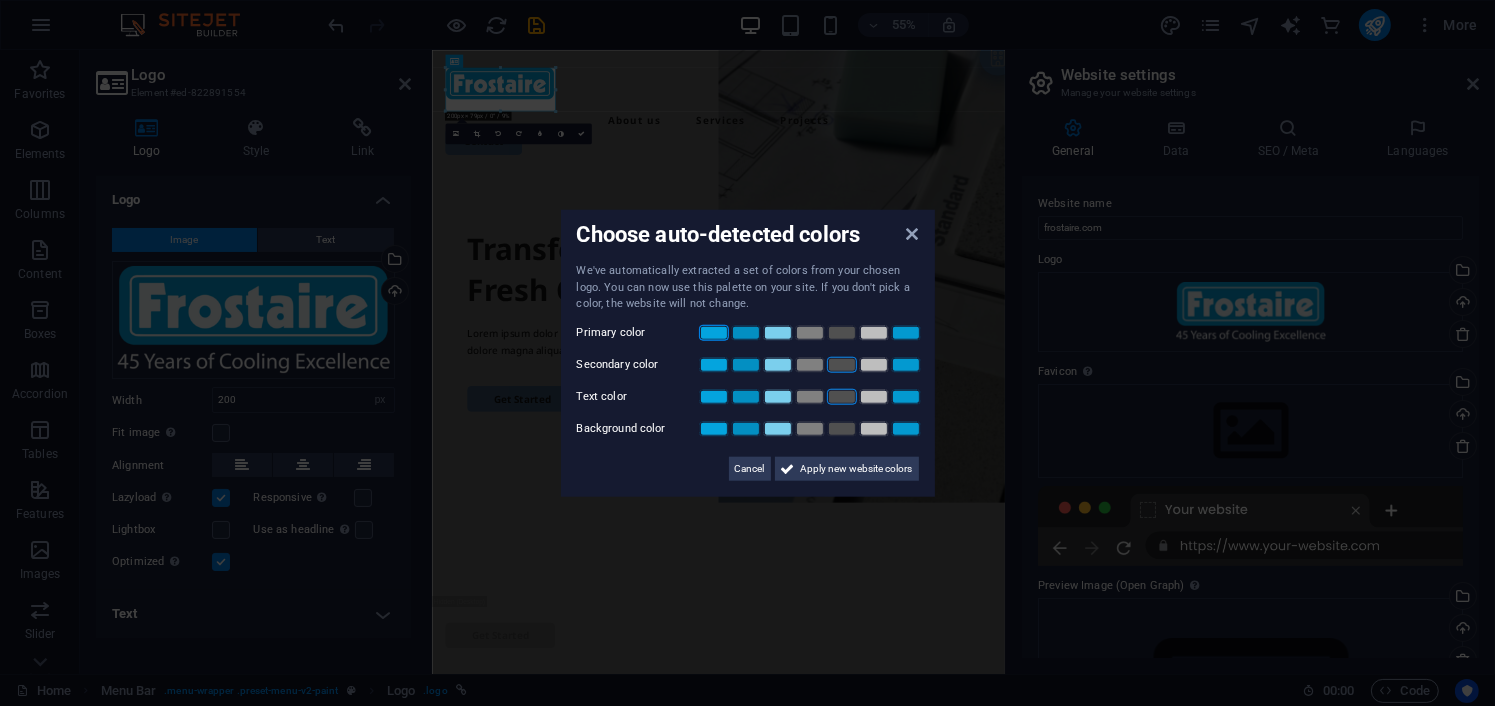 click at bounding box center [842, 396] 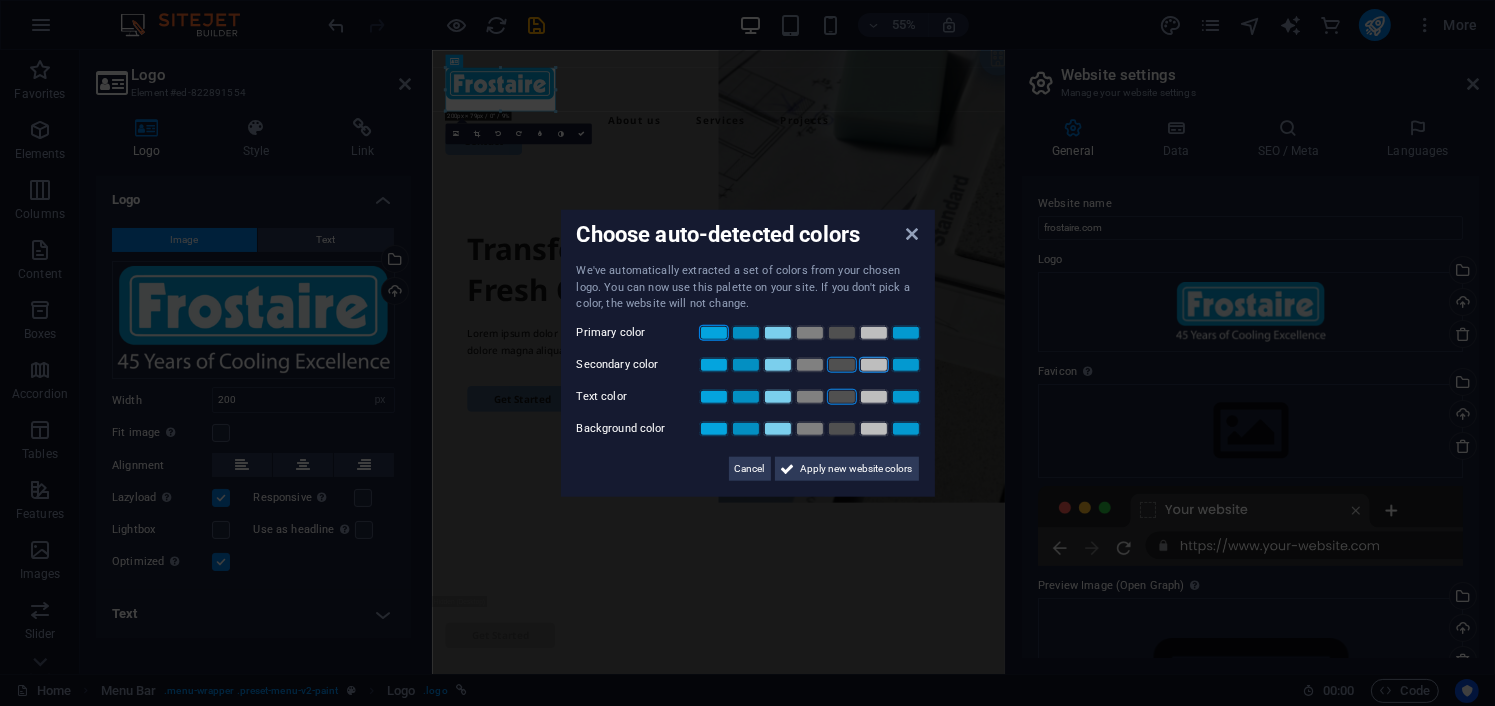 click at bounding box center (874, 364) 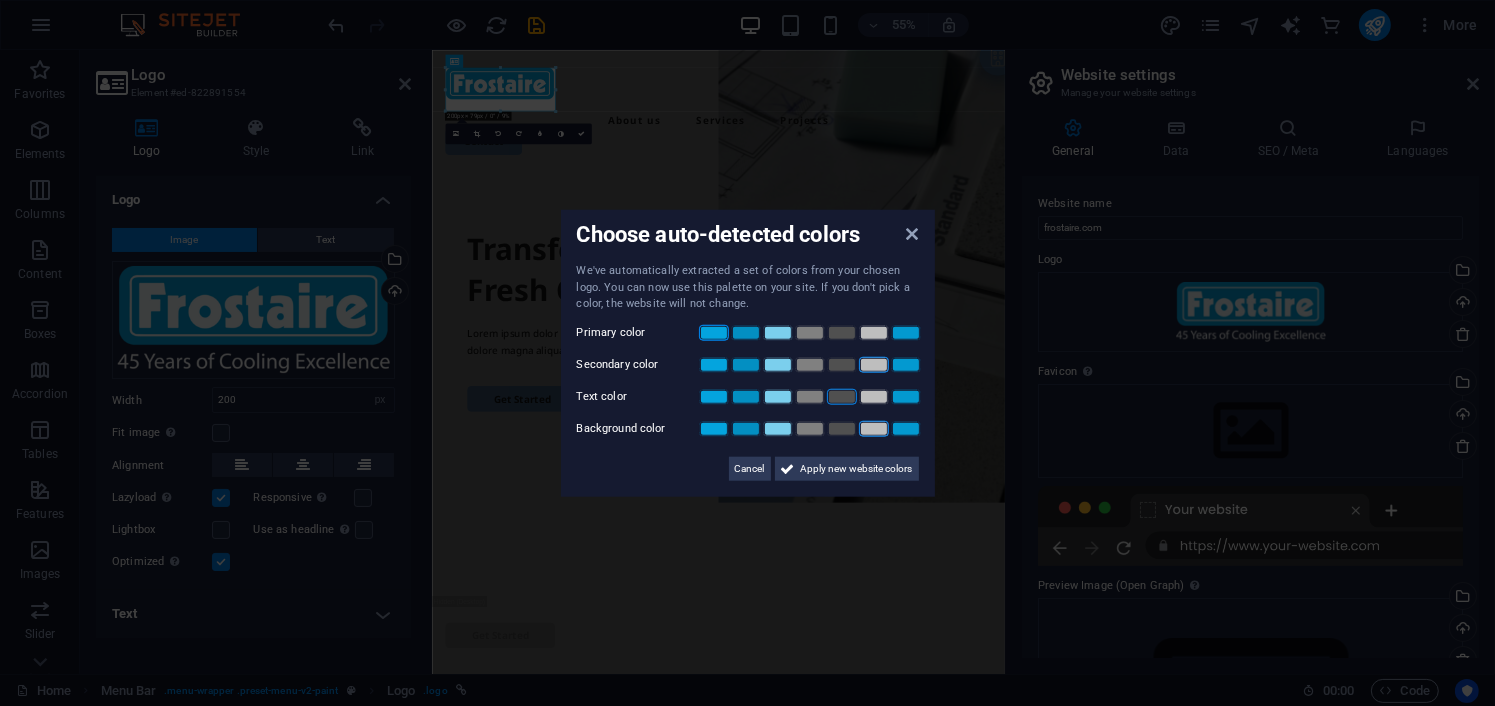 click at bounding box center [874, 428] 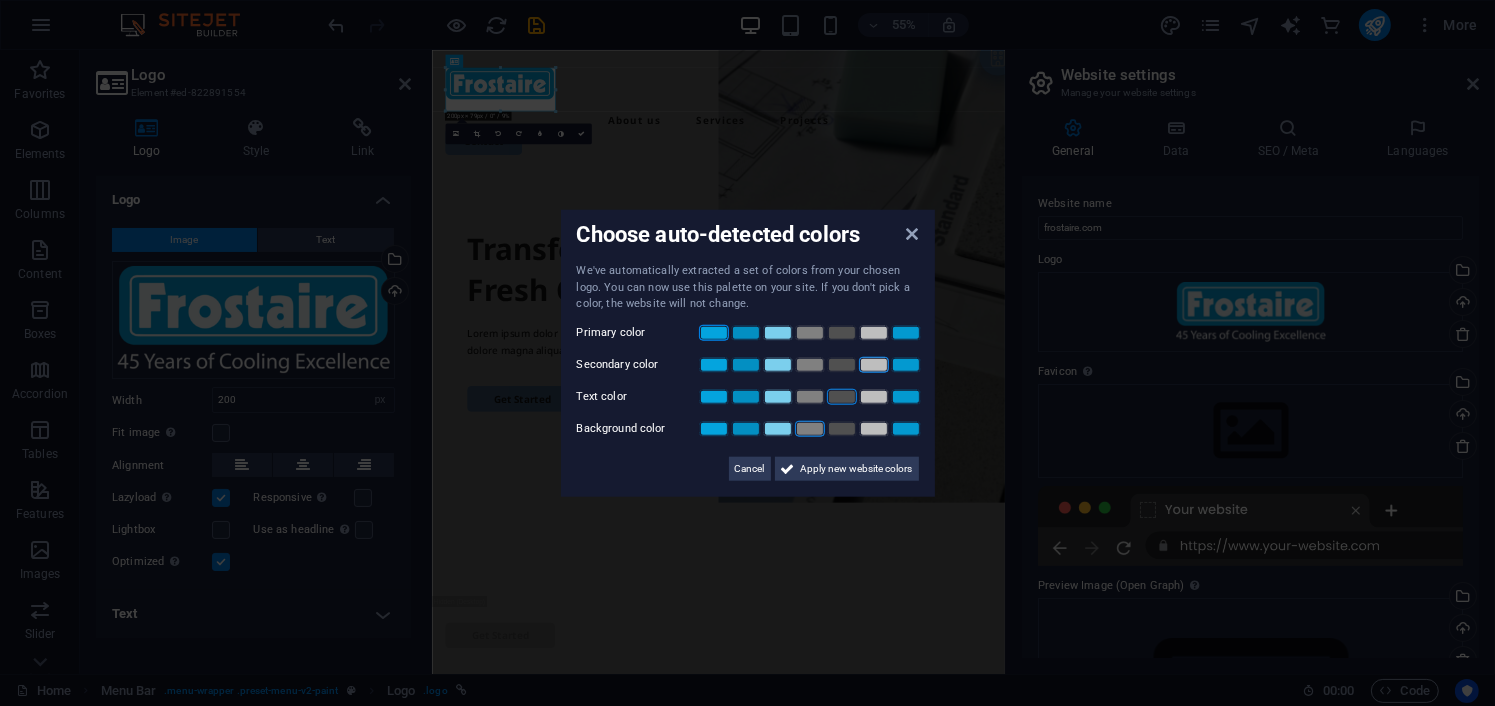 click at bounding box center (810, 428) 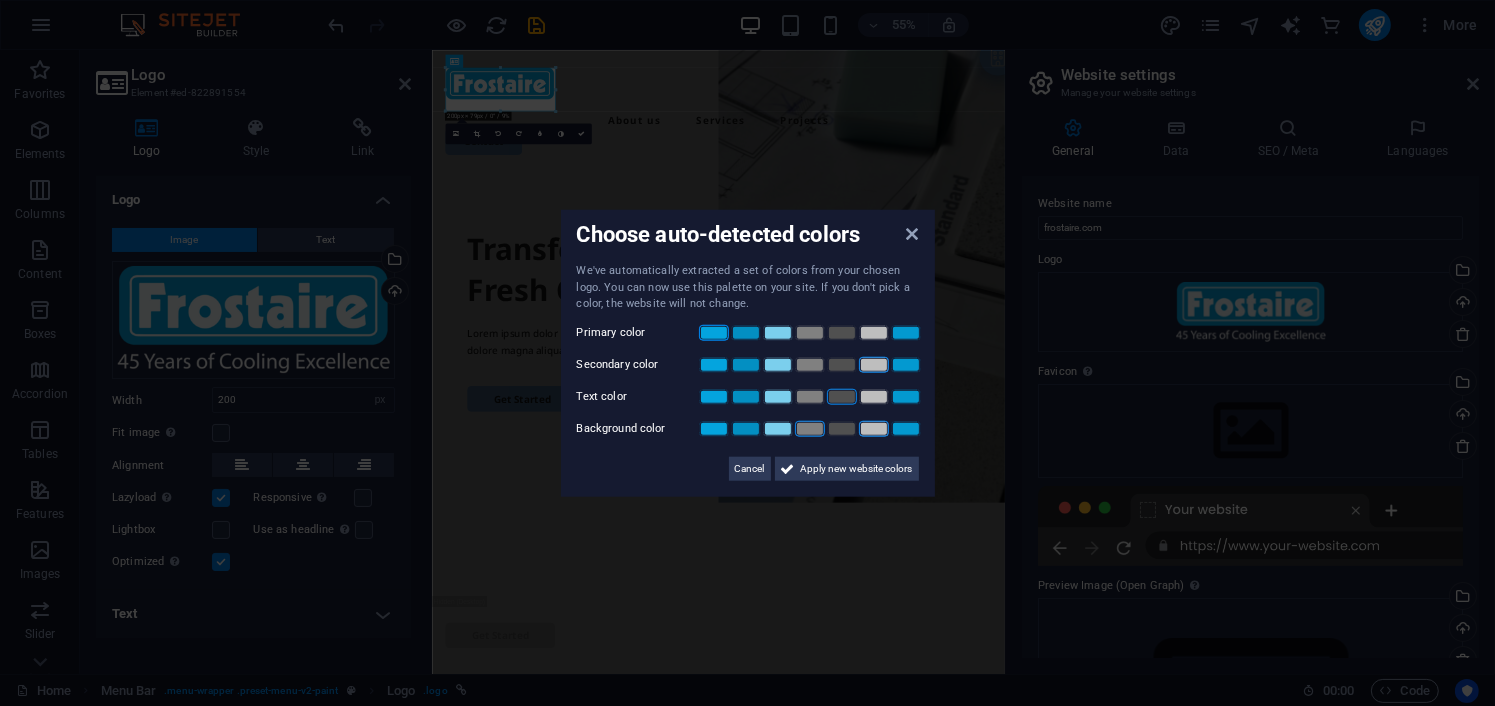click at bounding box center [874, 428] 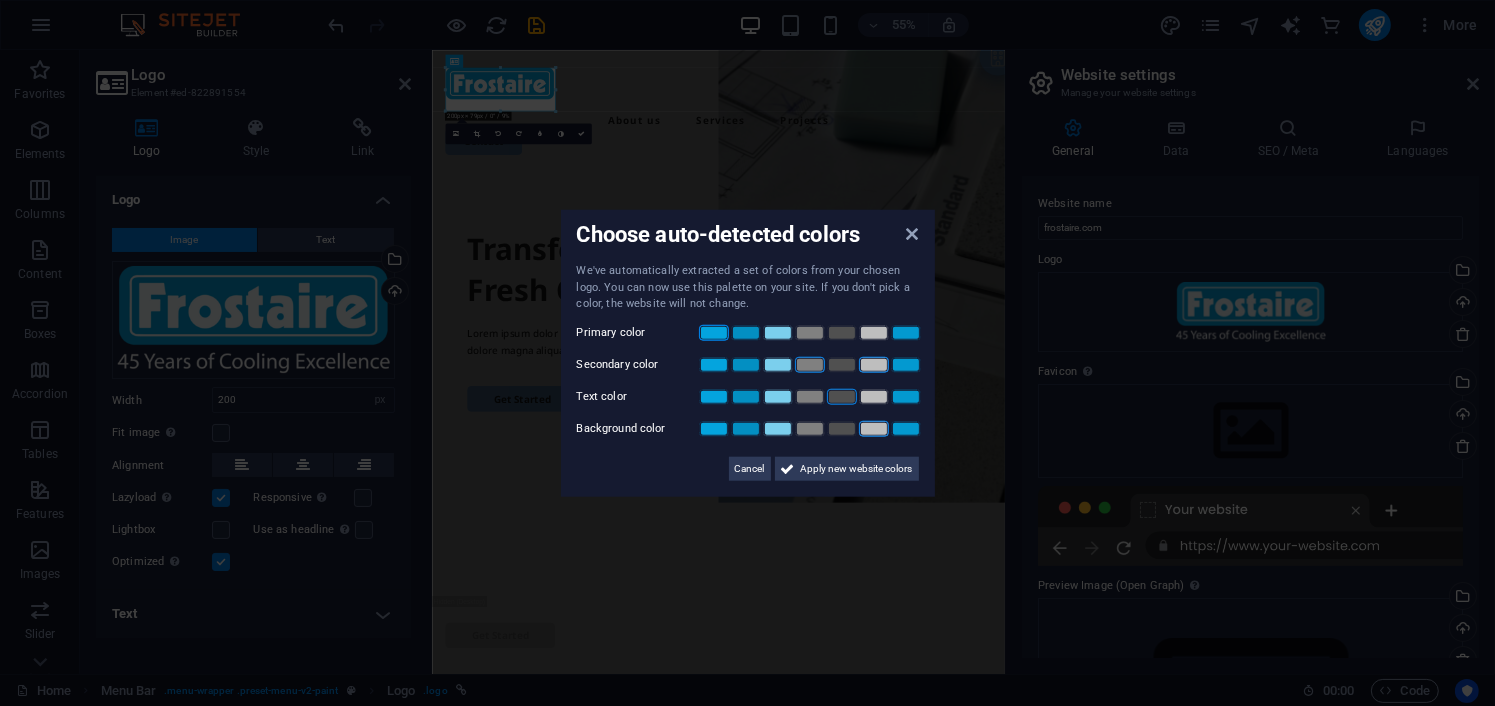 click at bounding box center [810, 364] 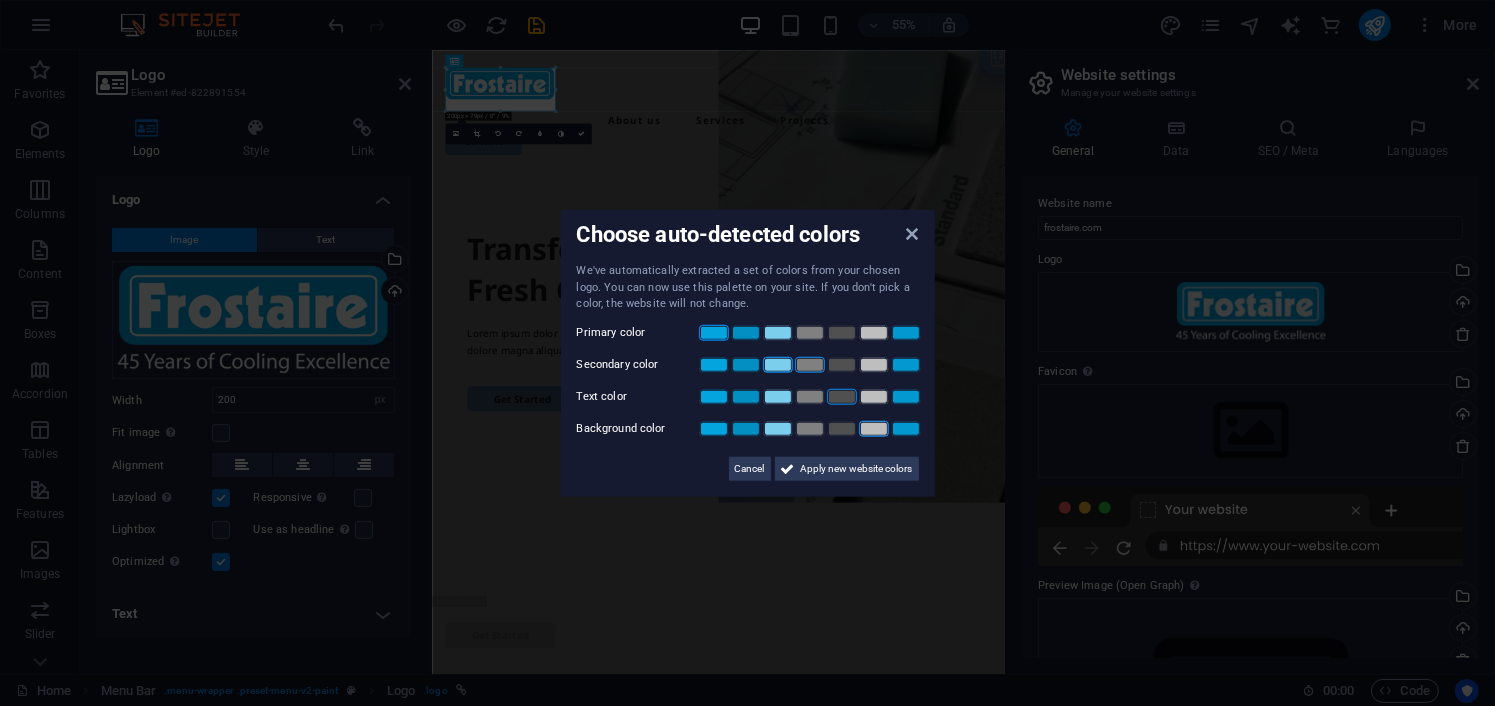 click at bounding box center [778, 364] 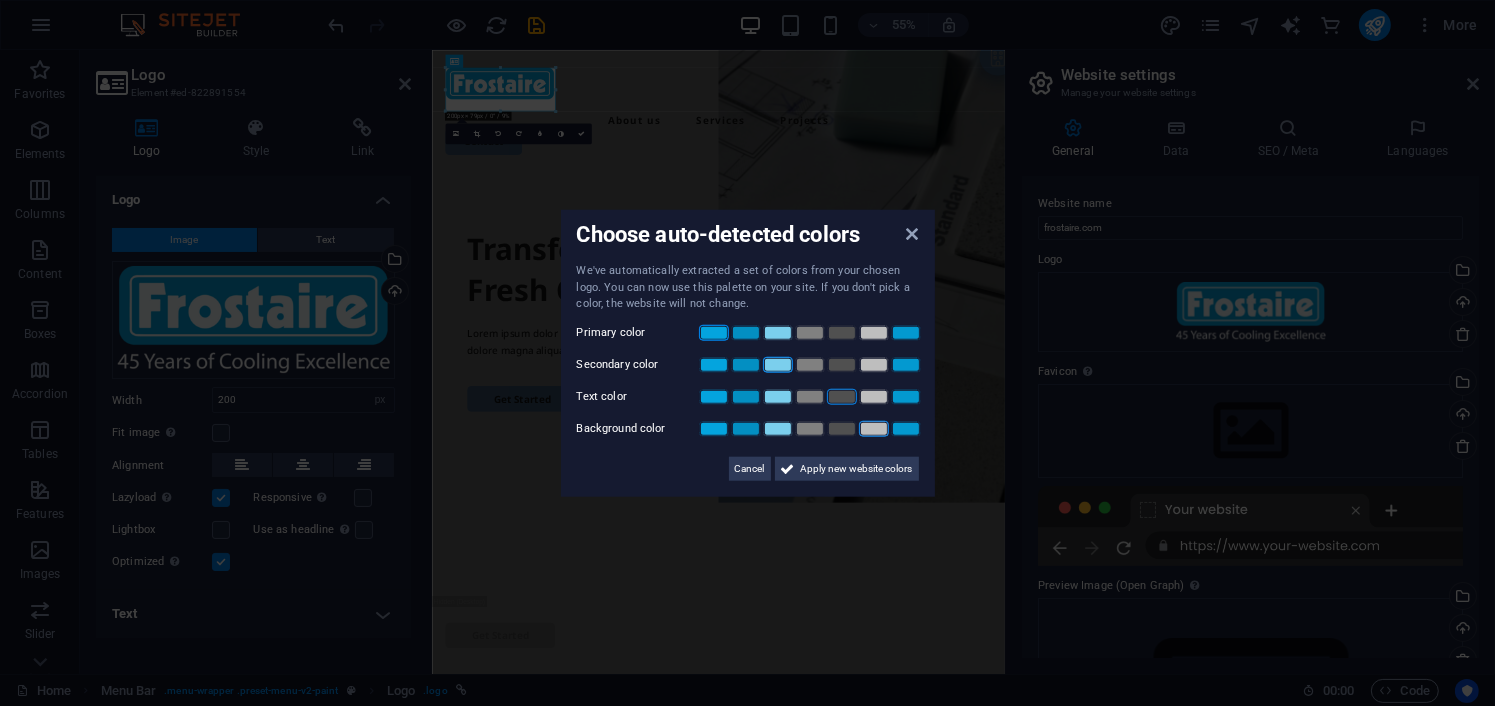 click on "Apply new website colors" at bounding box center [857, 468] 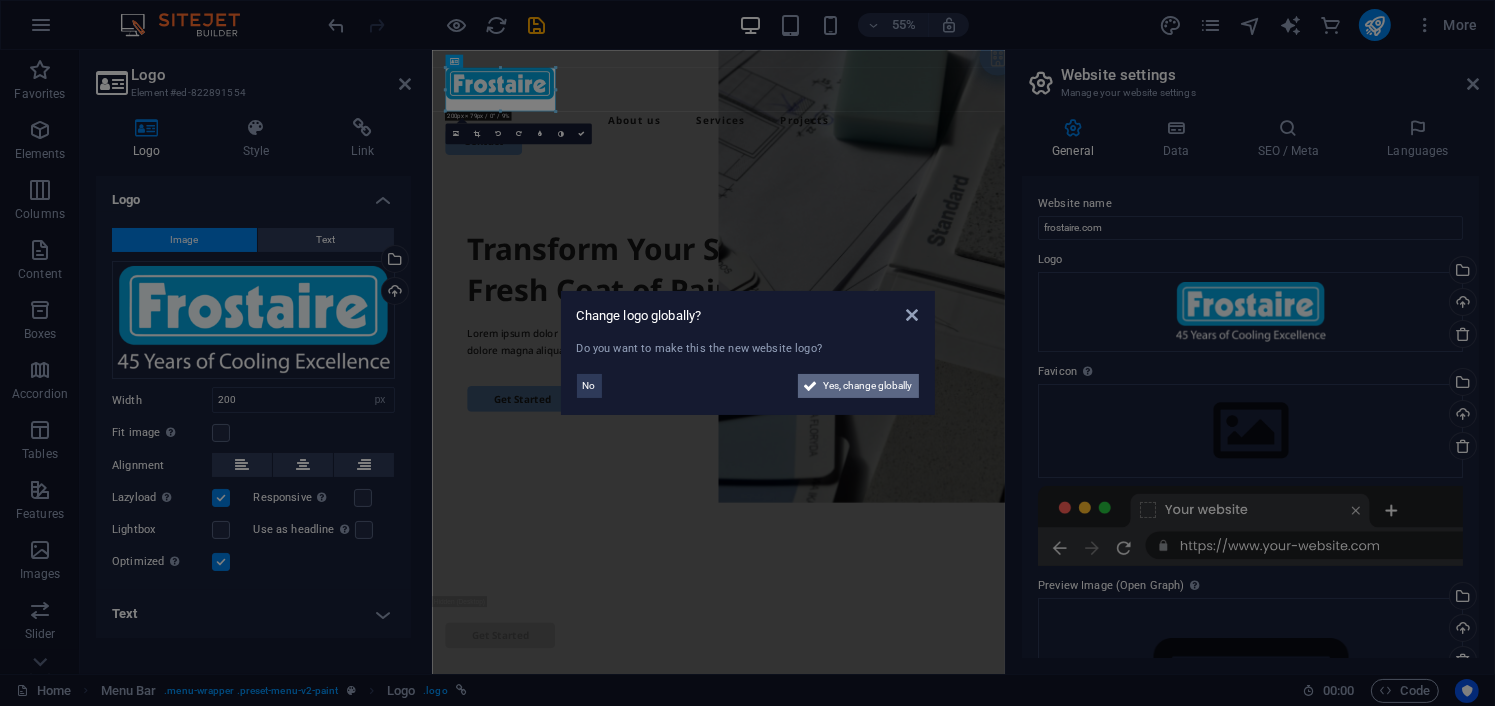 click on "Yes, change globally" at bounding box center (868, 386) 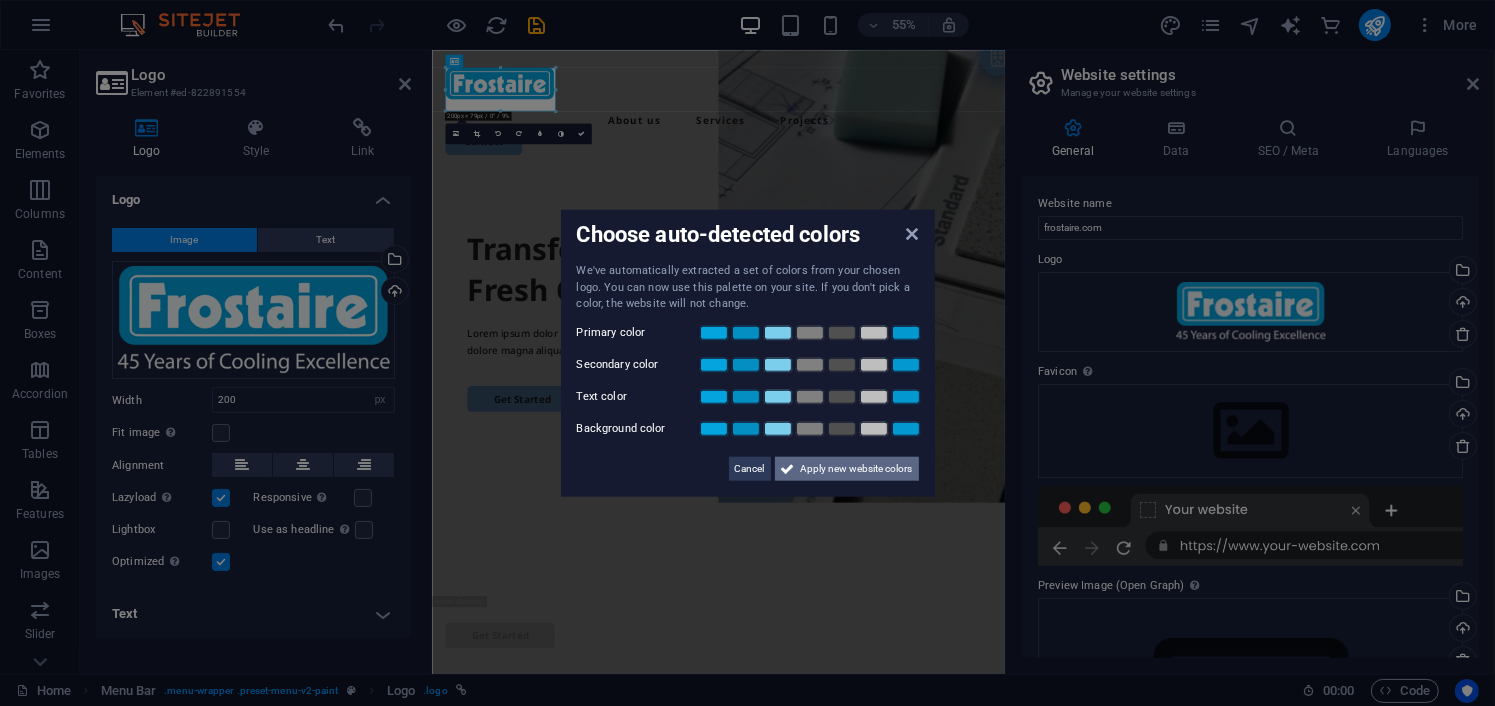 click on "Apply new website colors" at bounding box center [857, 468] 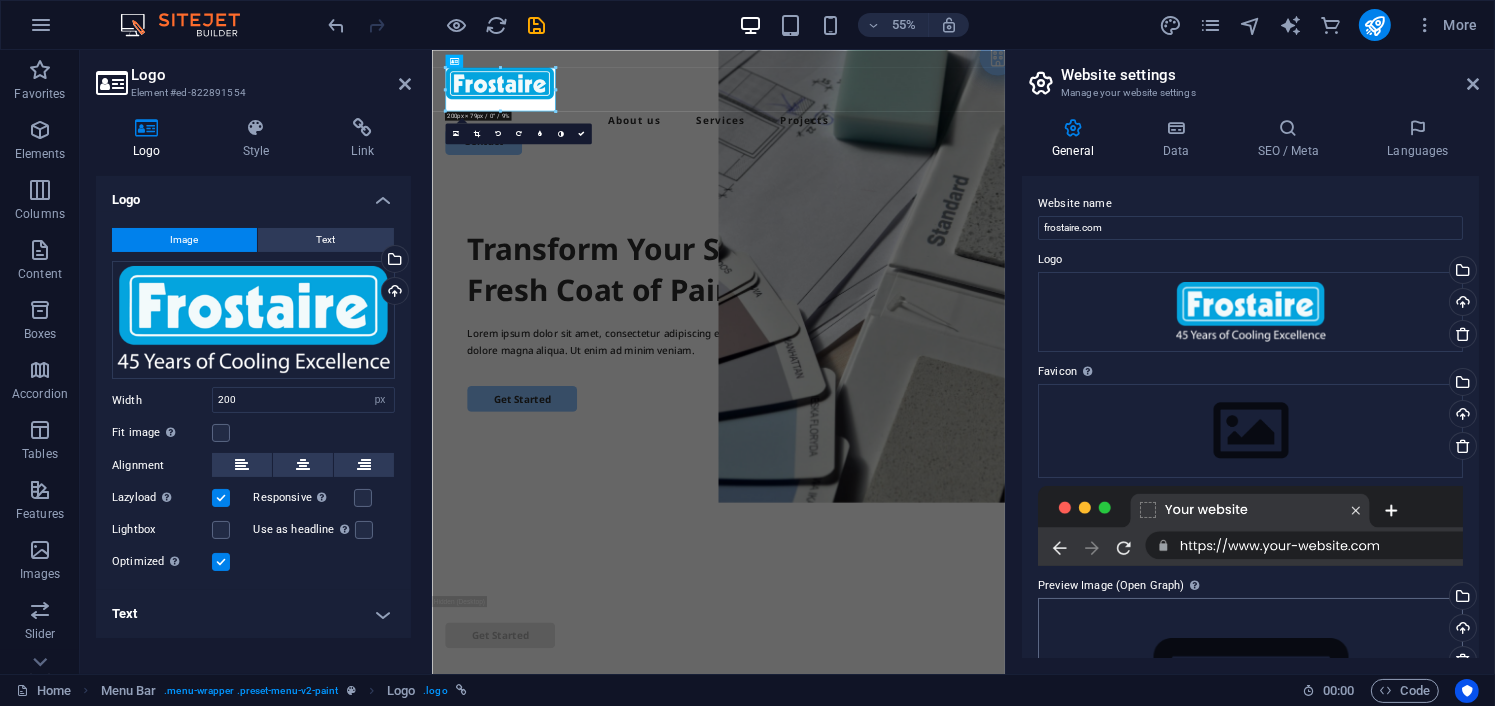 scroll, scrollTop: 184, scrollLeft: 0, axis: vertical 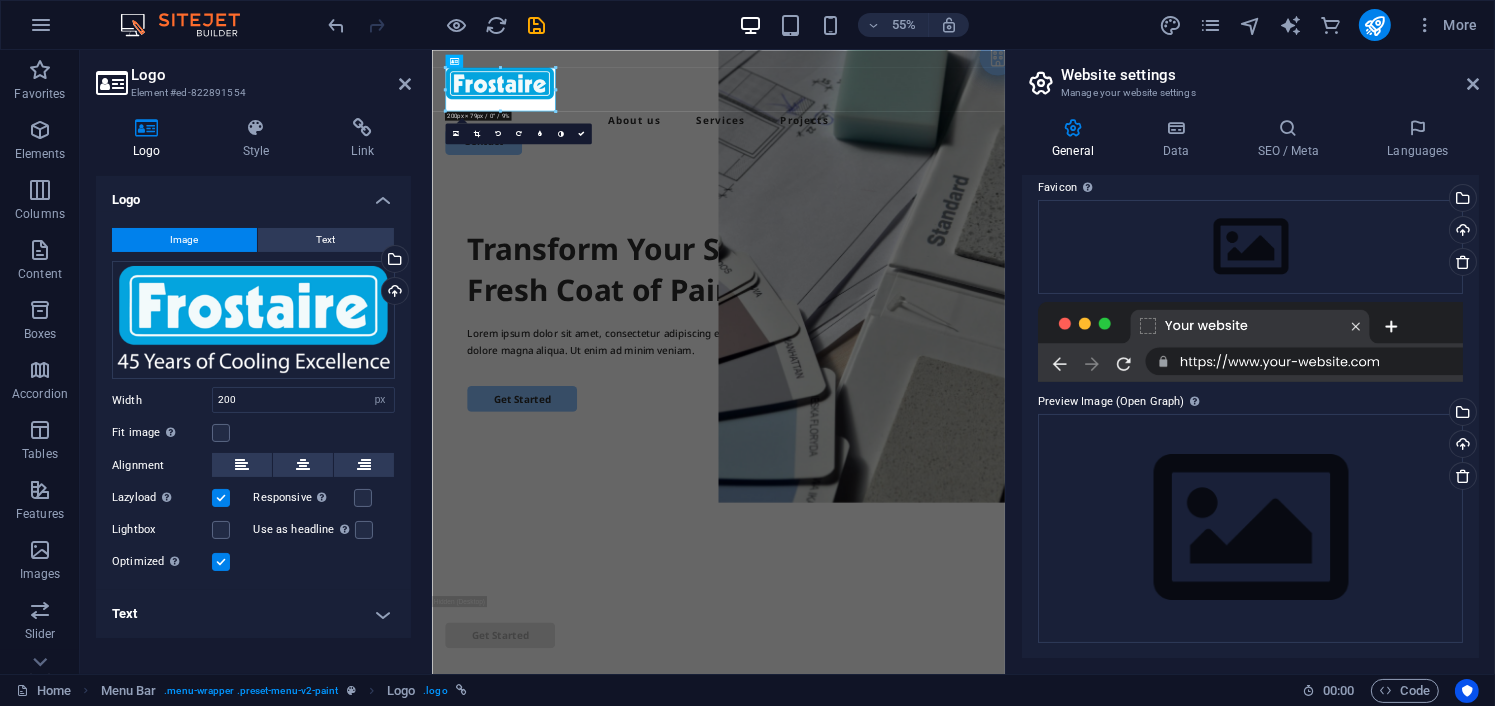 click at bounding box center (1250, 342) 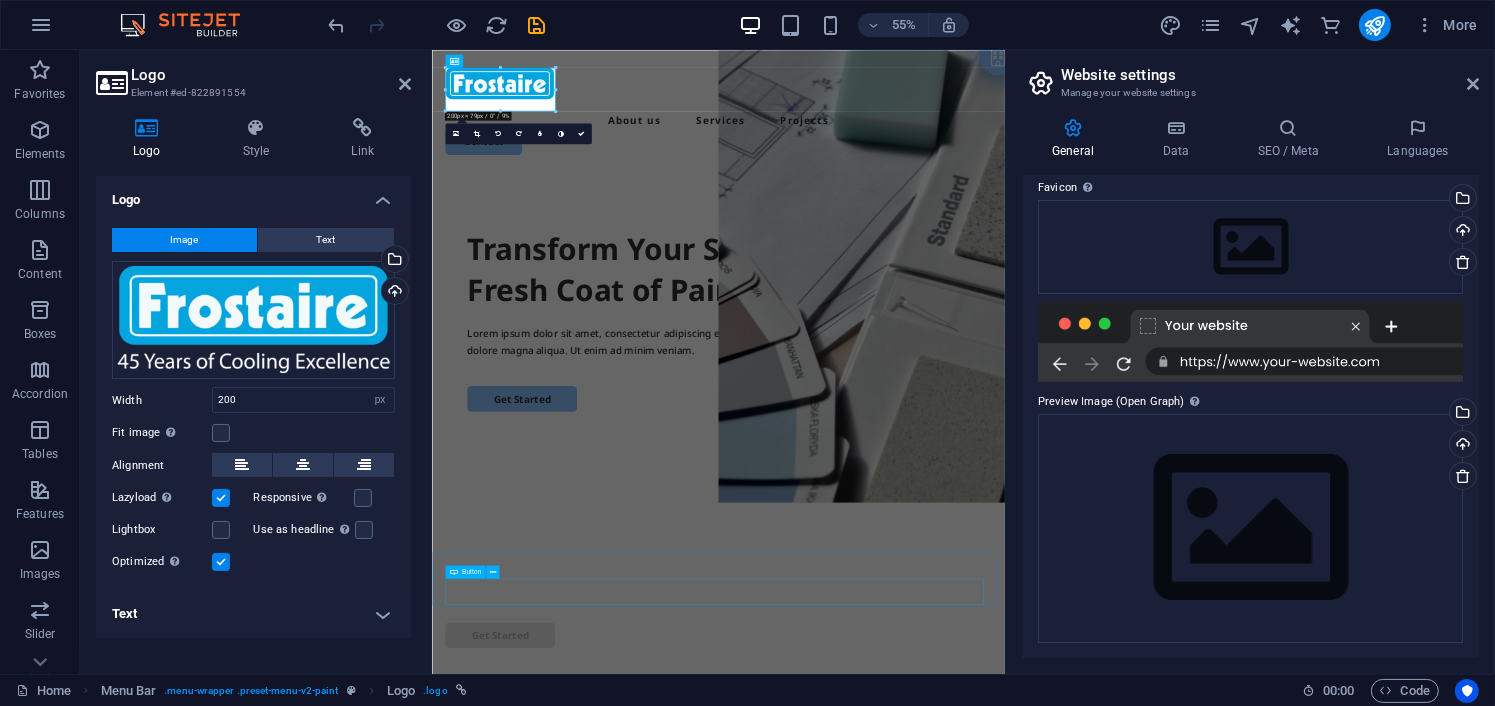 click on "Get Started" at bounding box center [952, 1114] 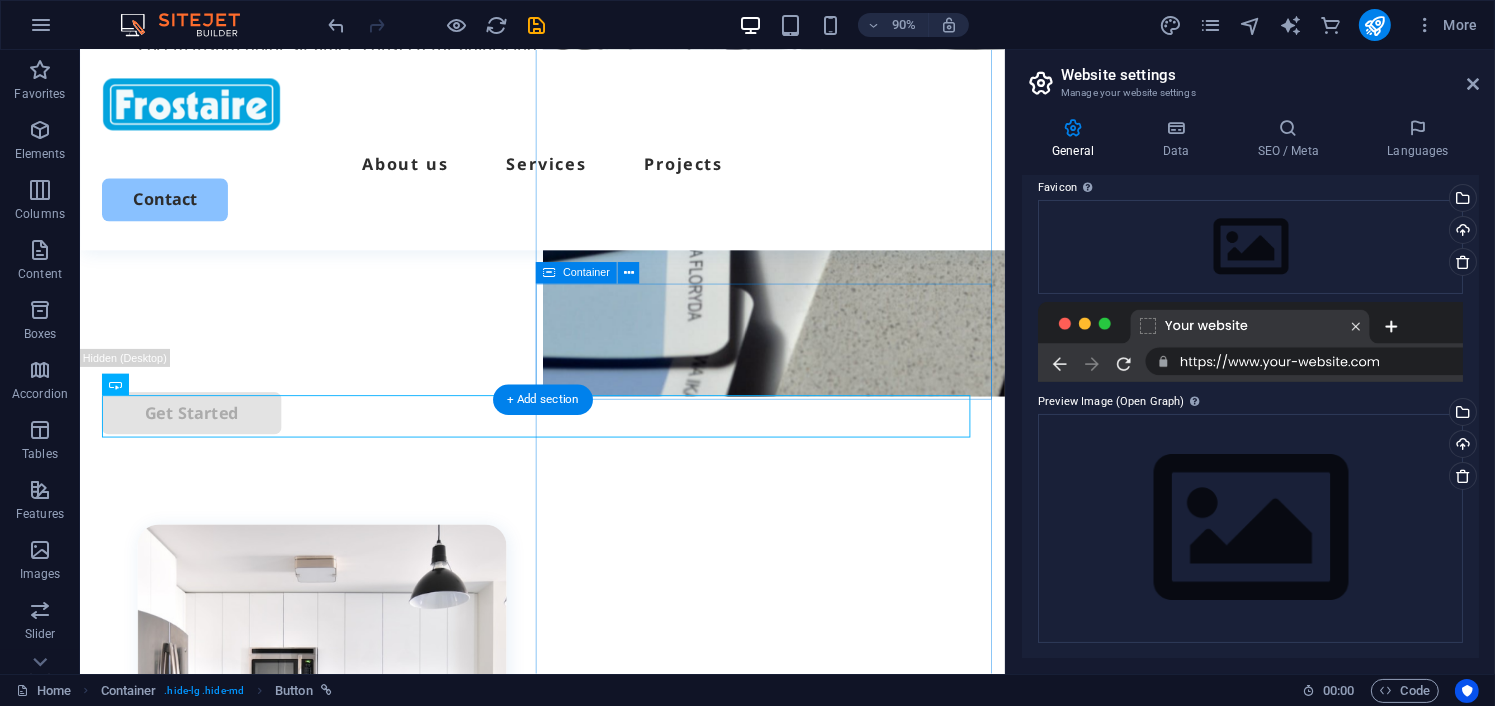 scroll, scrollTop: 0, scrollLeft: 0, axis: both 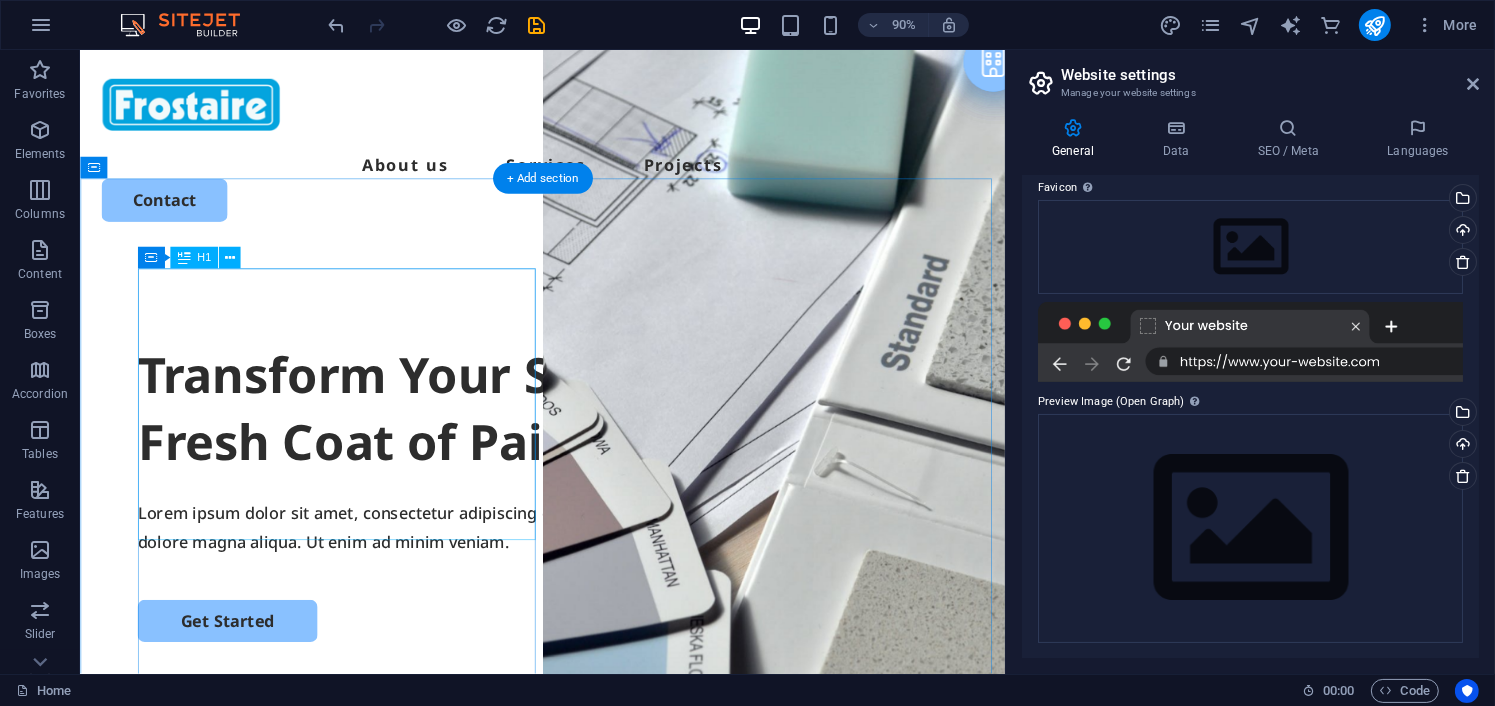 click on "Transform Your Space with a Fresh Coat of Paint" at bounding box center [594, 448] 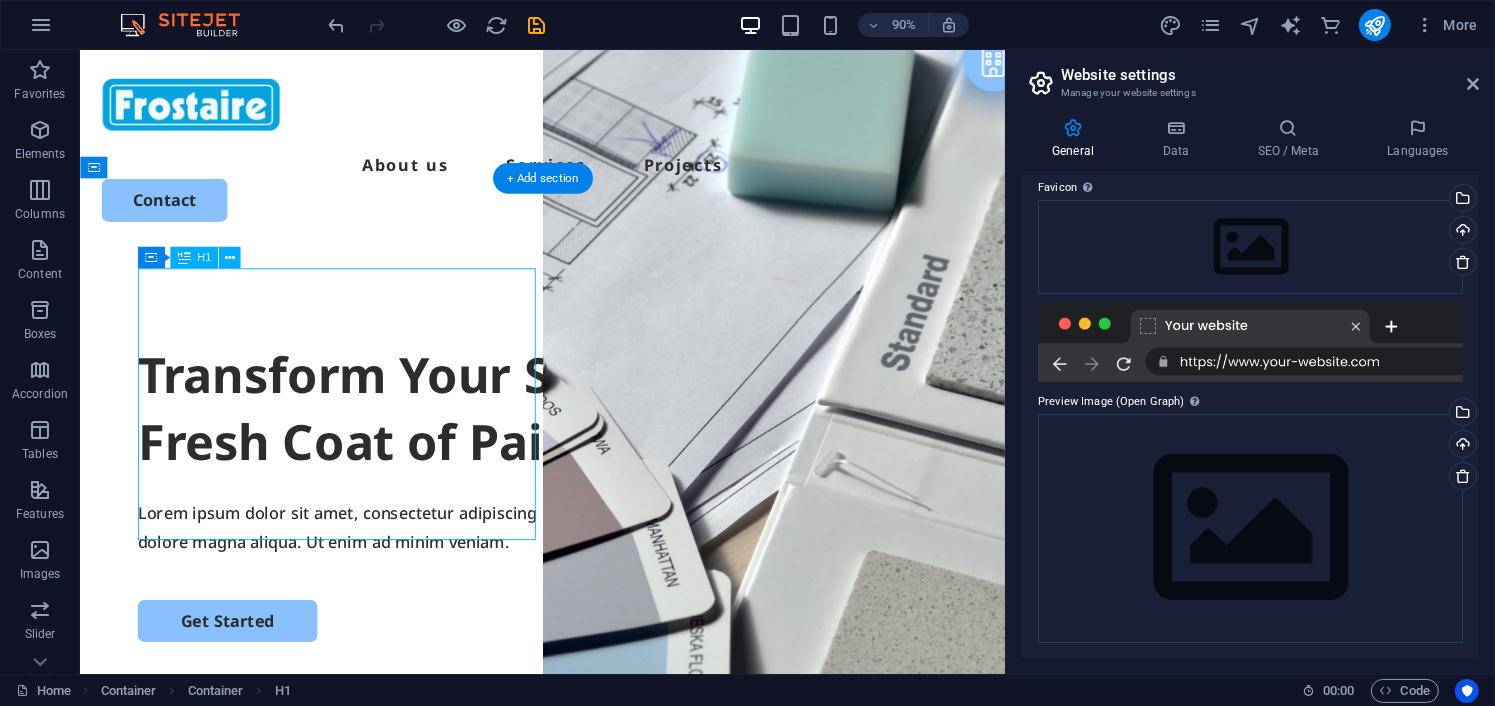 click on "Transform Your Space with a Fresh Coat of Paint" at bounding box center (594, 448) 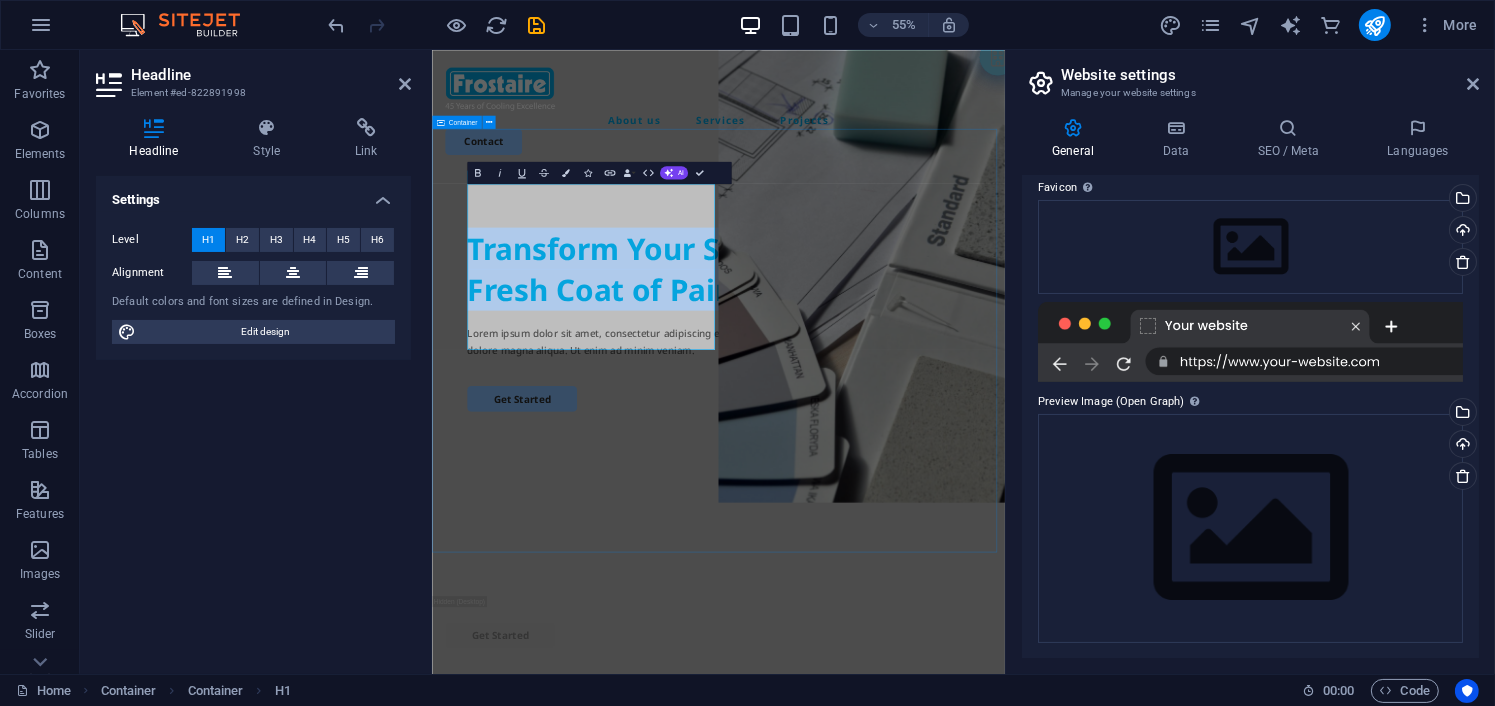 click on "Transform Your Space with a Fresh Coat of Paint Lorem ipsum dolor sit amet, consectetur adipiscing elit, sed do eiusmod tempor incididunt ut labore et dolore magna aliqua. Ut enim ad minim veniam. Get Started" at bounding box center (952, 658) 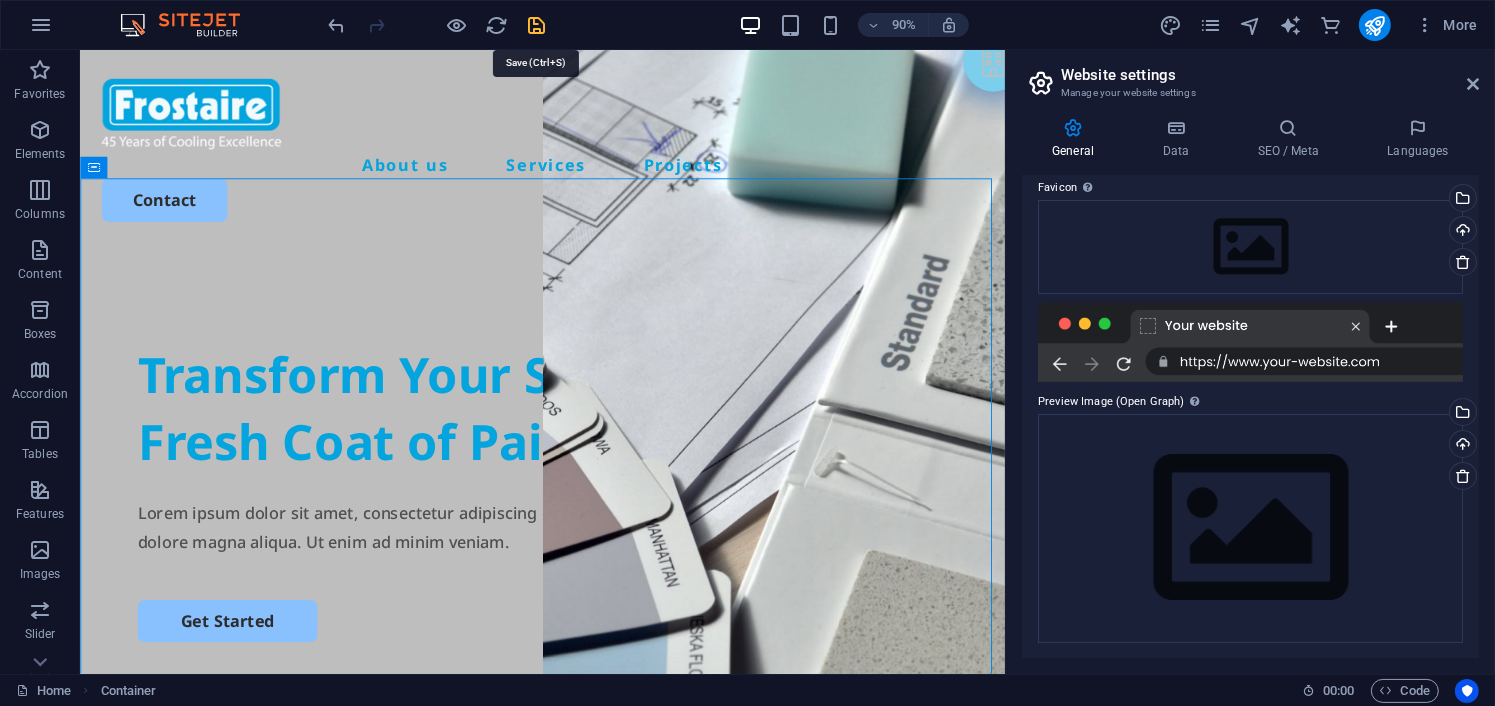 click at bounding box center (537, 25) 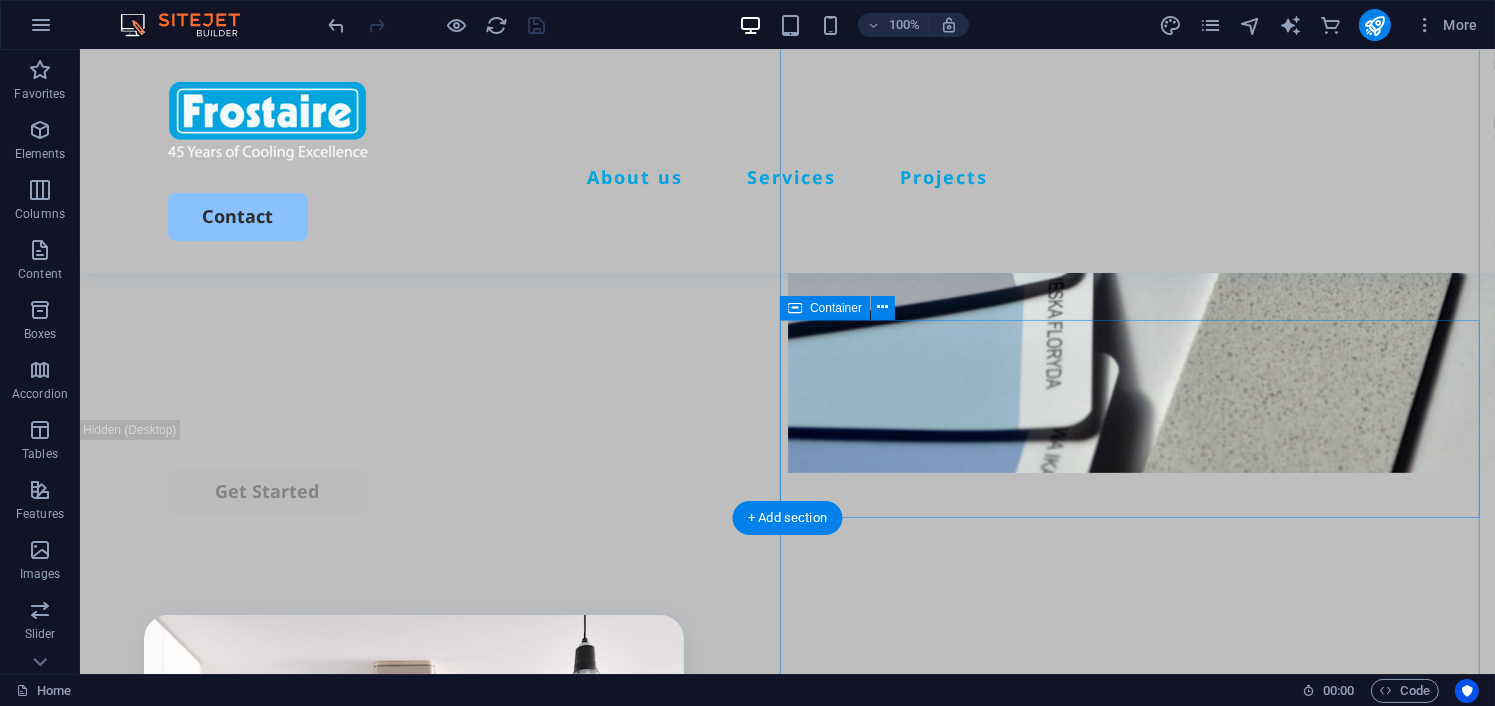 scroll, scrollTop: 0, scrollLeft: 0, axis: both 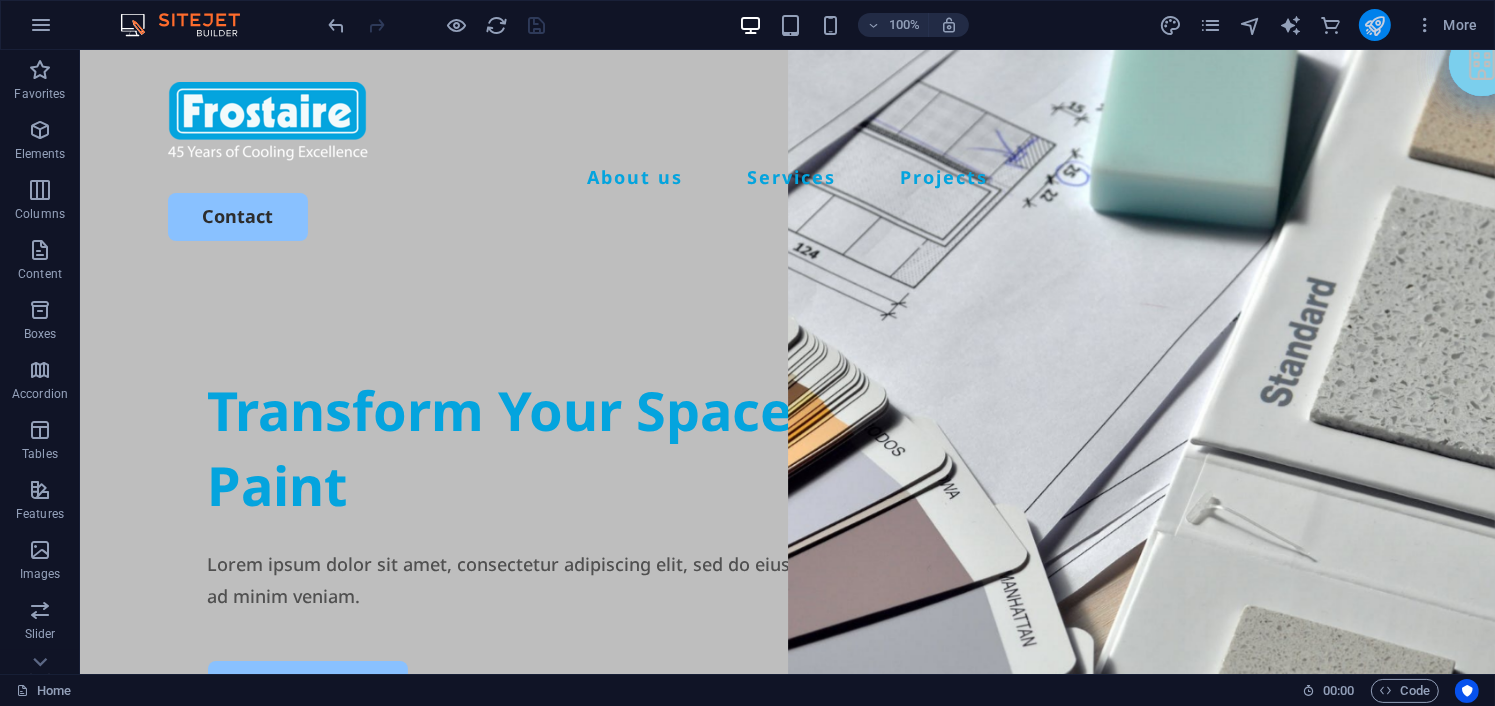 click at bounding box center (1375, 25) 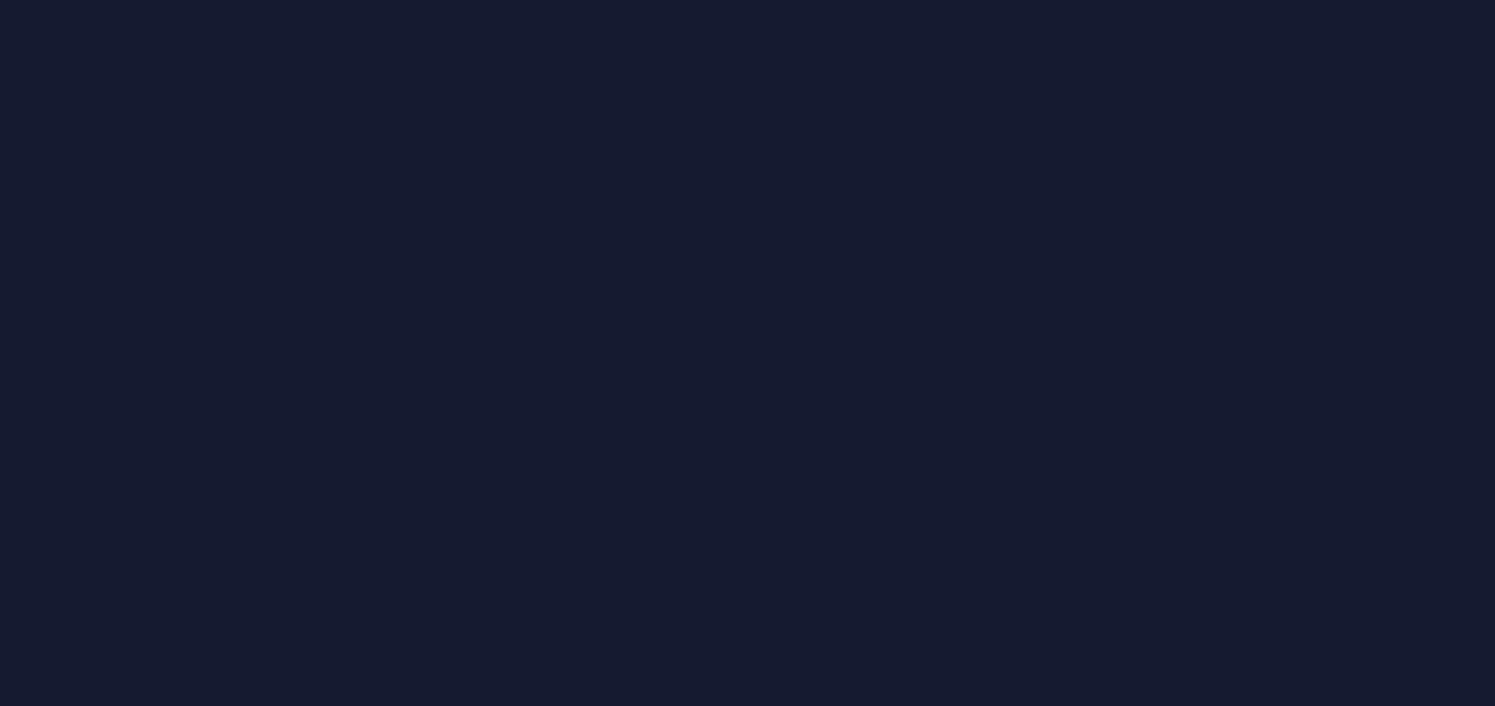scroll, scrollTop: 0, scrollLeft: 0, axis: both 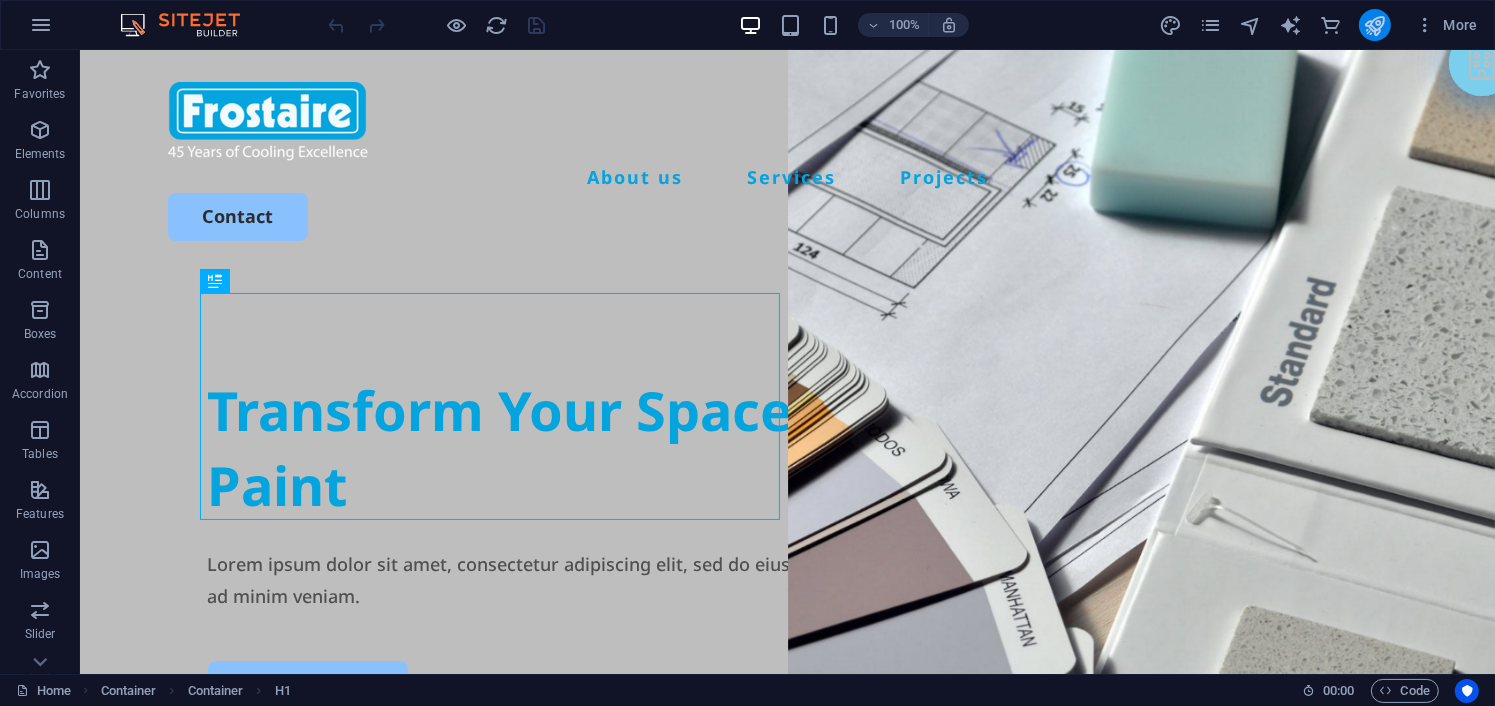 click at bounding box center (1375, 25) 